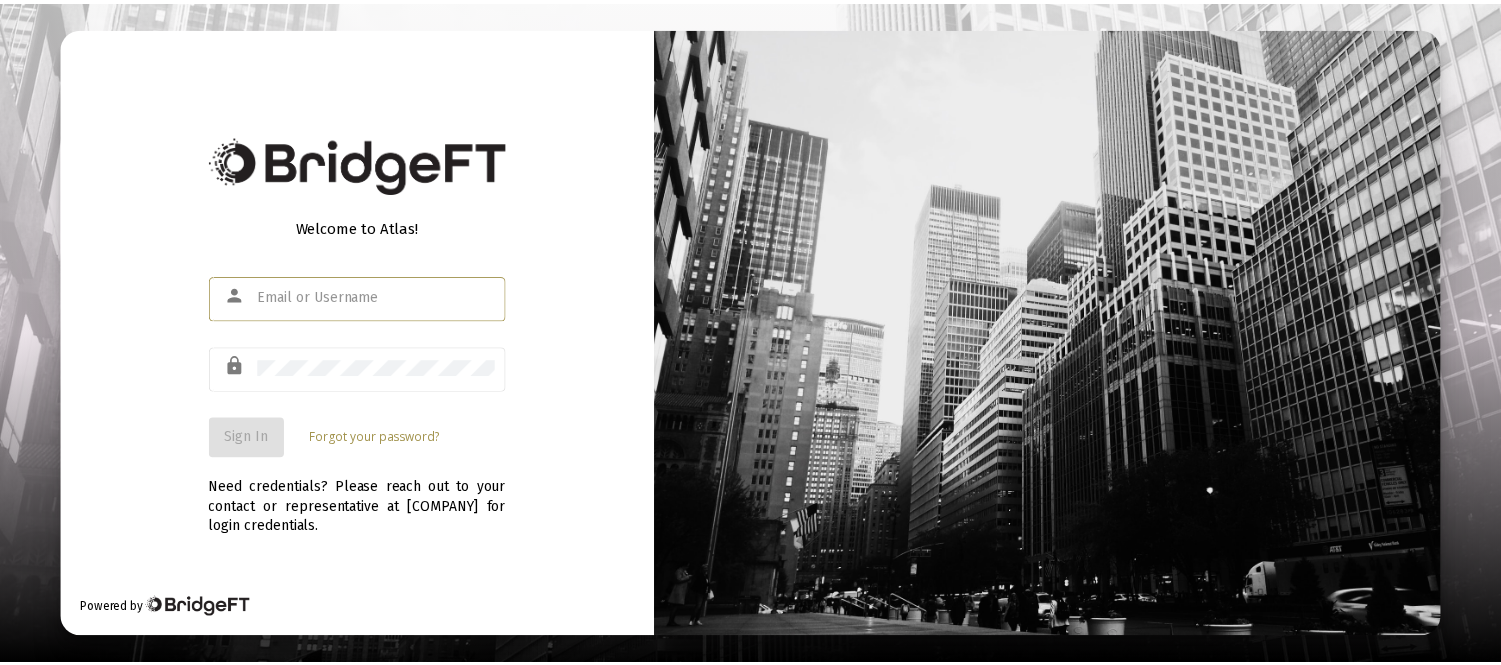 scroll, scrollTop: 0, scrollLeft: 0, axis: both 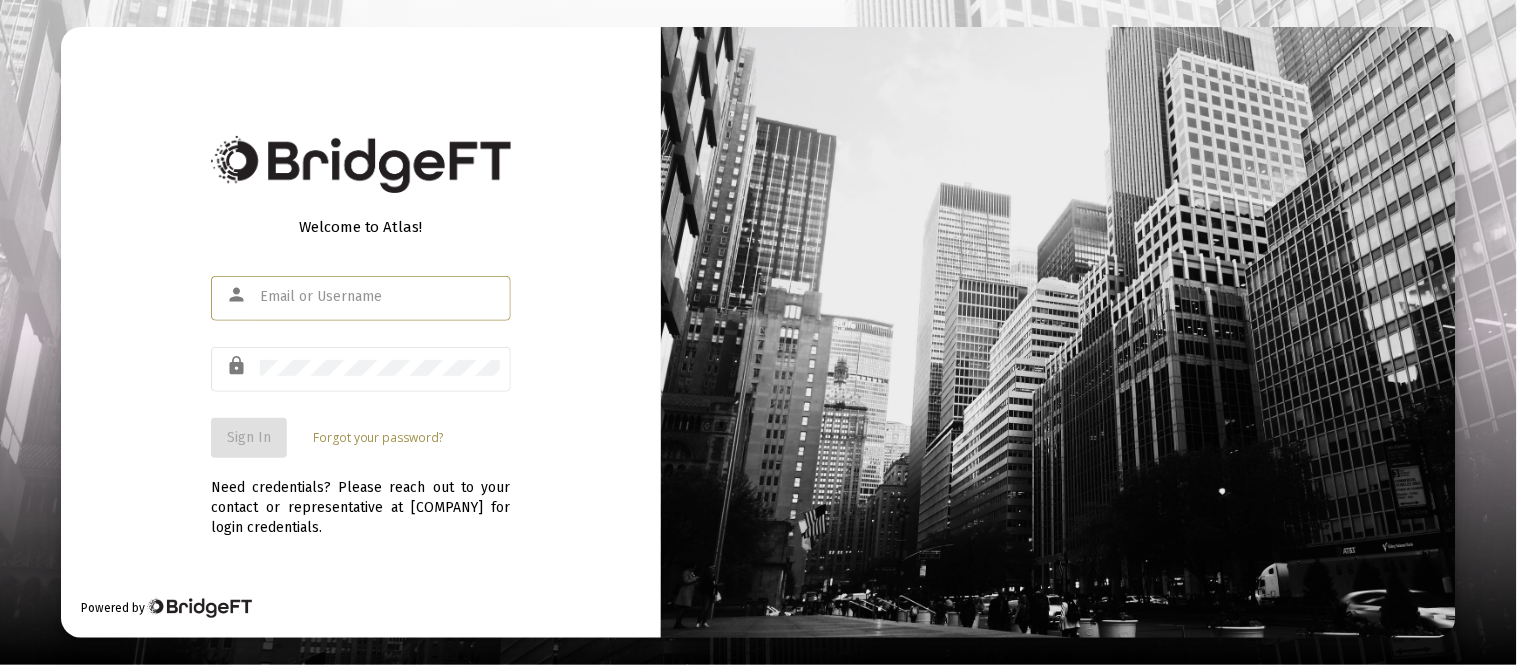 click at bounding box center (380, 297) 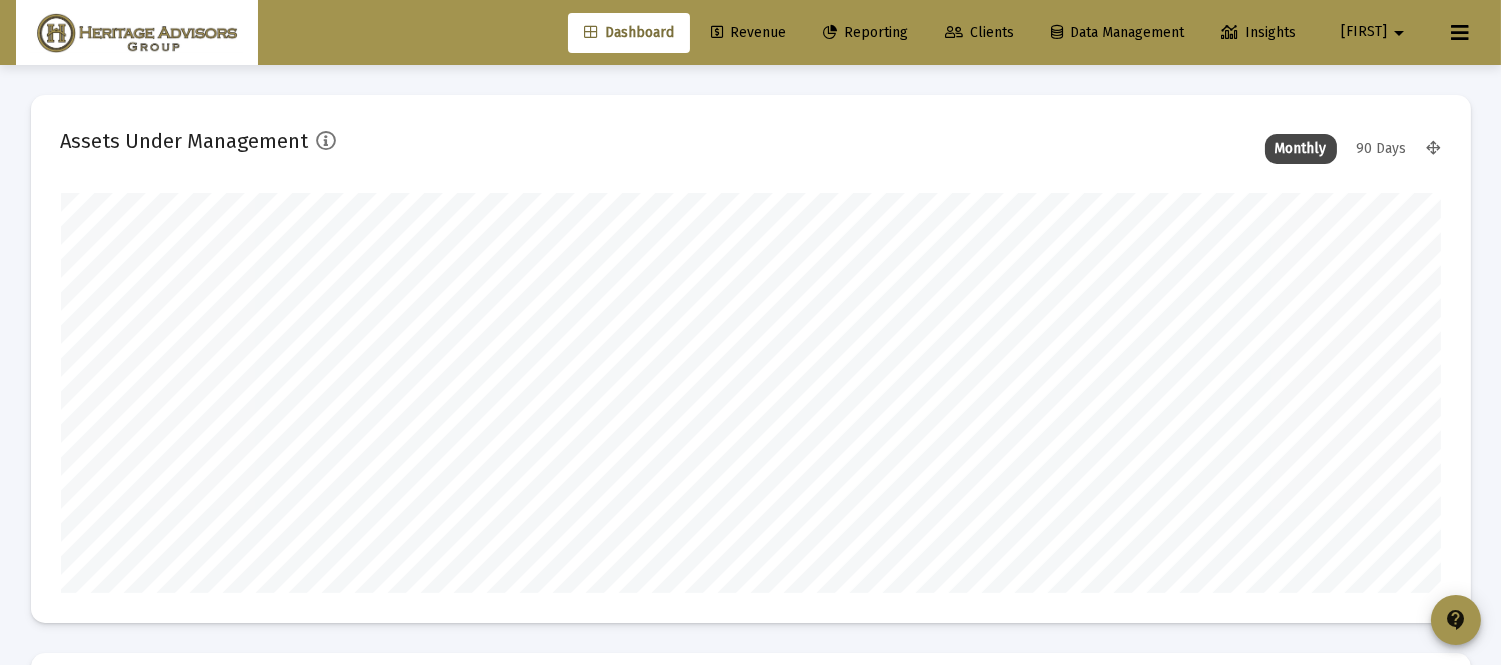 scroll, scrollTop: 999600, scrollLeft: 998620, axis: both 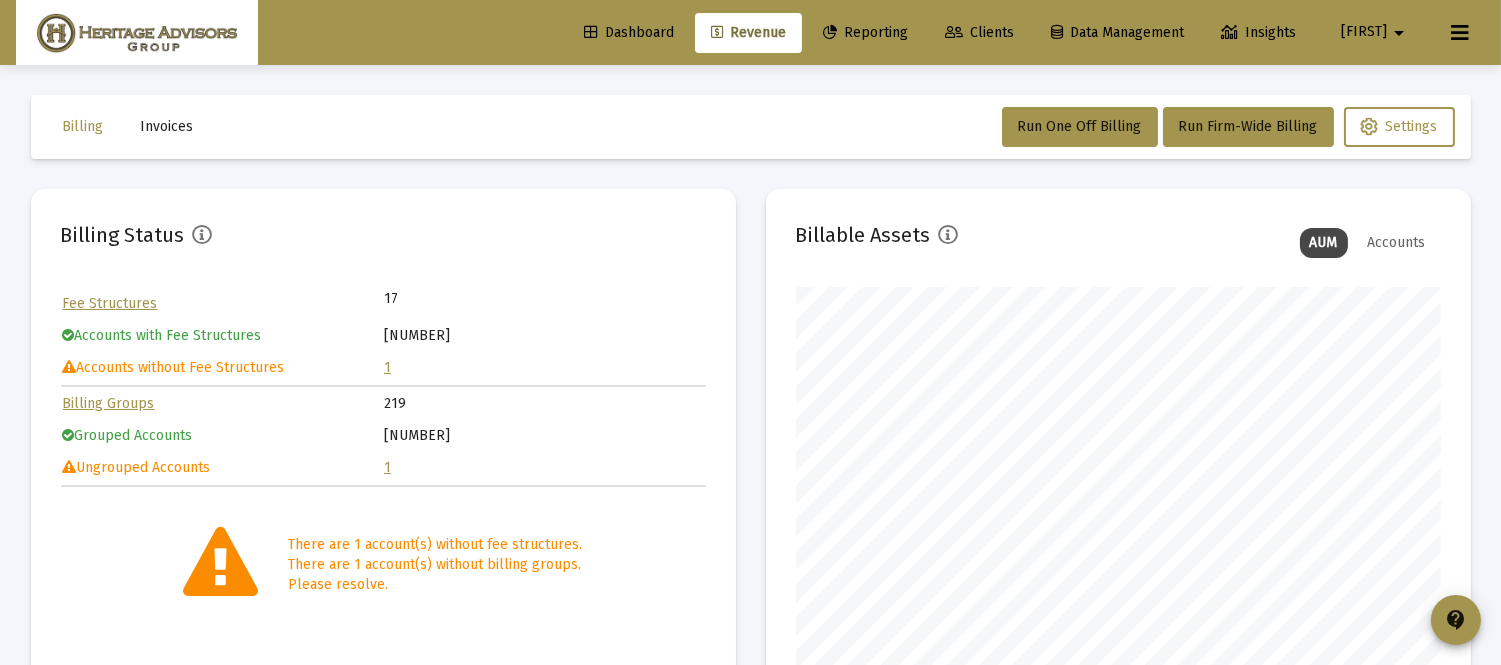 click on "1" at bounding box center [387, 367] 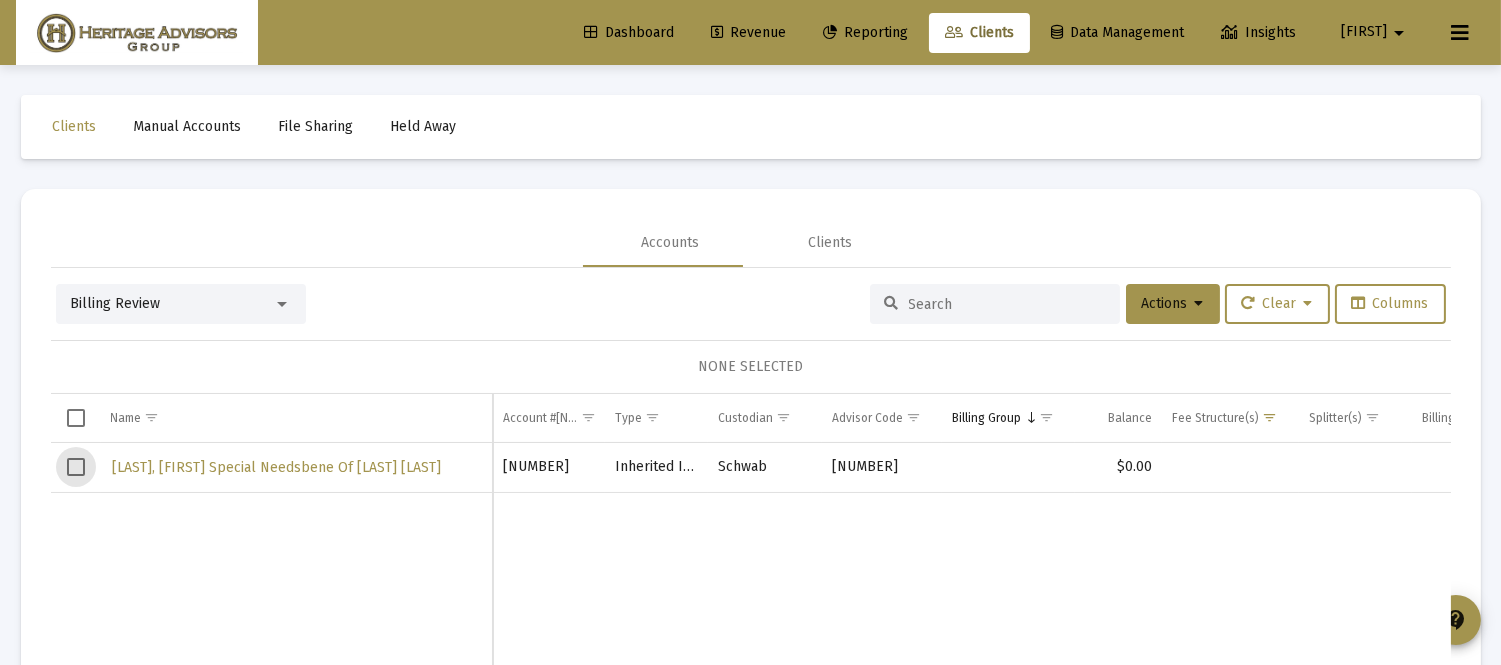 click at bounding box center [76, 467] 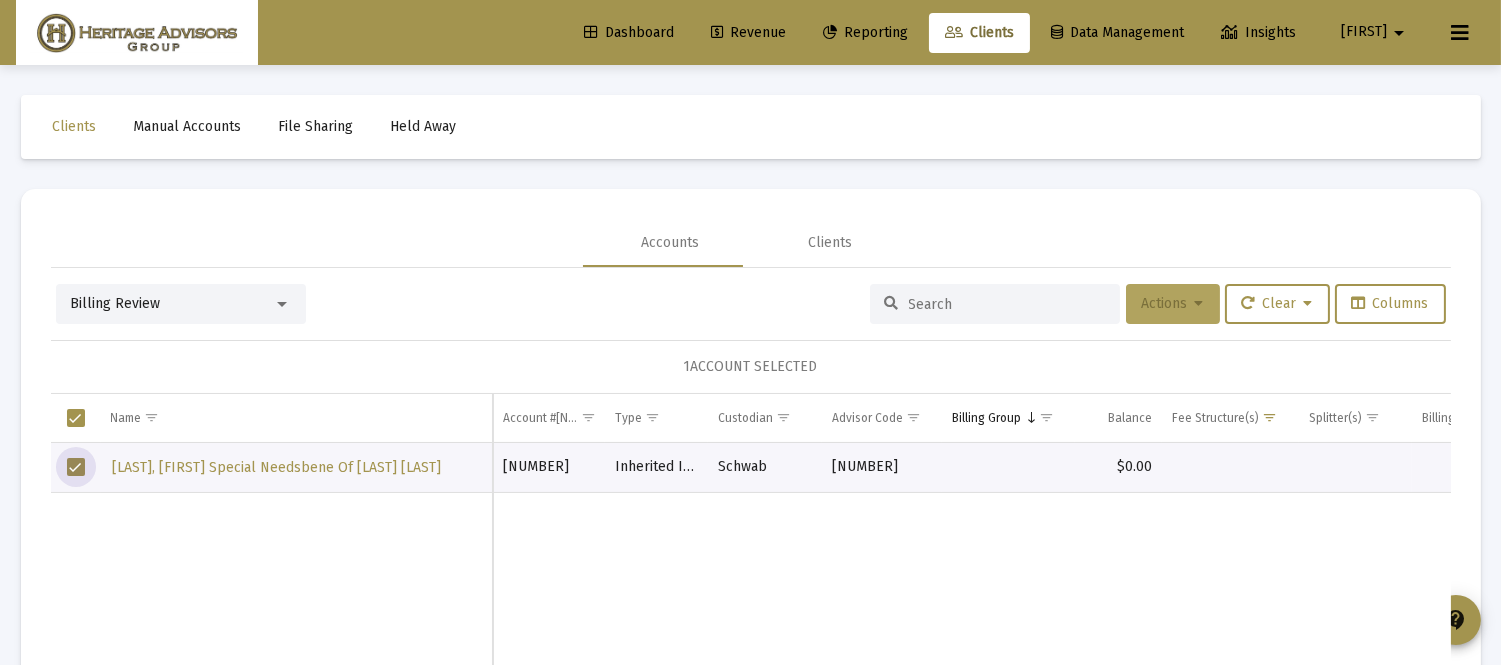 click on "Actions" at bounding box center [1173, 303] 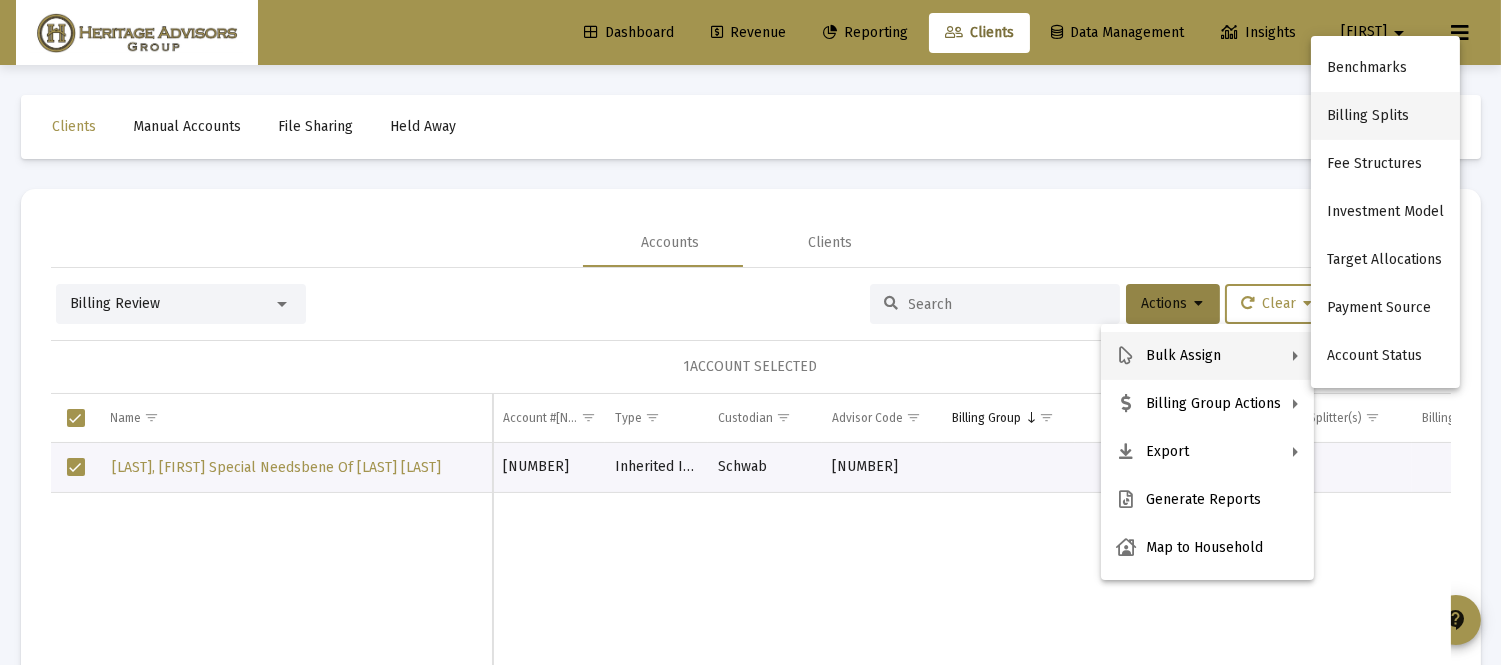 click on "Billing Splits" at bounding box center [1385, 116] 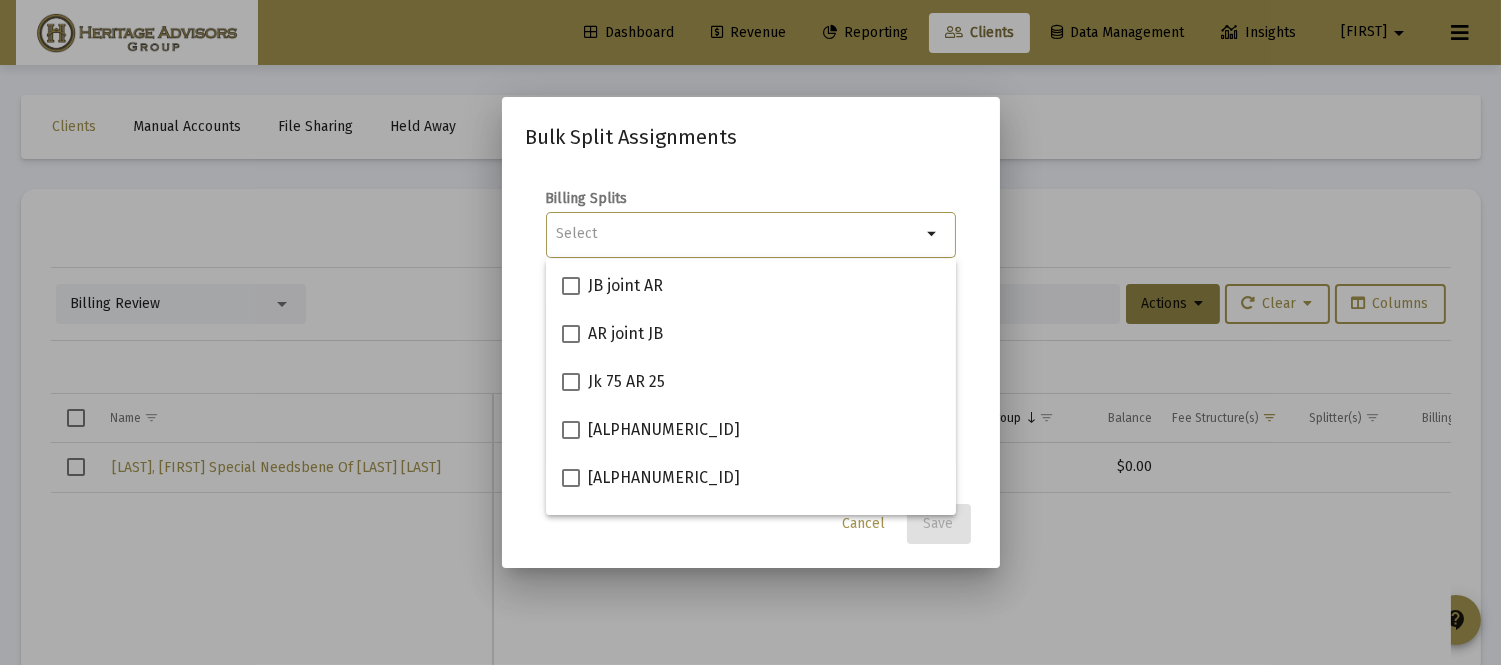 scroll, scrollTop: 224, scrollLeft: 0, axis: vertical 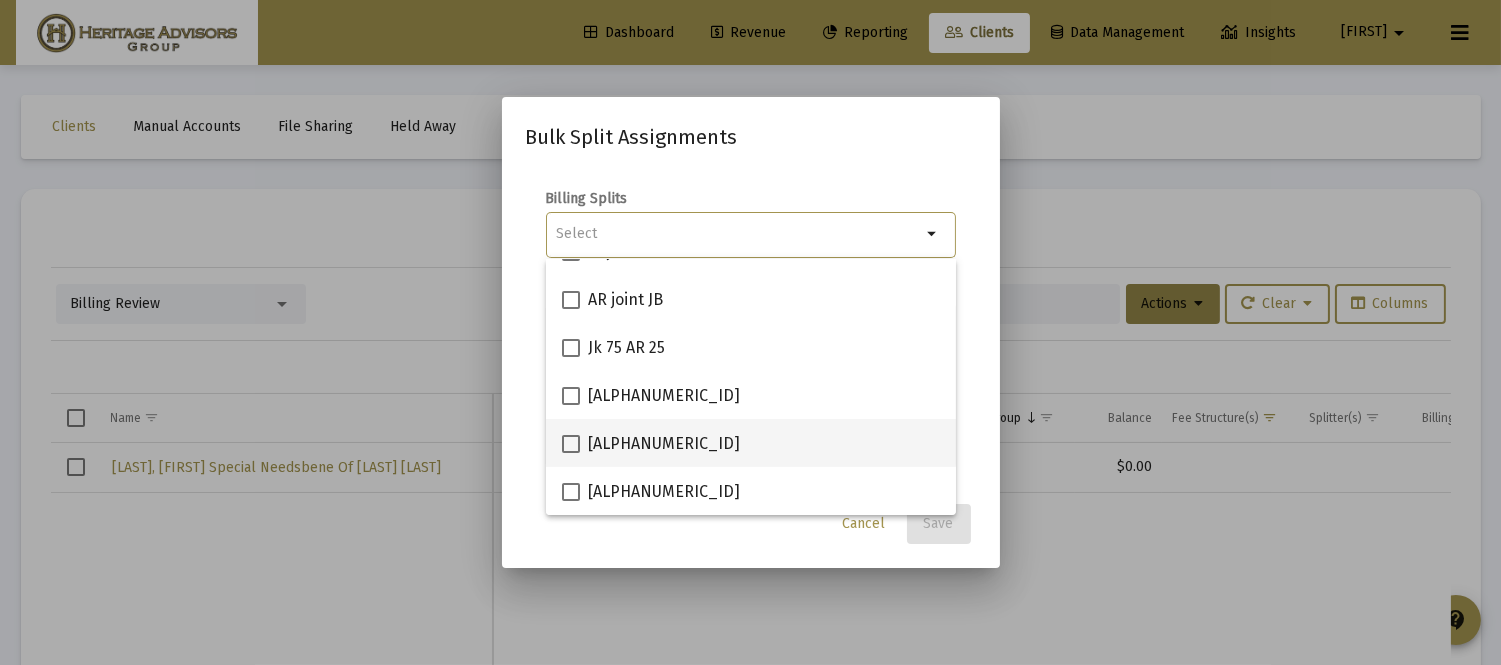 click at bounding box center [571, 444] 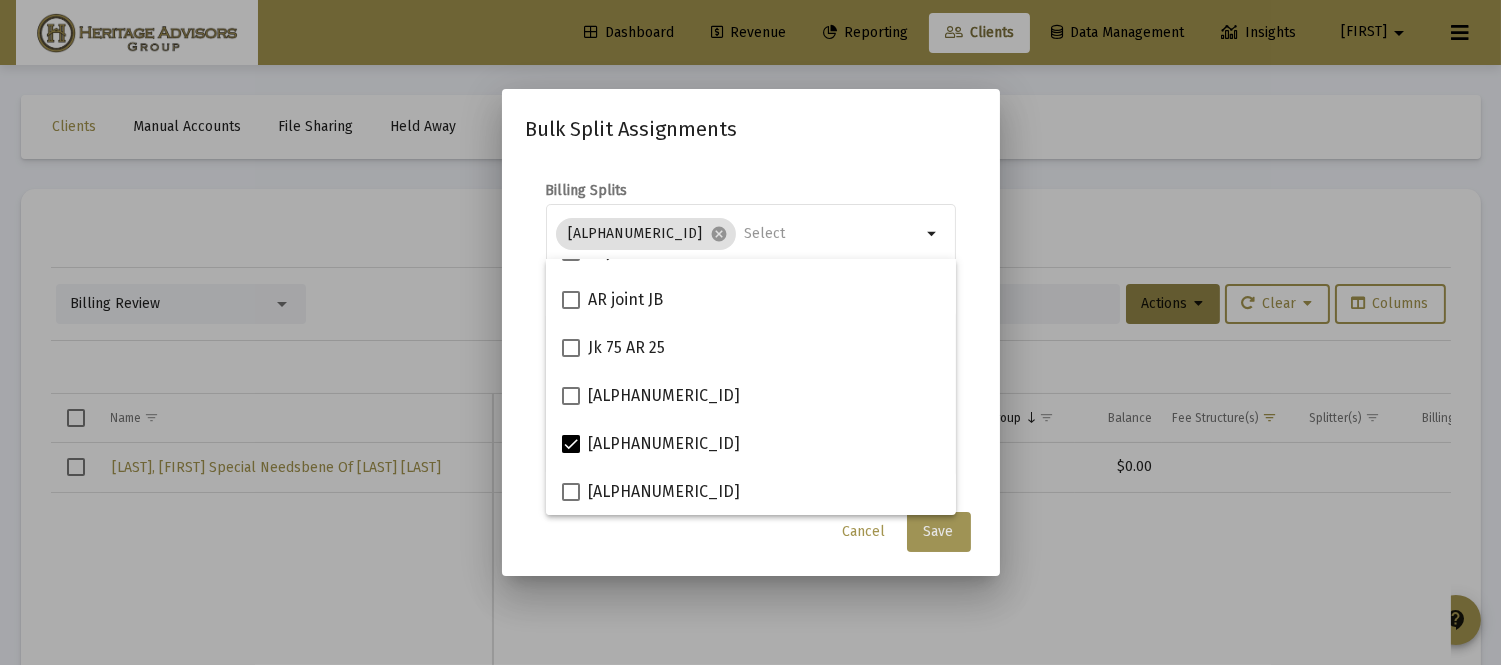 click on "Save" at bounding box center (939, 532) 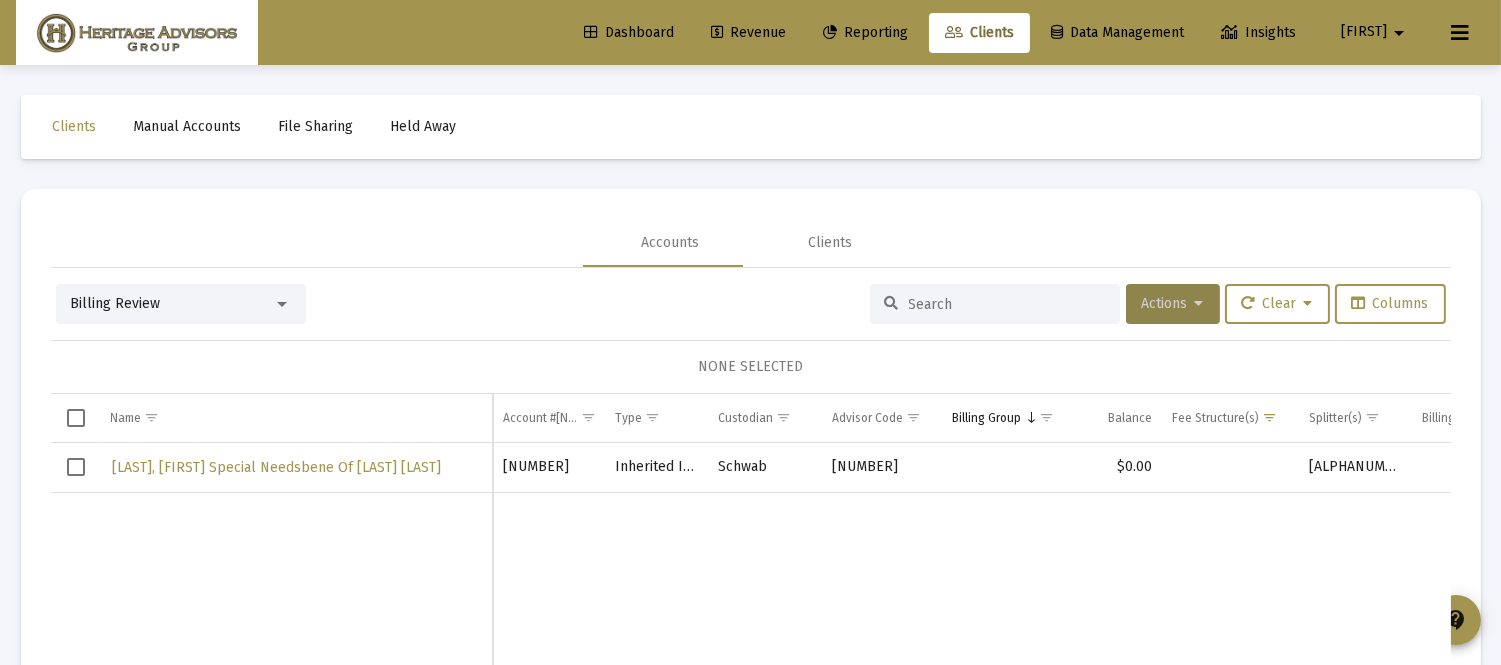 click on "Actions" at bounding box center [1173, 303] 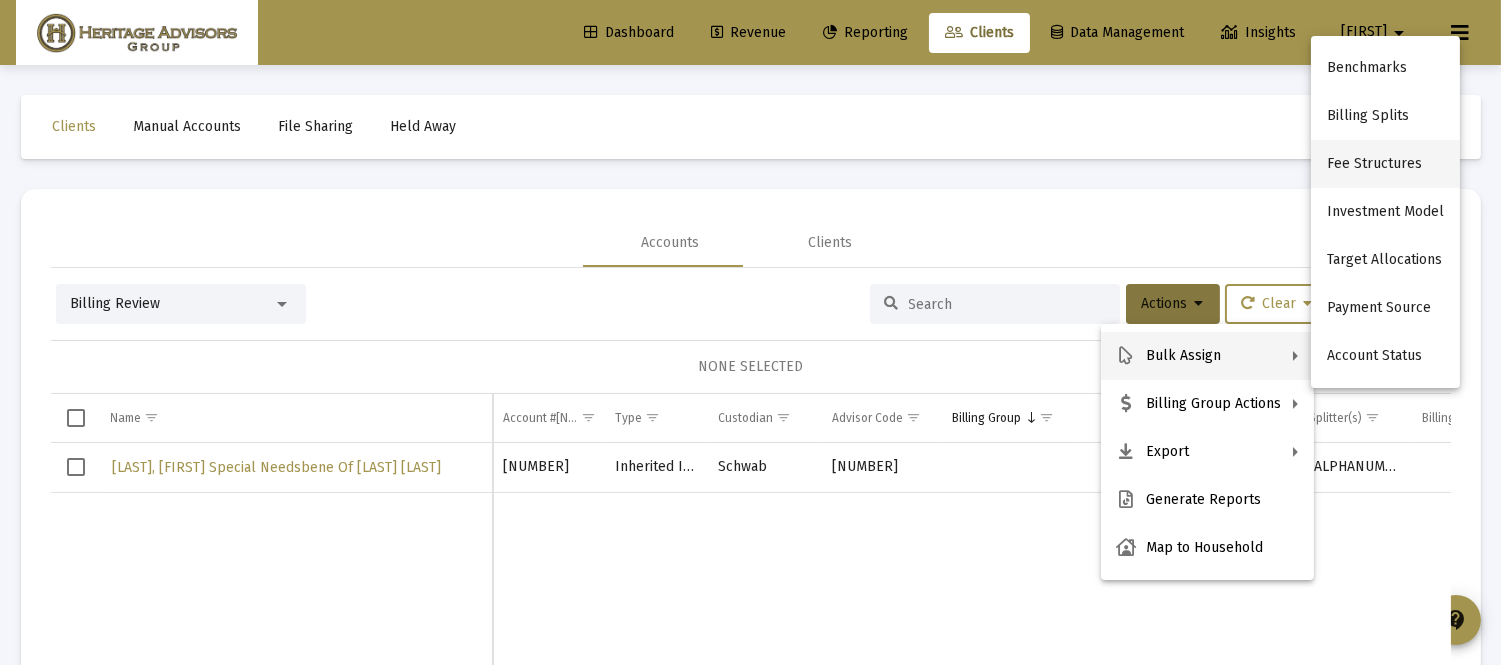 click on "Fee Structures" at bounding box center [1385, 164] 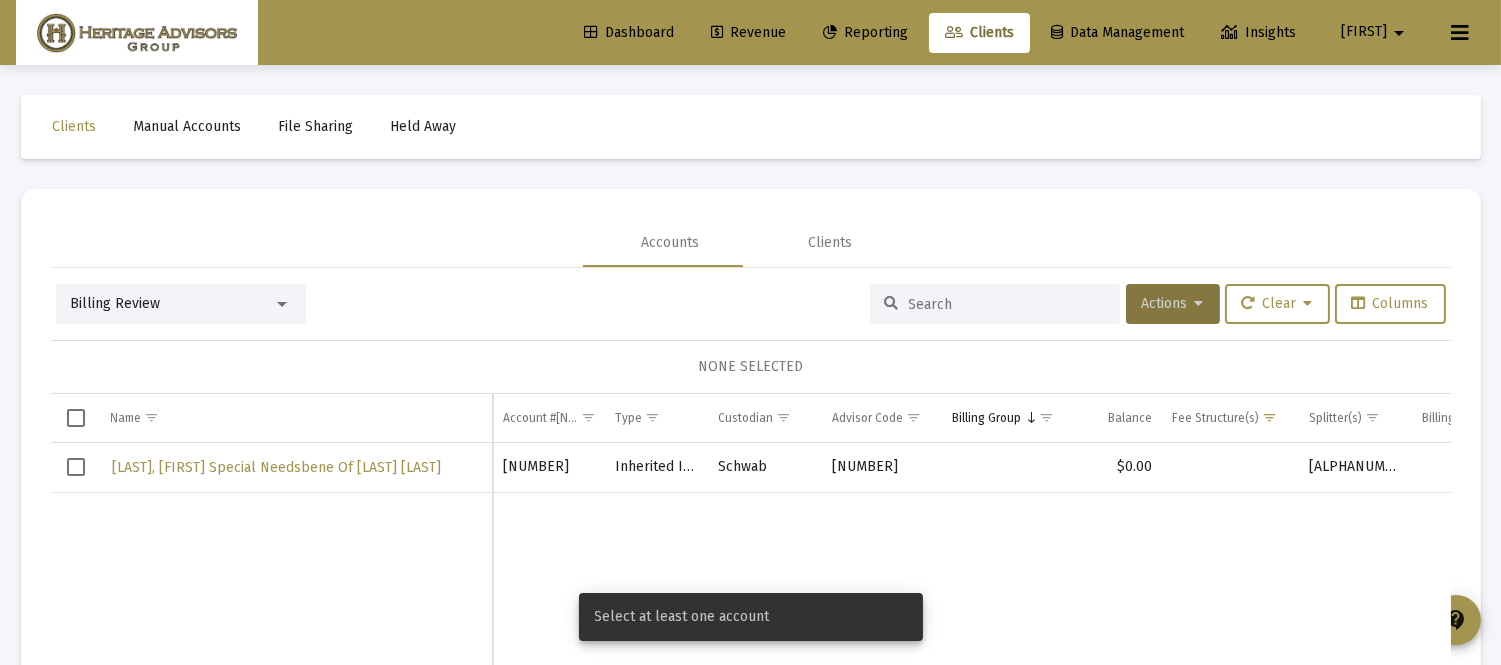 click at bounding box center [76, 468] 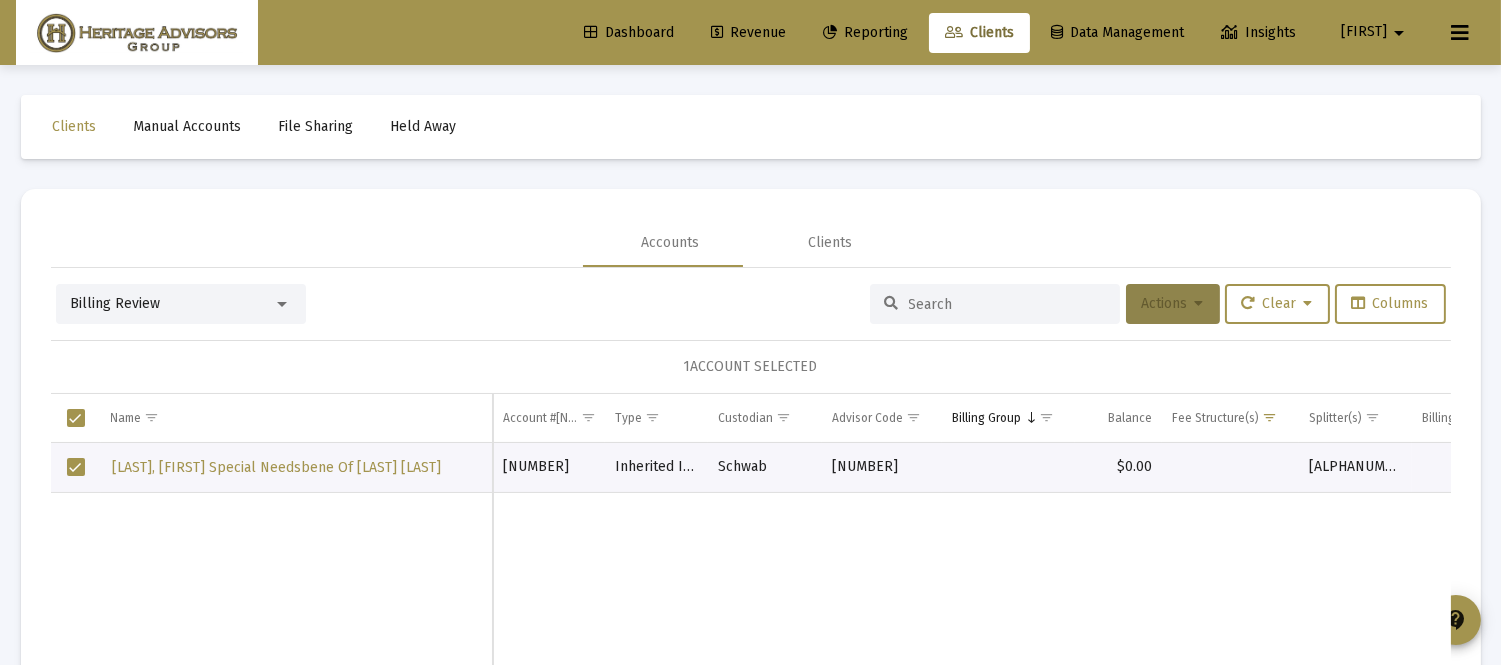 click on "Actions" at bounding box center (1173, 304) 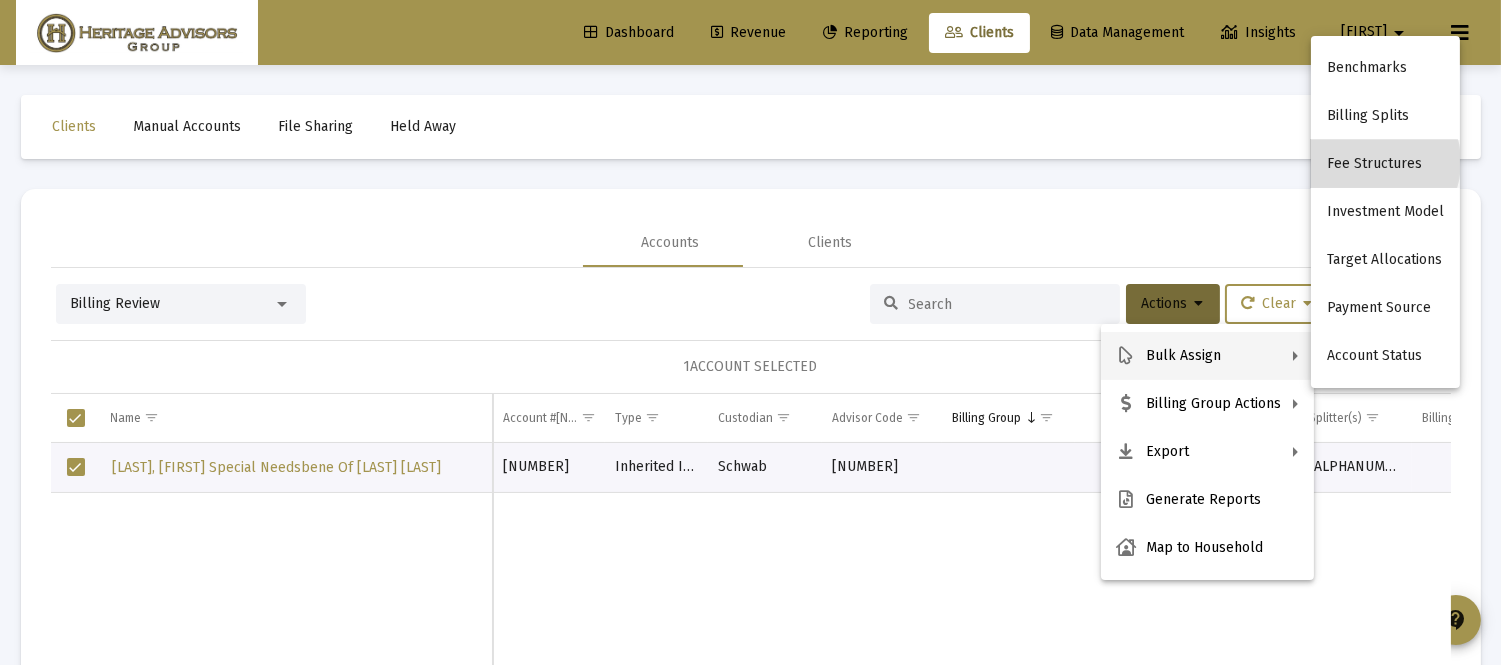 click on "Fee Structures" at bounding box center (1385, 164) 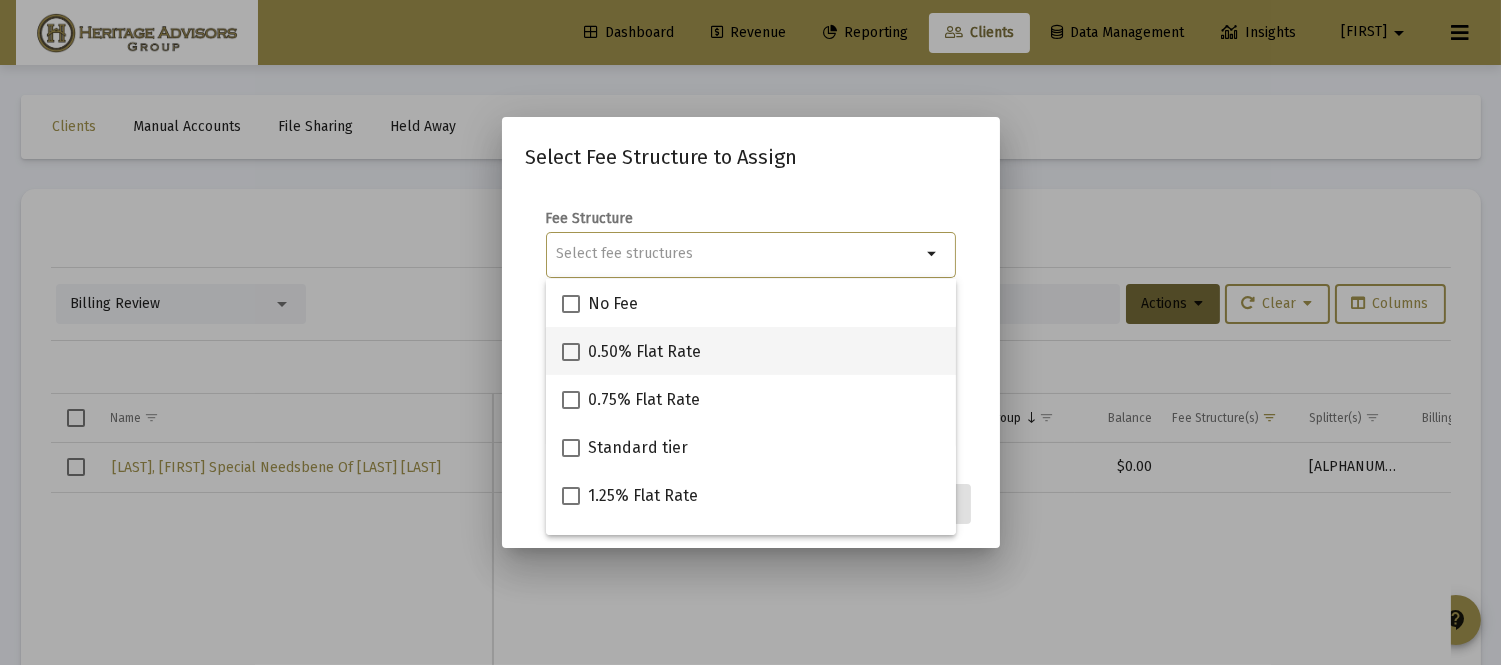 click at bounding box center (571, 352) 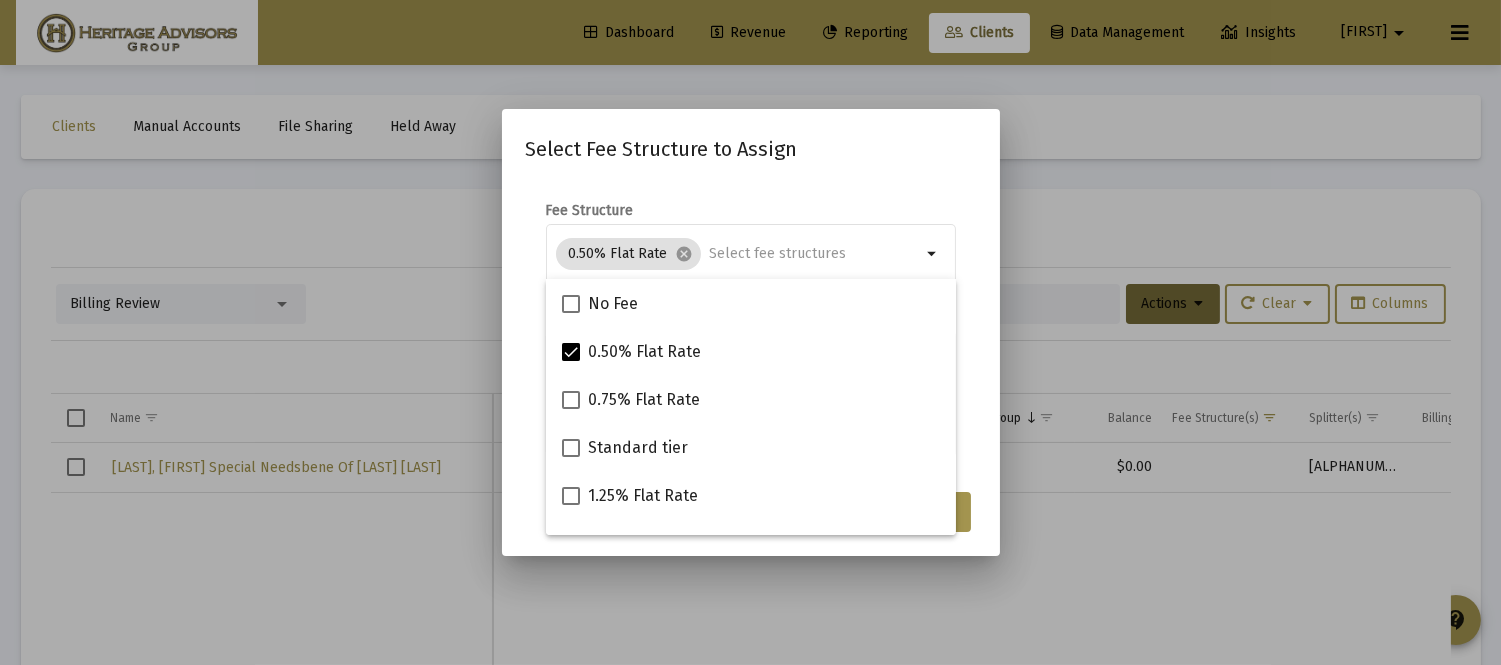 click on "Fee Structure  0.50% Flat Rate  cancel arrow_drop_down Notes  You are assigning  1 account  to the selected fee structure.   Existing assignments within this set of accounts will be overwritten." at bounding box center [751, 328] 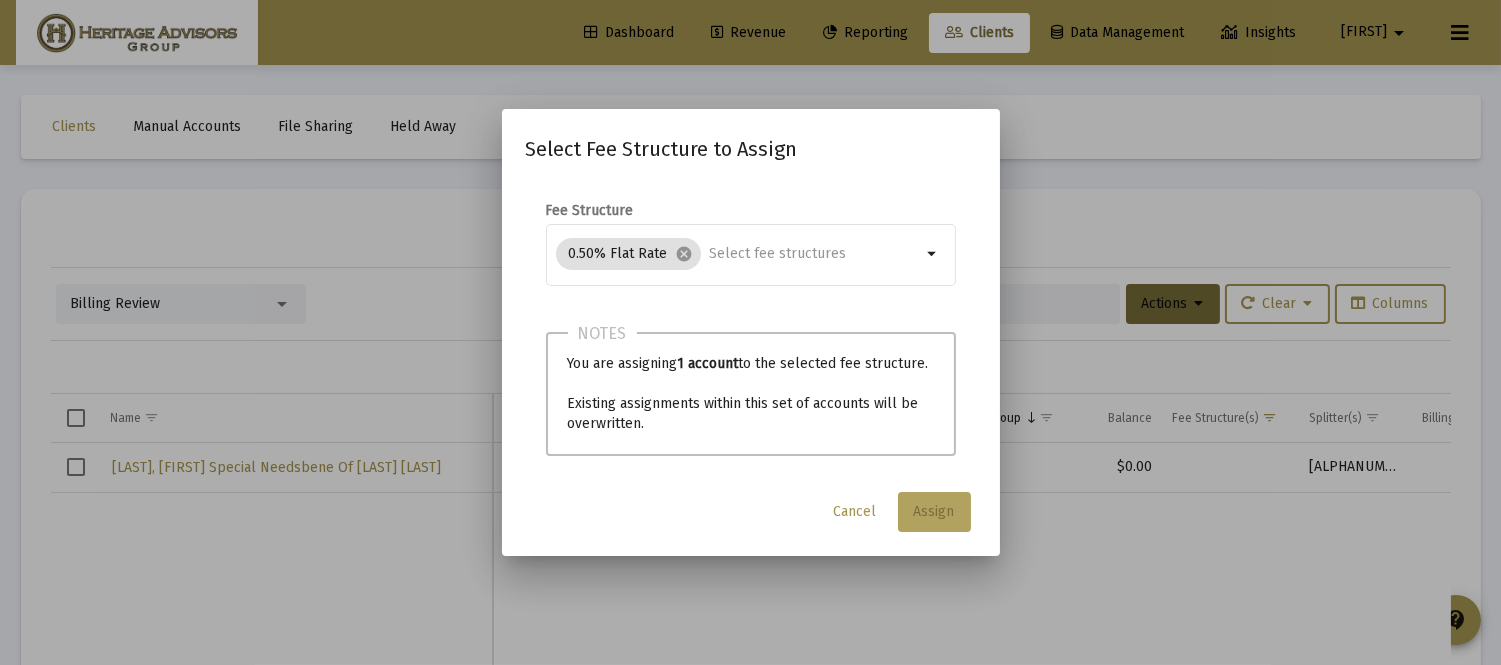 drag, startPoint x: 923, startPoint y: 510, endPoint x: 914, endPoint y: 515, distance: 10.29563 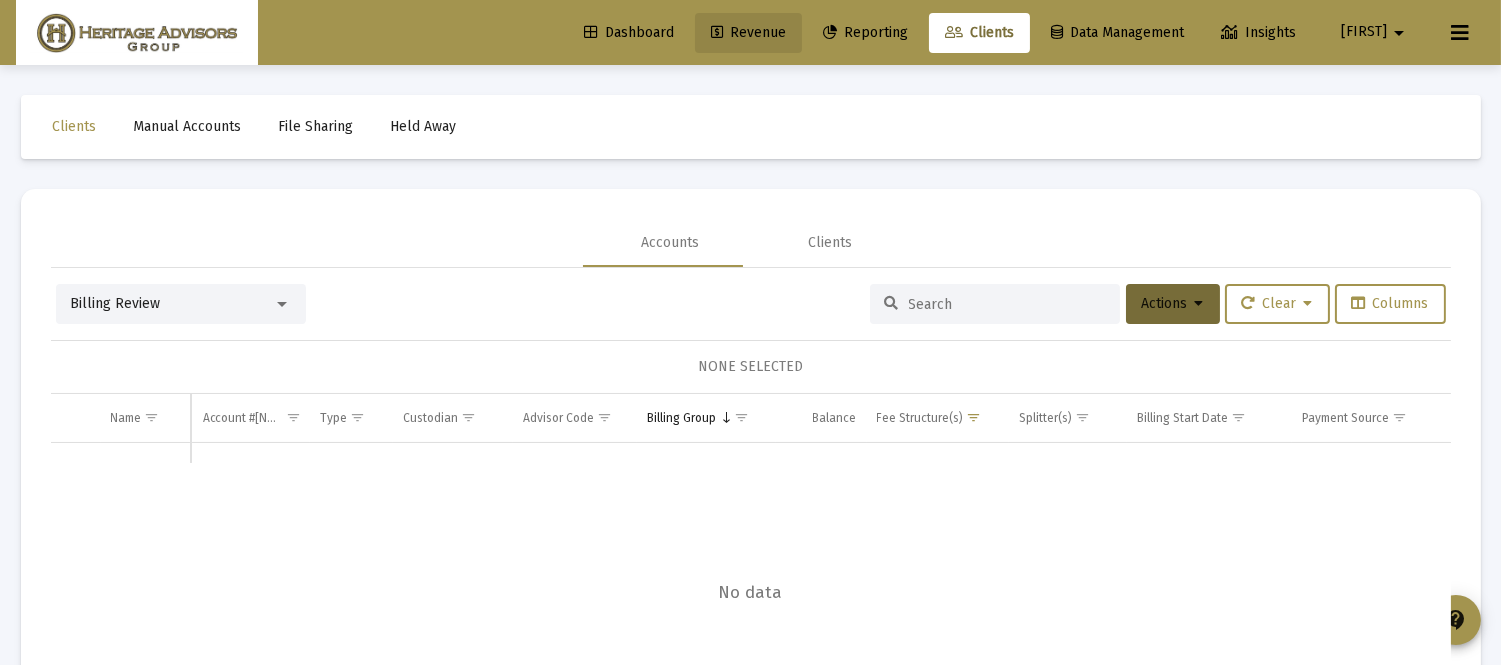 click on "Revenue" at bounding box center [748, 32] 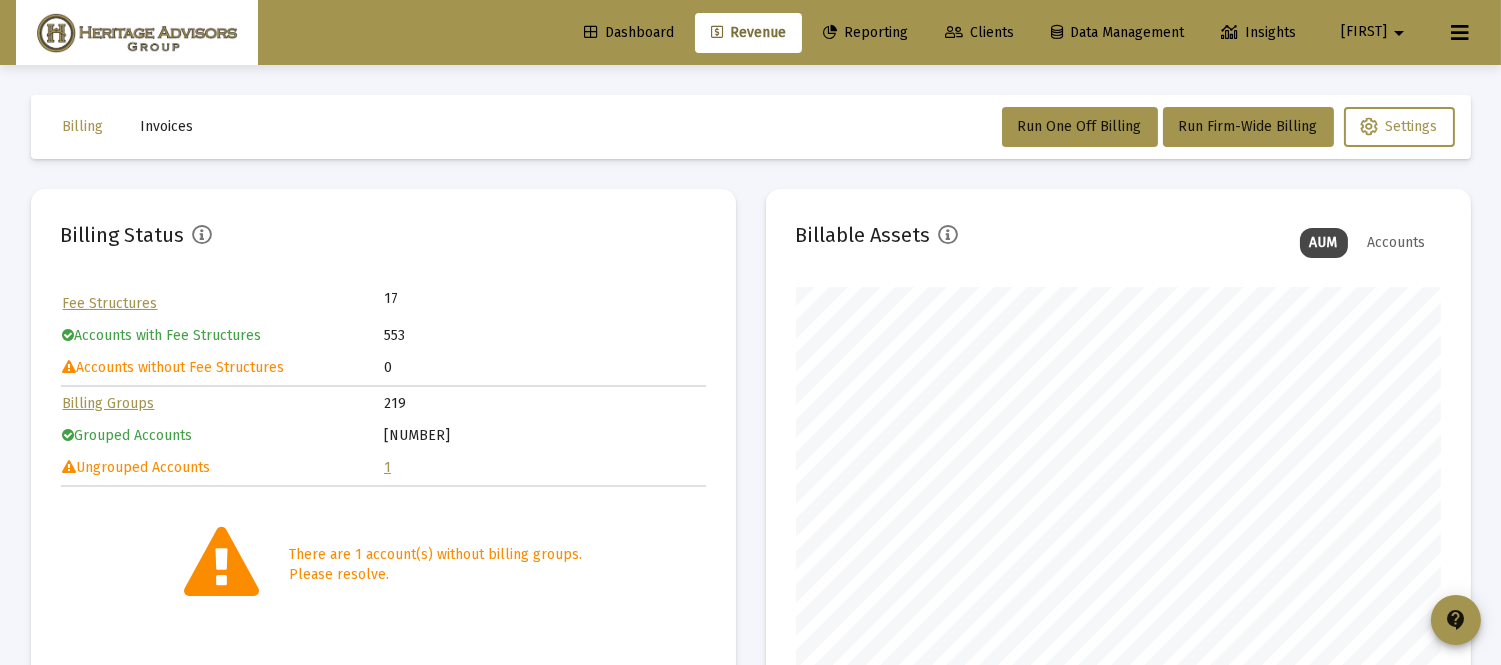 scroll, scrollTop: 999600, scrollLeft: 999354, axis: both 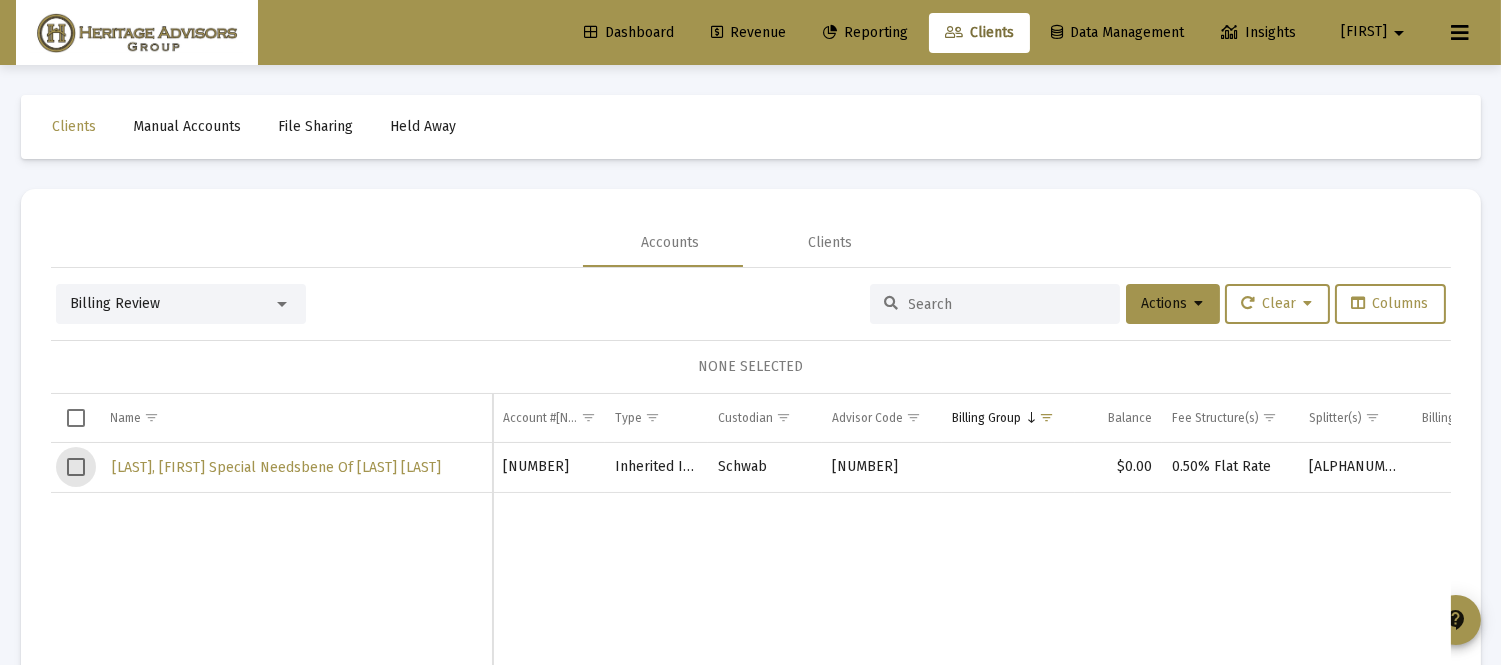 click at bounding box center (76, 467) 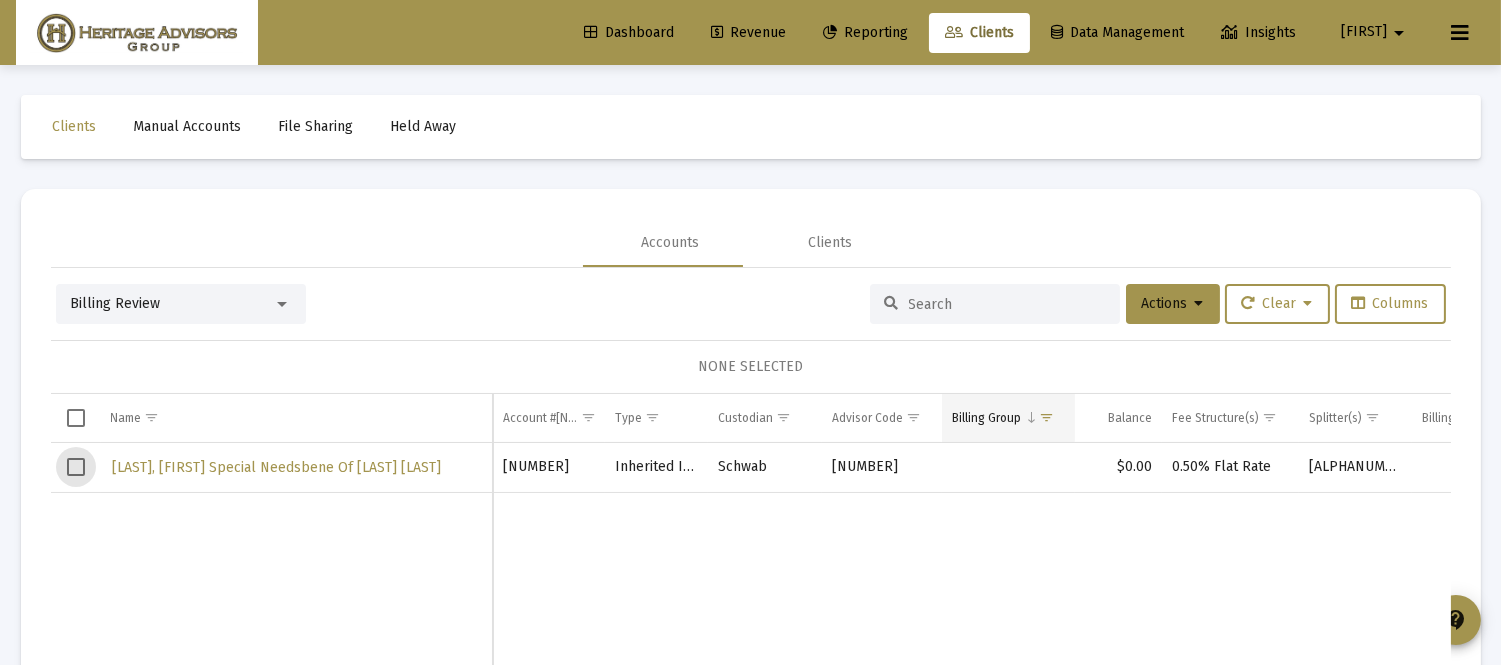 click on "Billing Group" at bounding box center (986, 418) 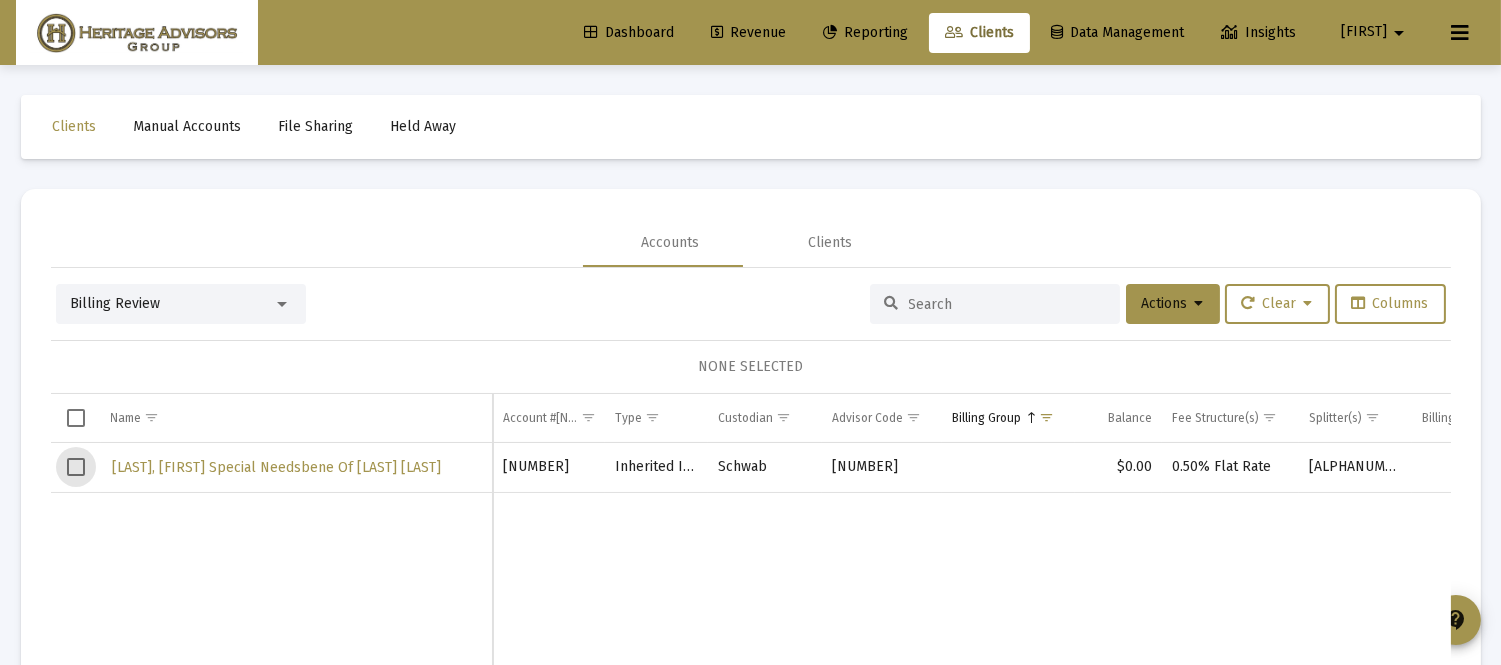 click at bounding box center (76, 467) 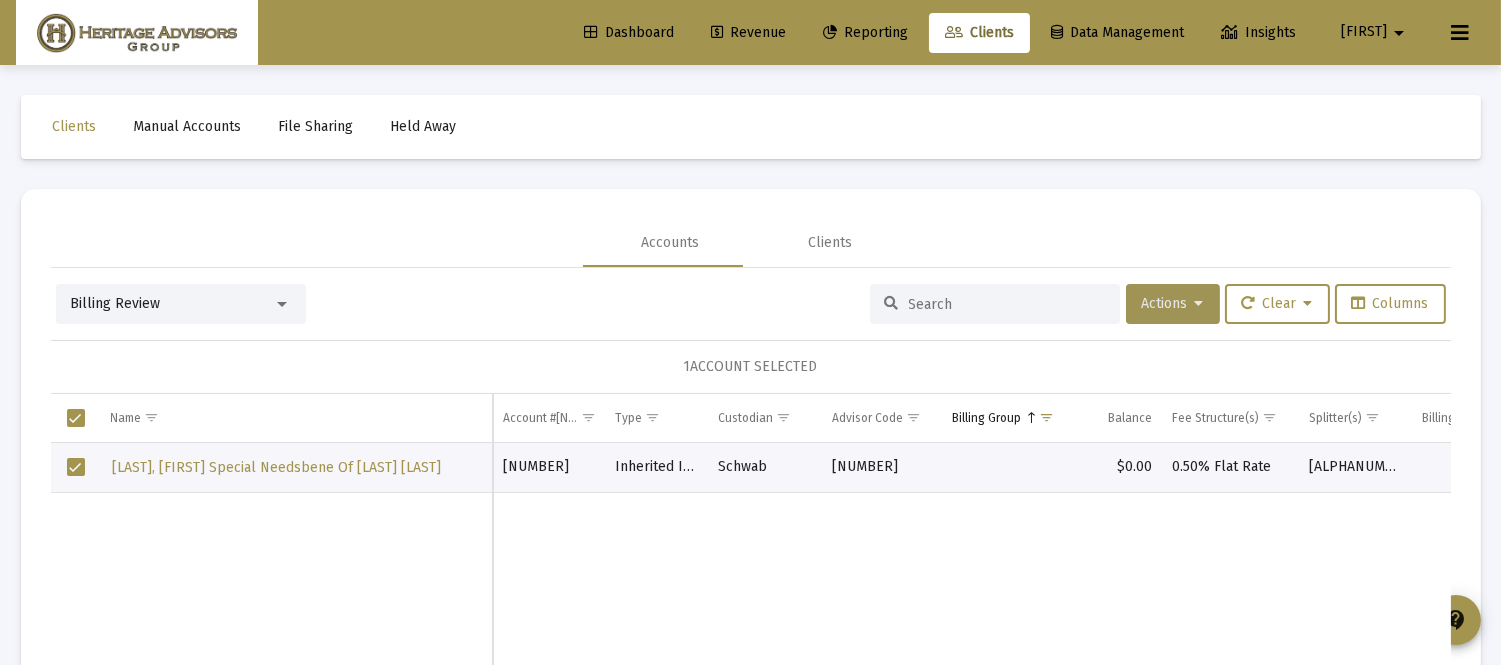 click on "Actions" at bounding box center [1173, 303] 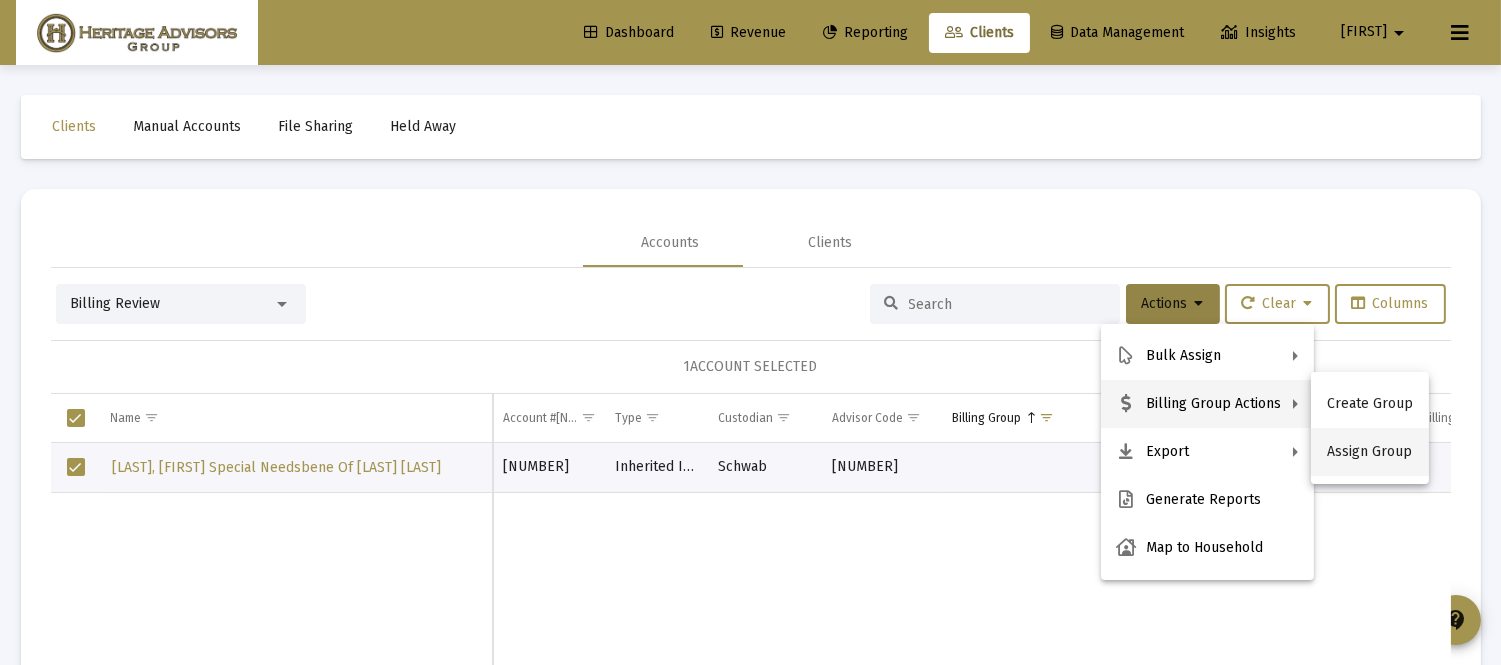 click on "Assign Group" at bounding box center [1370, 452] 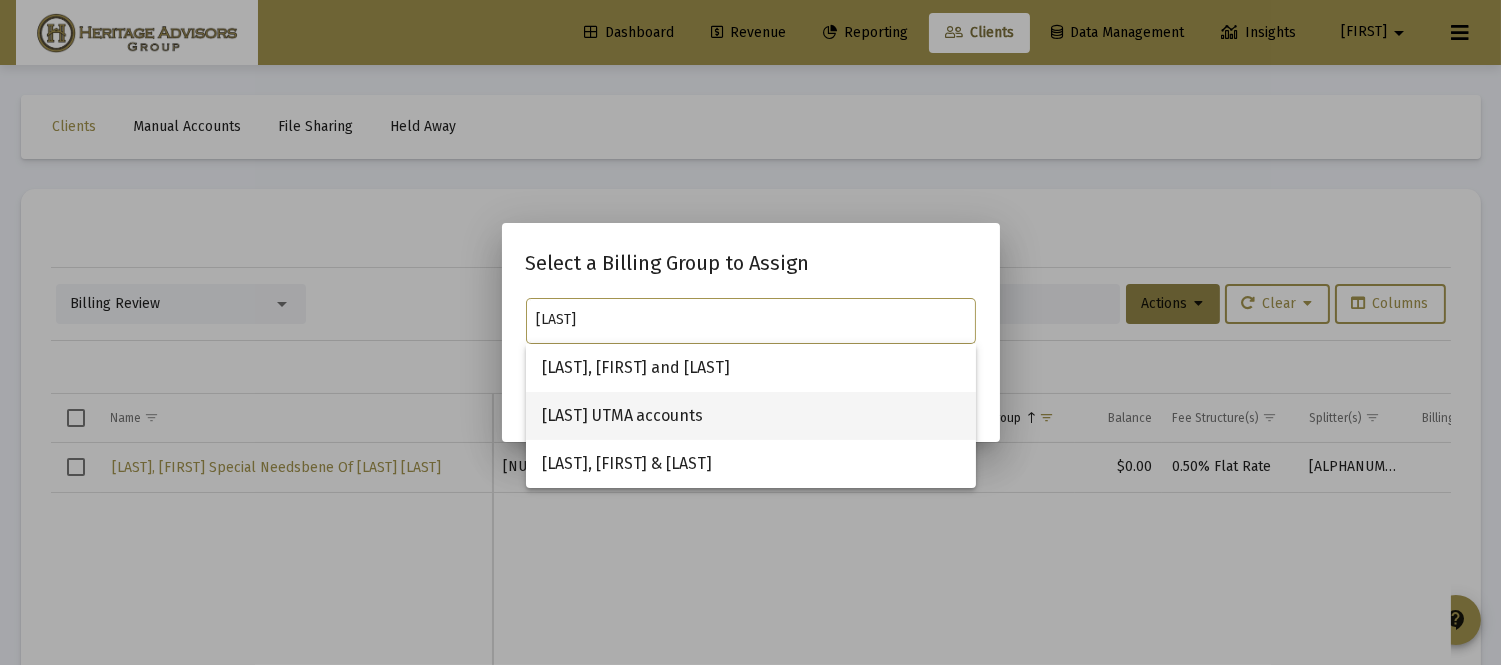 type on "[LAST]" 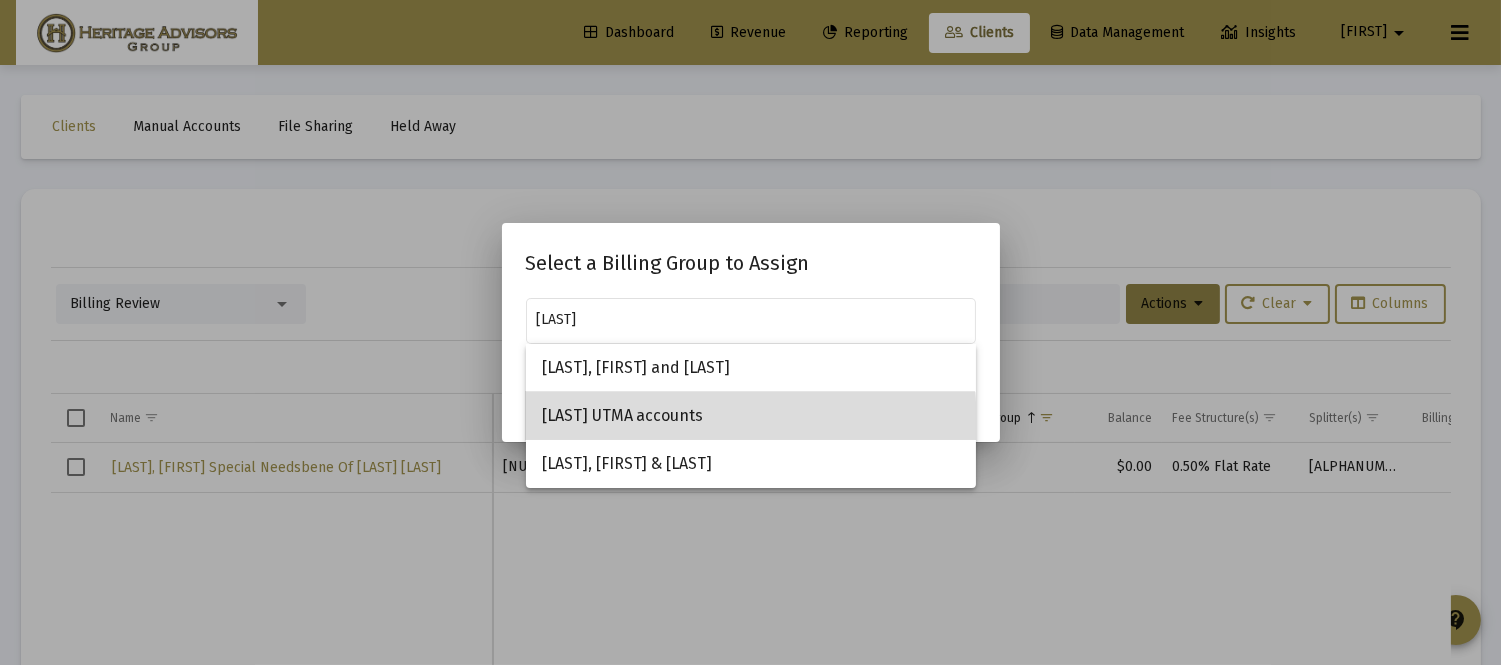 click on "[LAST] UTMA accounts" at bounding box center [751, 416] 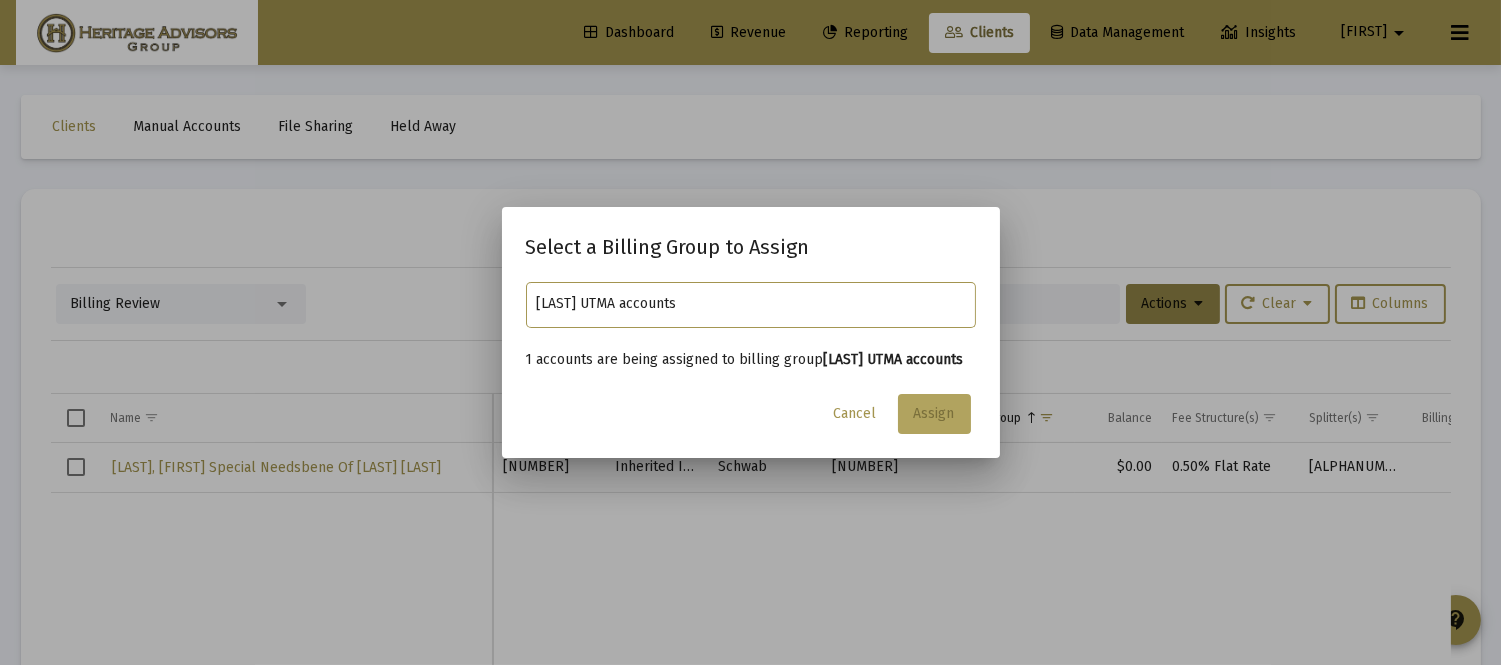click on "Assign" at bounding box center [934, 414] 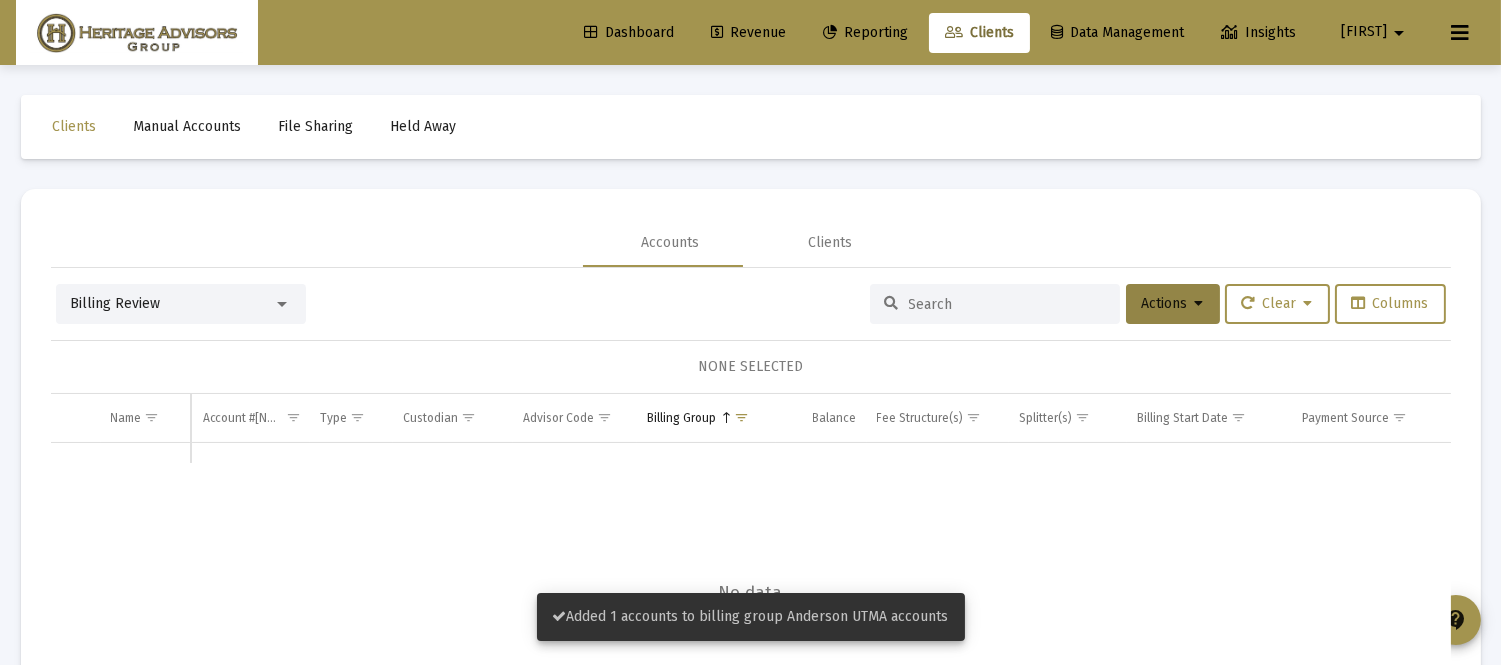 click on "Revenue" at bounding box center (748, 32) 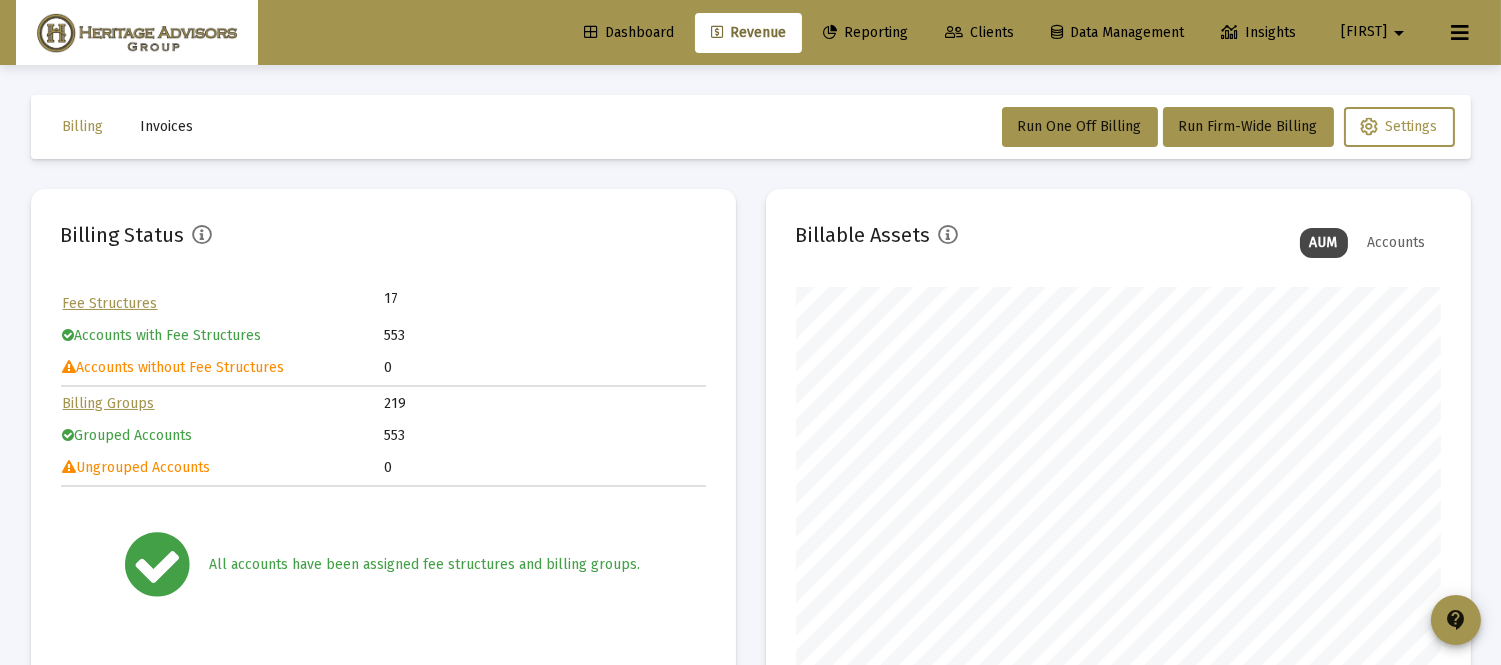 scroll, scrollTop: 999600, scrollLeft: 999354, axis: both 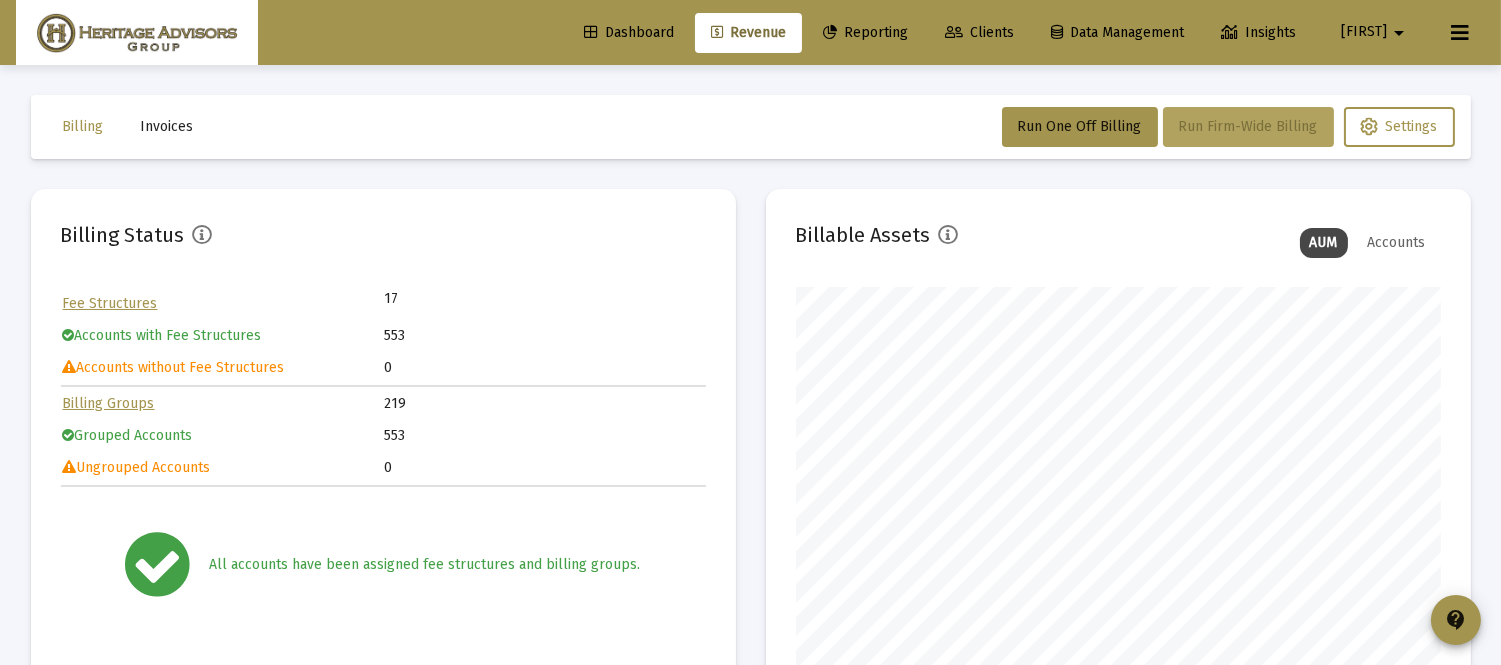 click on "Run Firm-Wide Billing" at bounding box center (1248, 127) 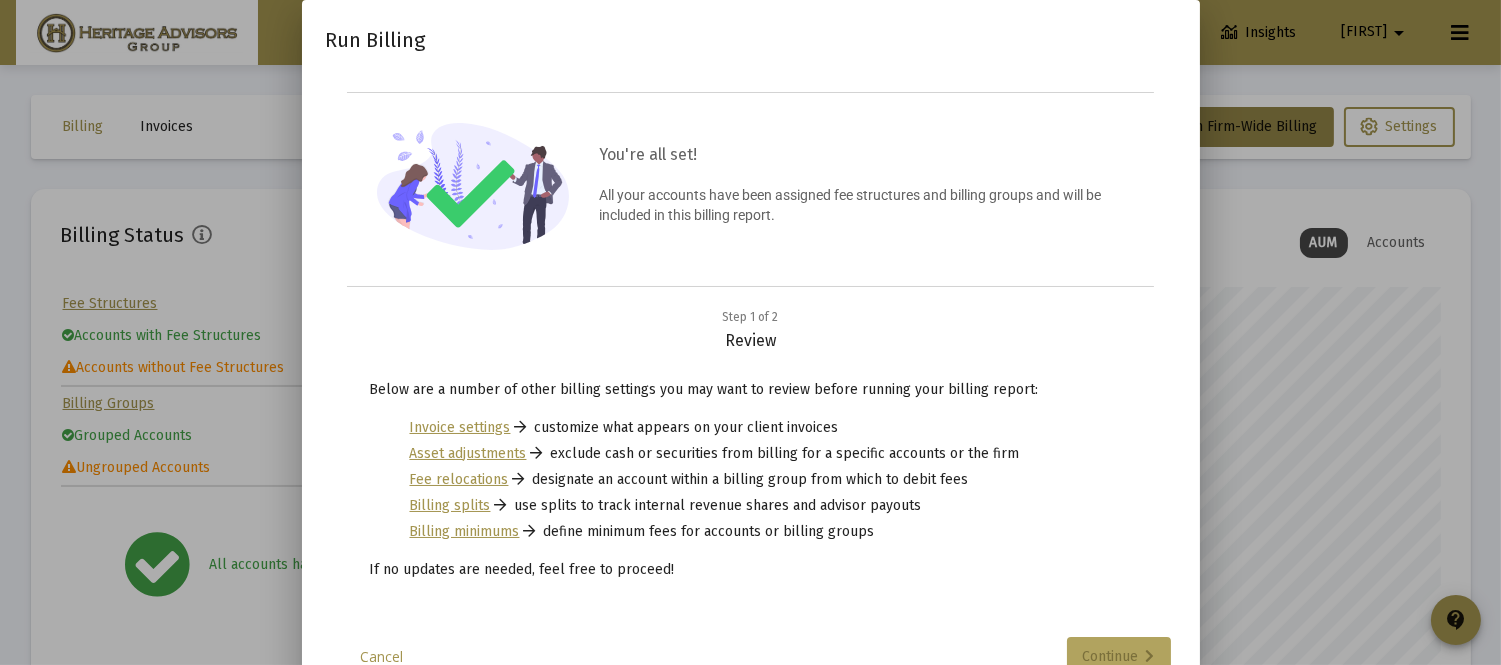 click on "Continue" at bounding box center (1119, 657) 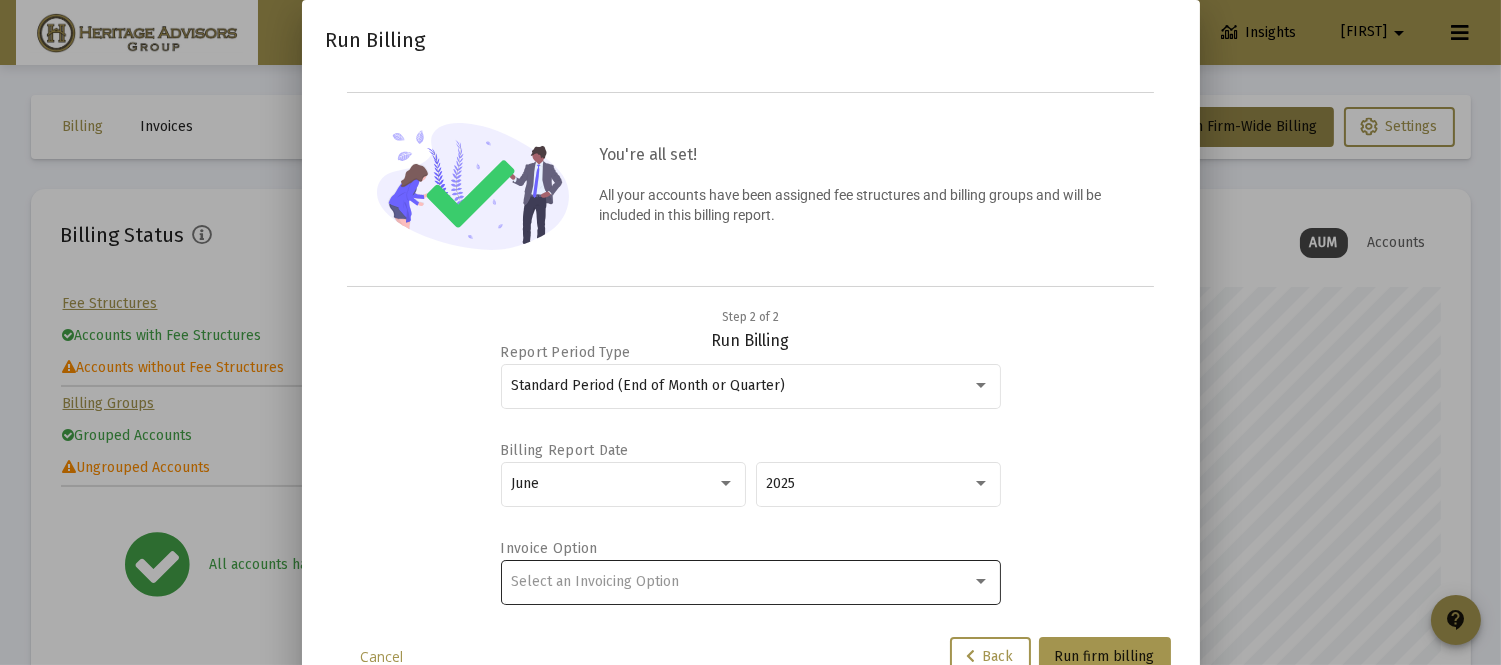 click on "Select an Invoicing Option" at bounding box center [741, 582] 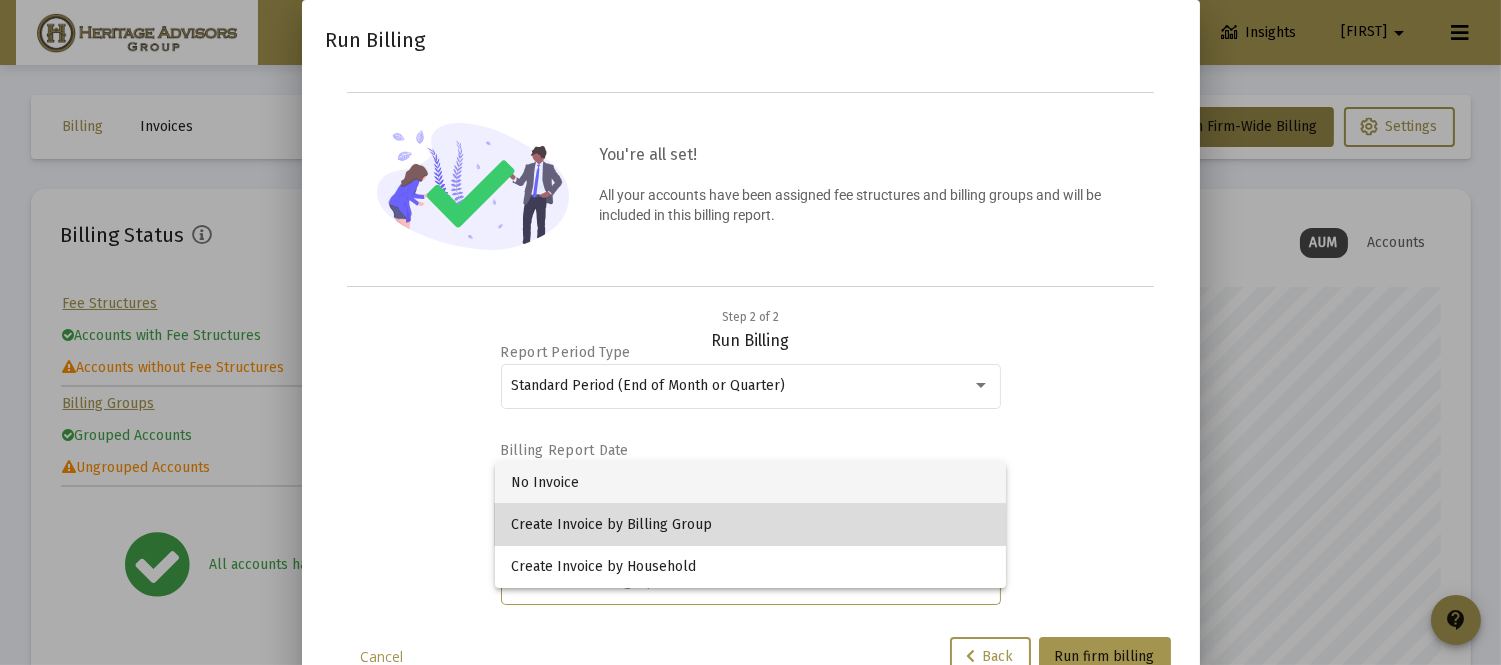 click on "Create Invoice by Billing Group" at bounding box center [750, 525] 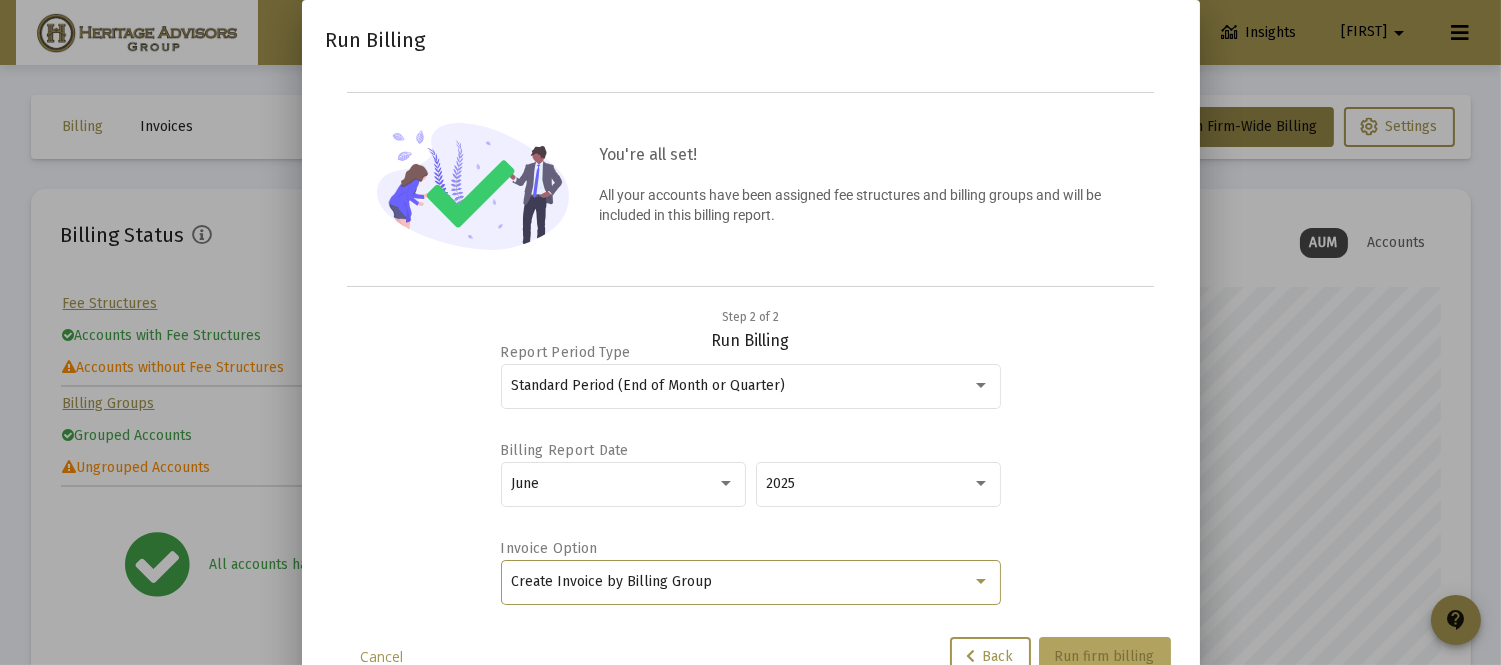 click on "Run firm billing" at bounding box center (1105, 656) 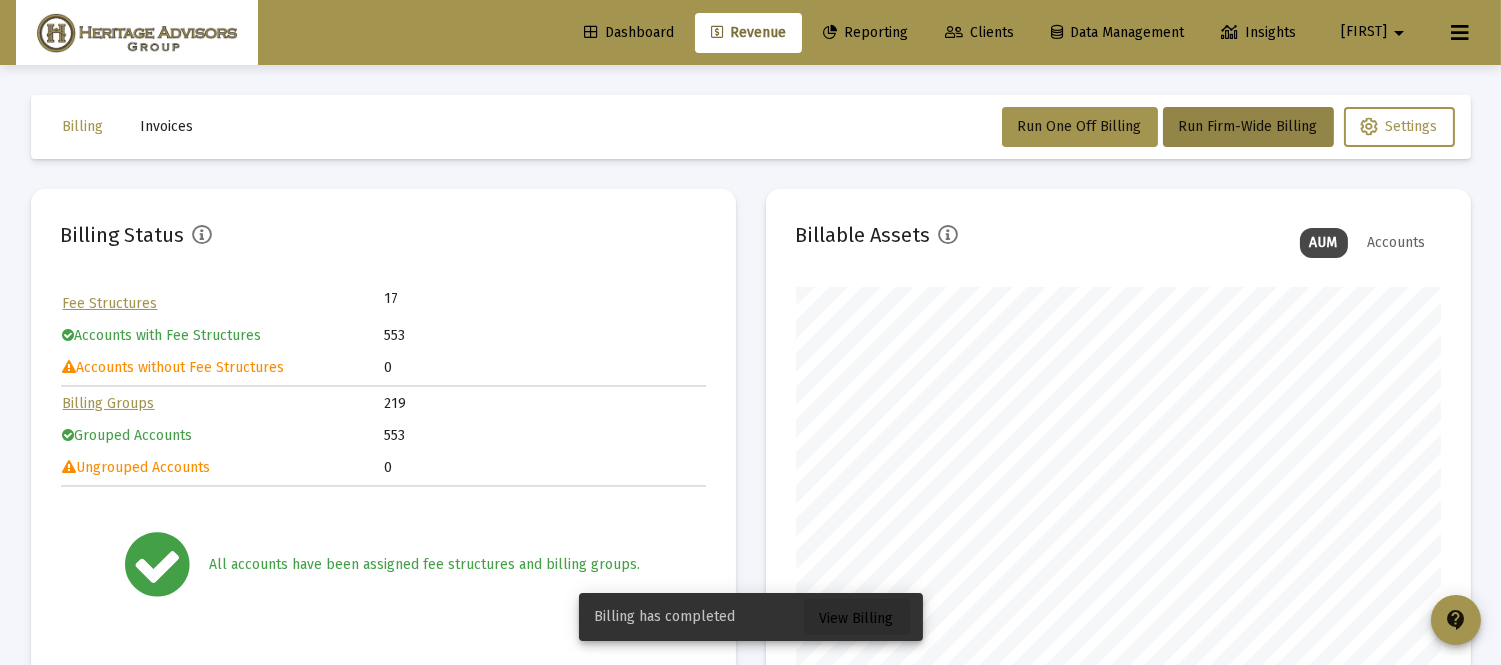click on "View Billing" at bounding box center [857, 618] 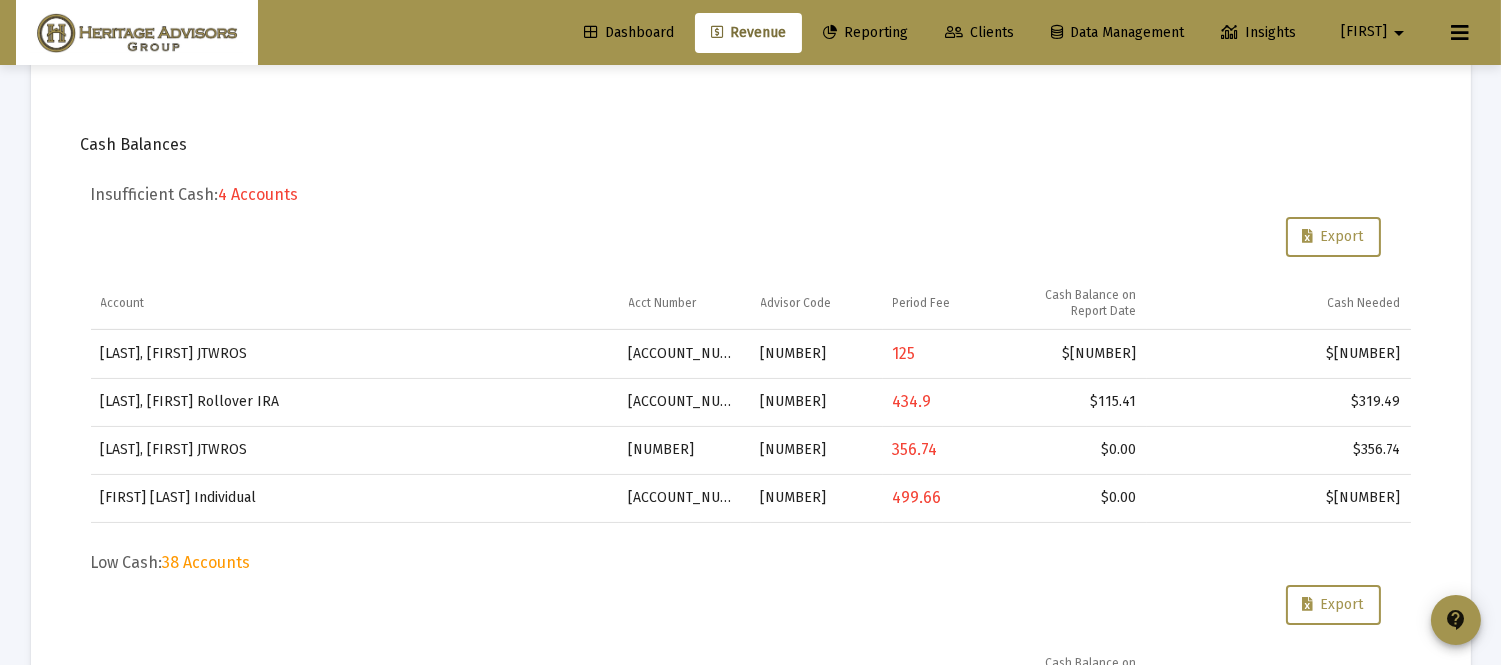scroll, scrollTop: 607, scrollLeft: 0, axis: vertical 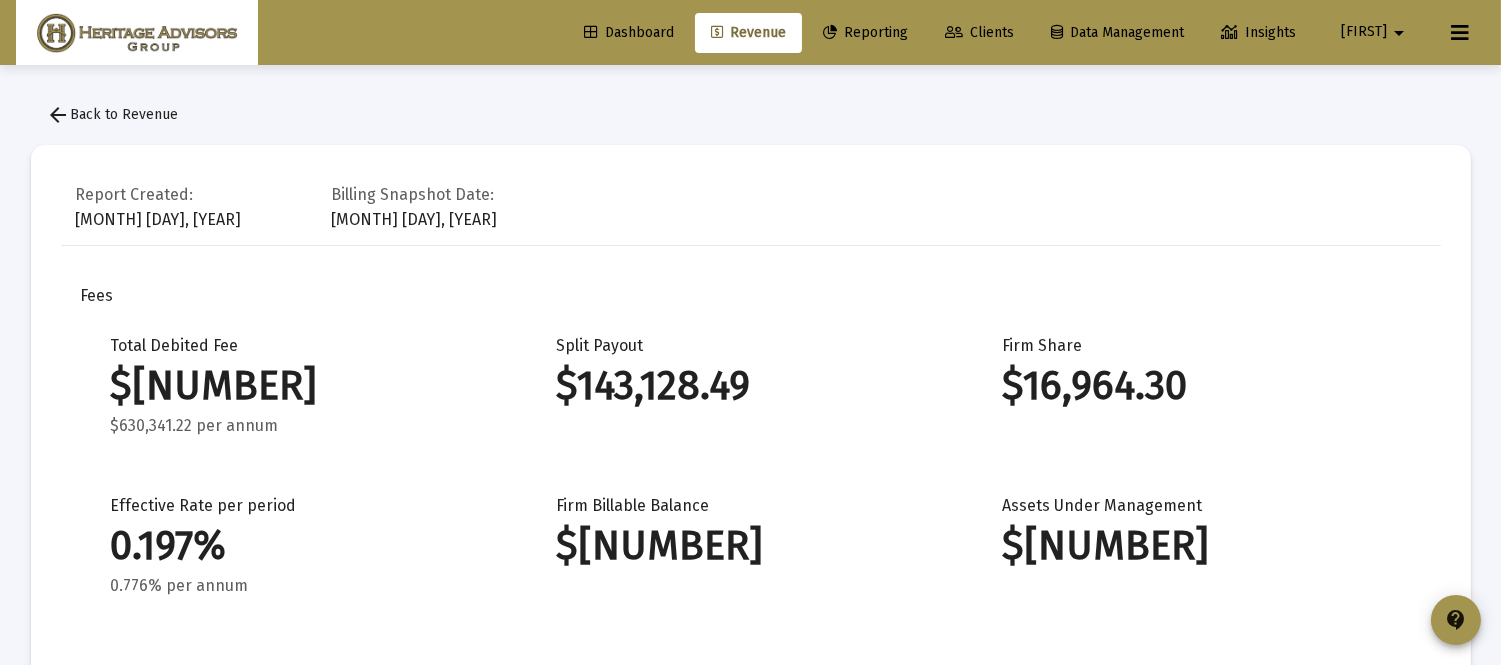 click on "Clients" at bounding box center [979, 32] 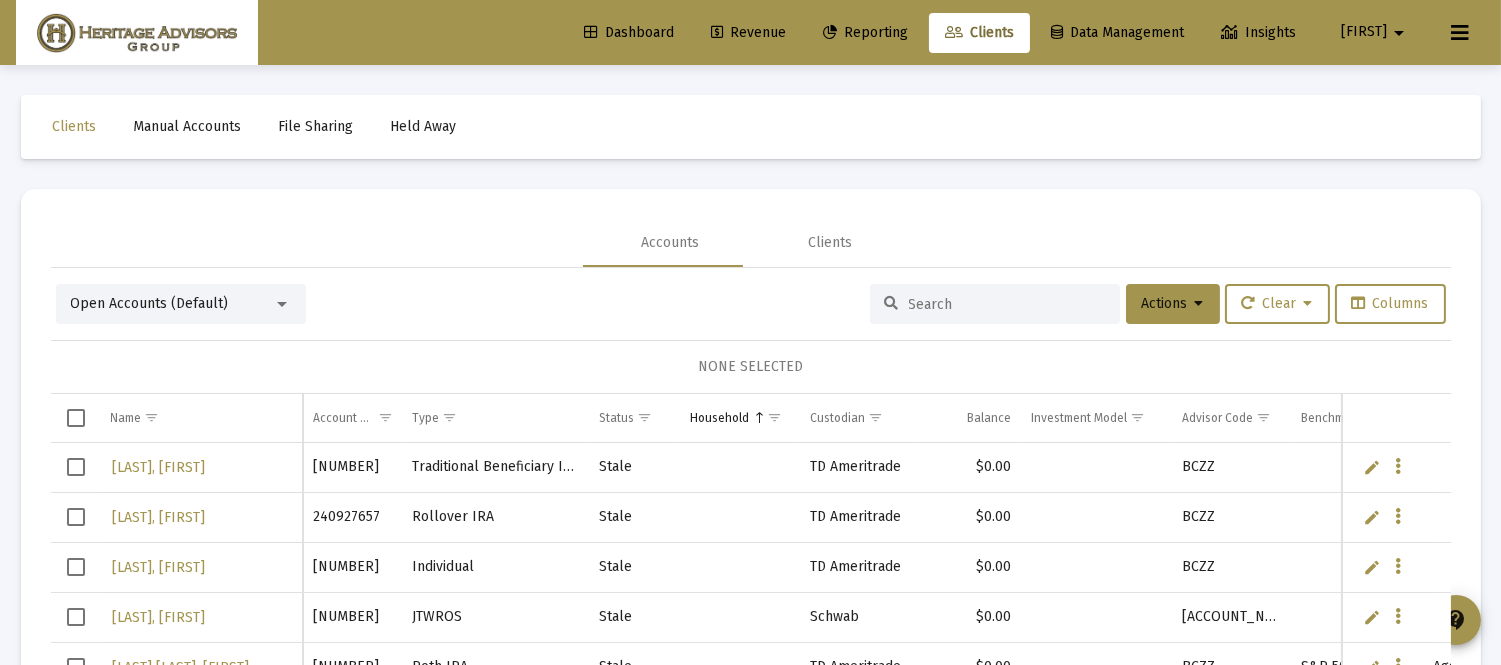 click at bounding box center (1007, 304) 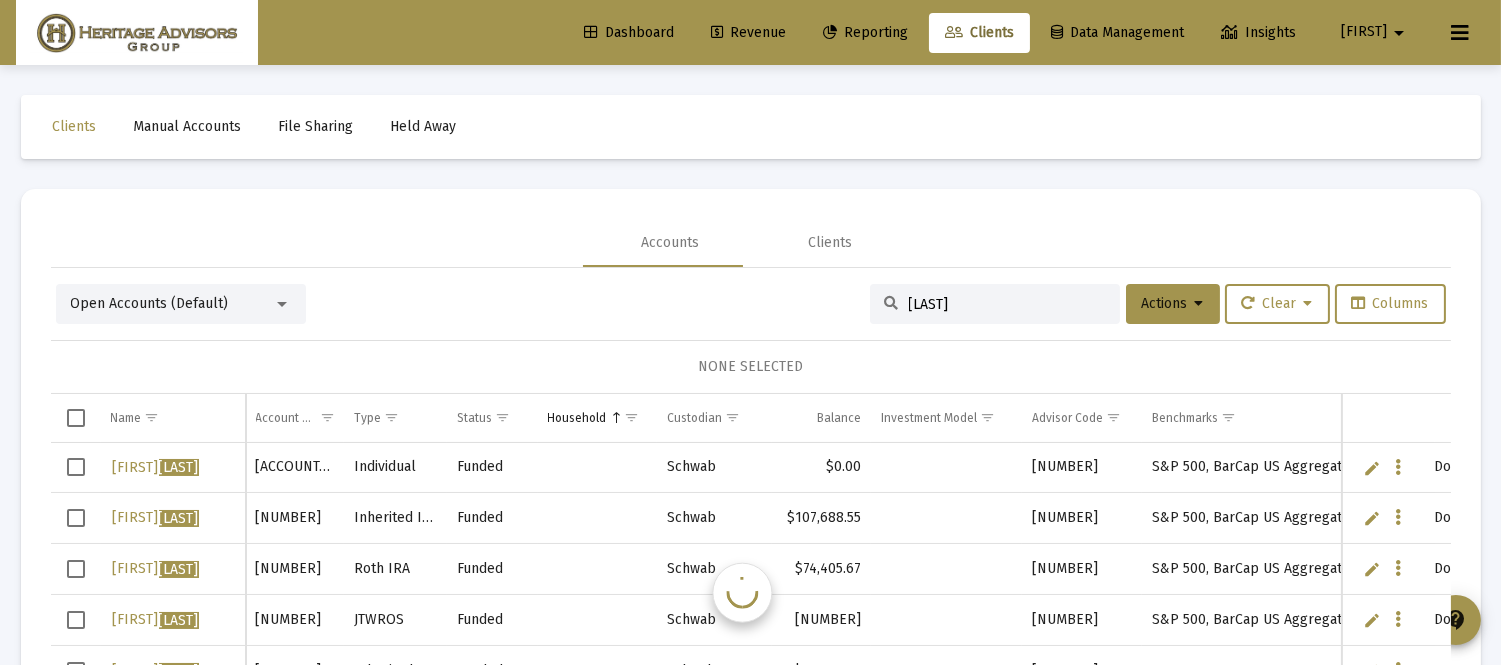 type on "[LAST]" 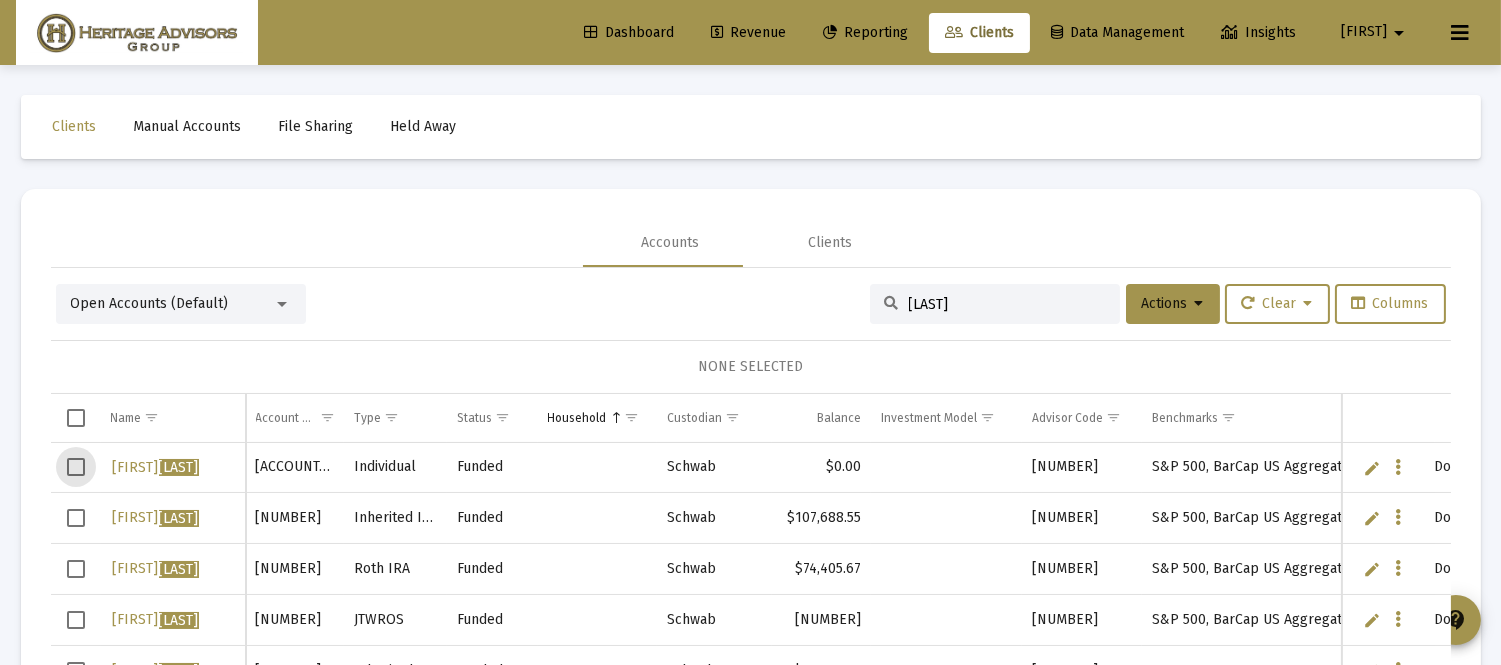 click at bounding box center (76, 467) 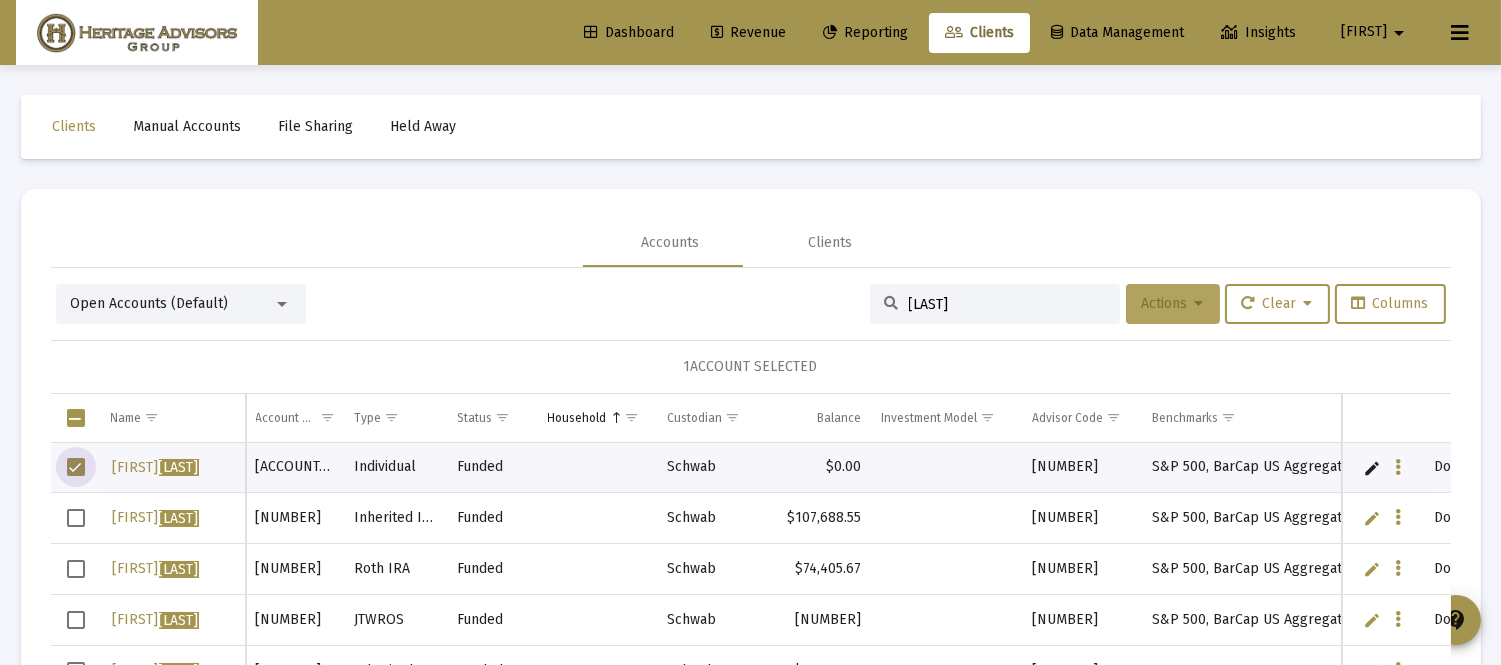click on "Actions" at bounding box center (1173, 303) 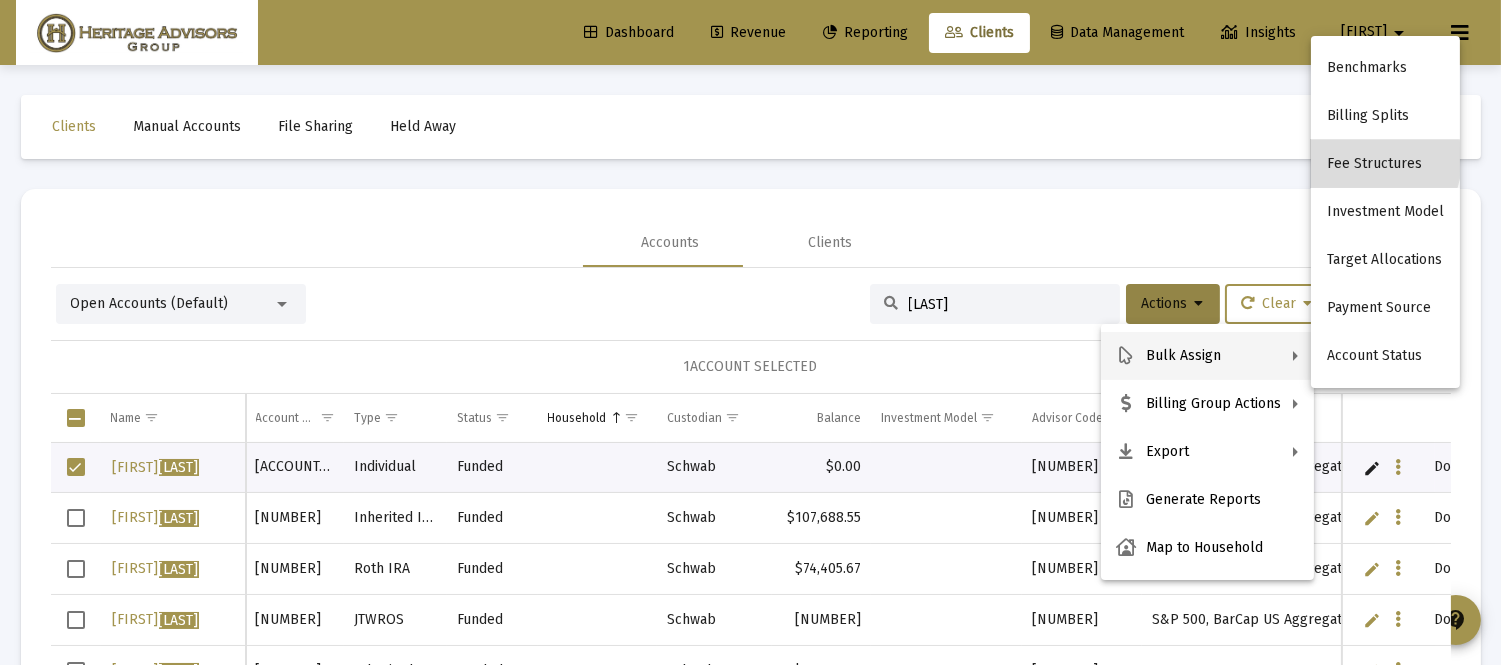 click on "Fee Structures" at bounding box center (1385, 164) 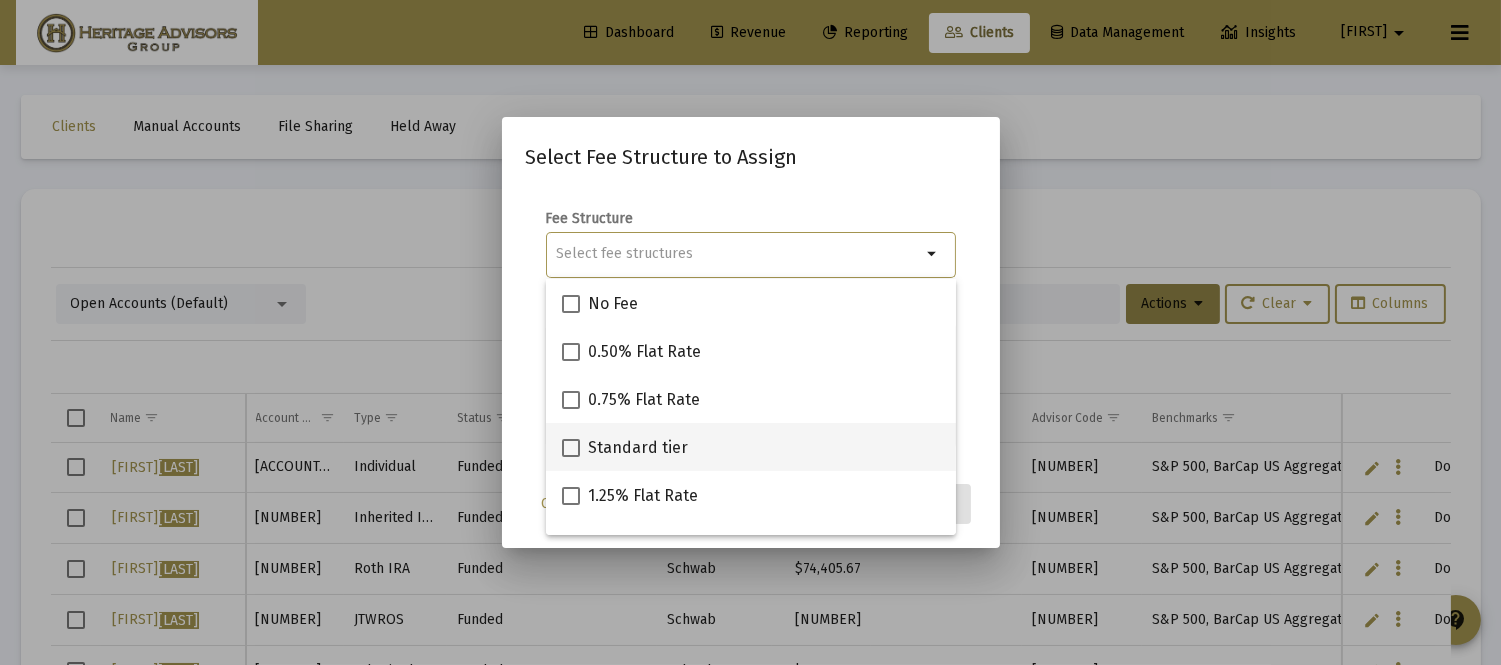click on "Standard tier" at bounding box center (625, 448) 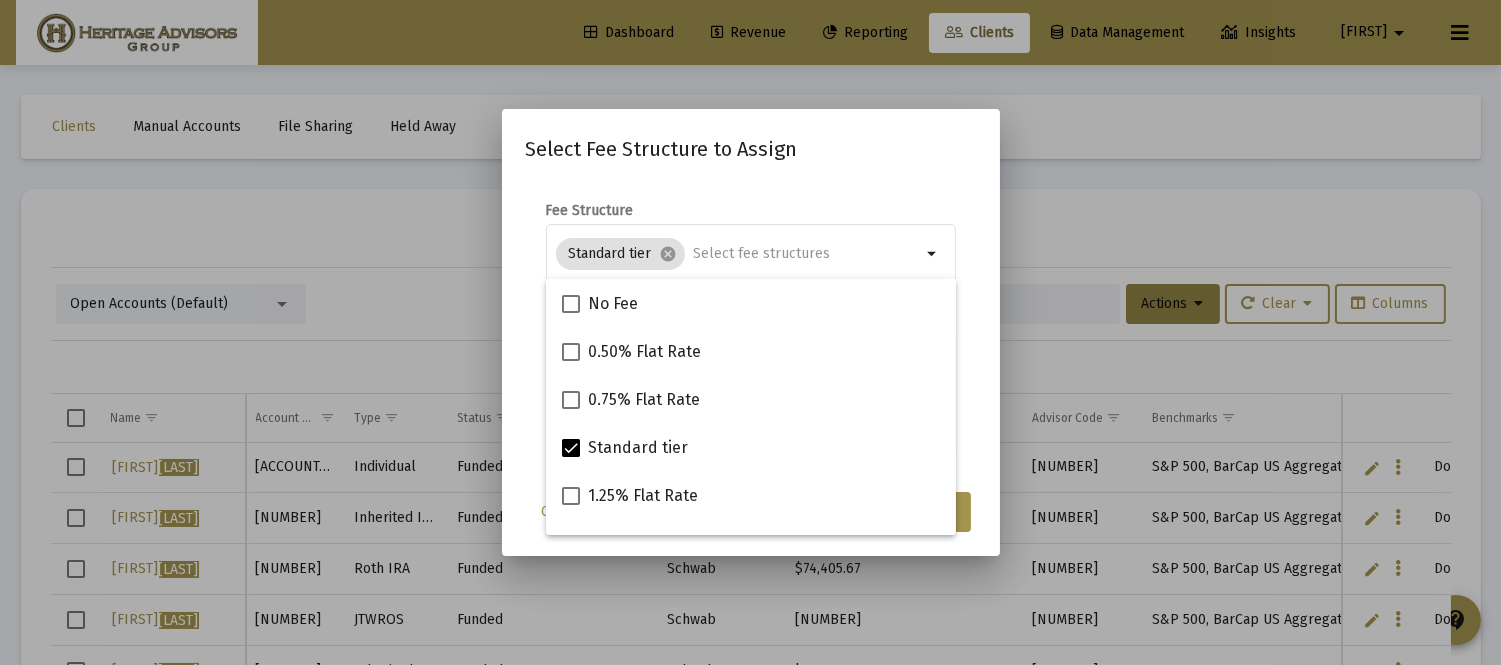 click on "Fee Structure  Standard tier  cancel arrow_drop_down Notes  You are assigning  1 account  to the selected fee structure.   Existing assignments within this set of accounts will be overwritten." at bounding box center (751, 330) 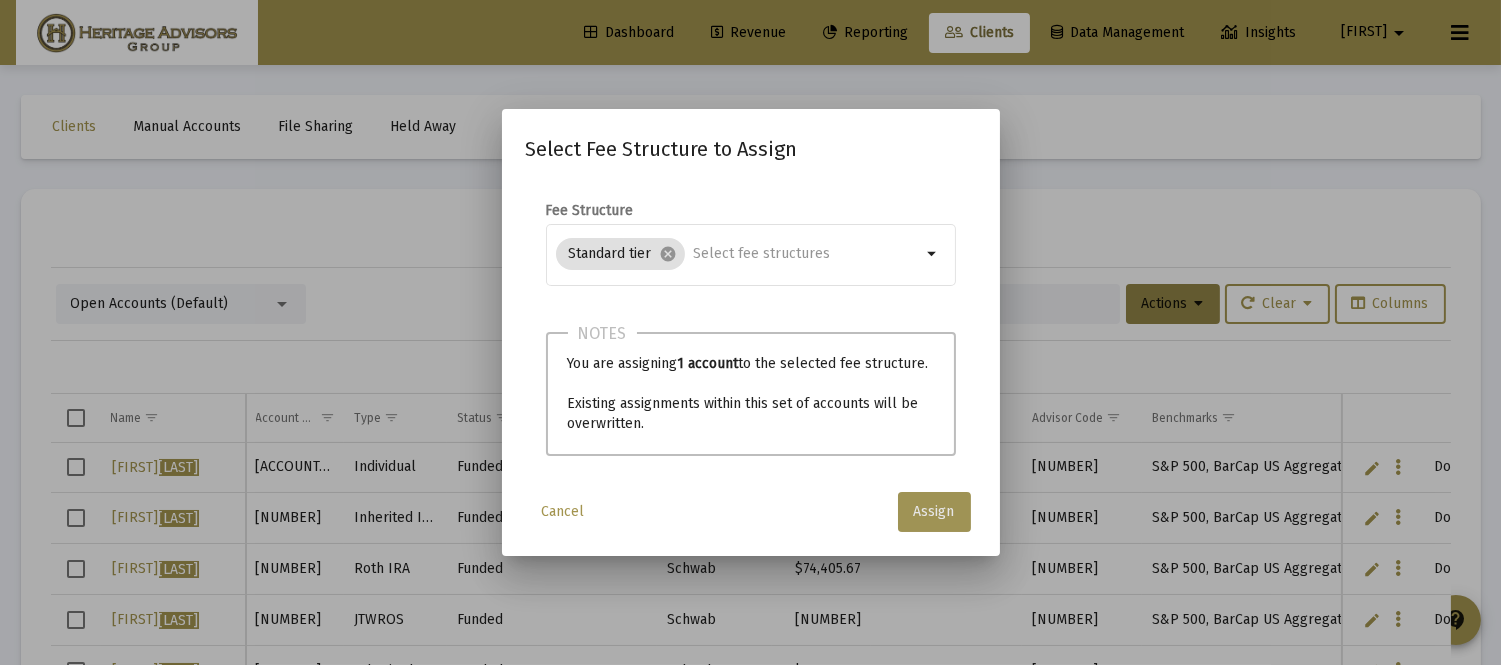 click on "Assign" at bounding box center [934, 511] 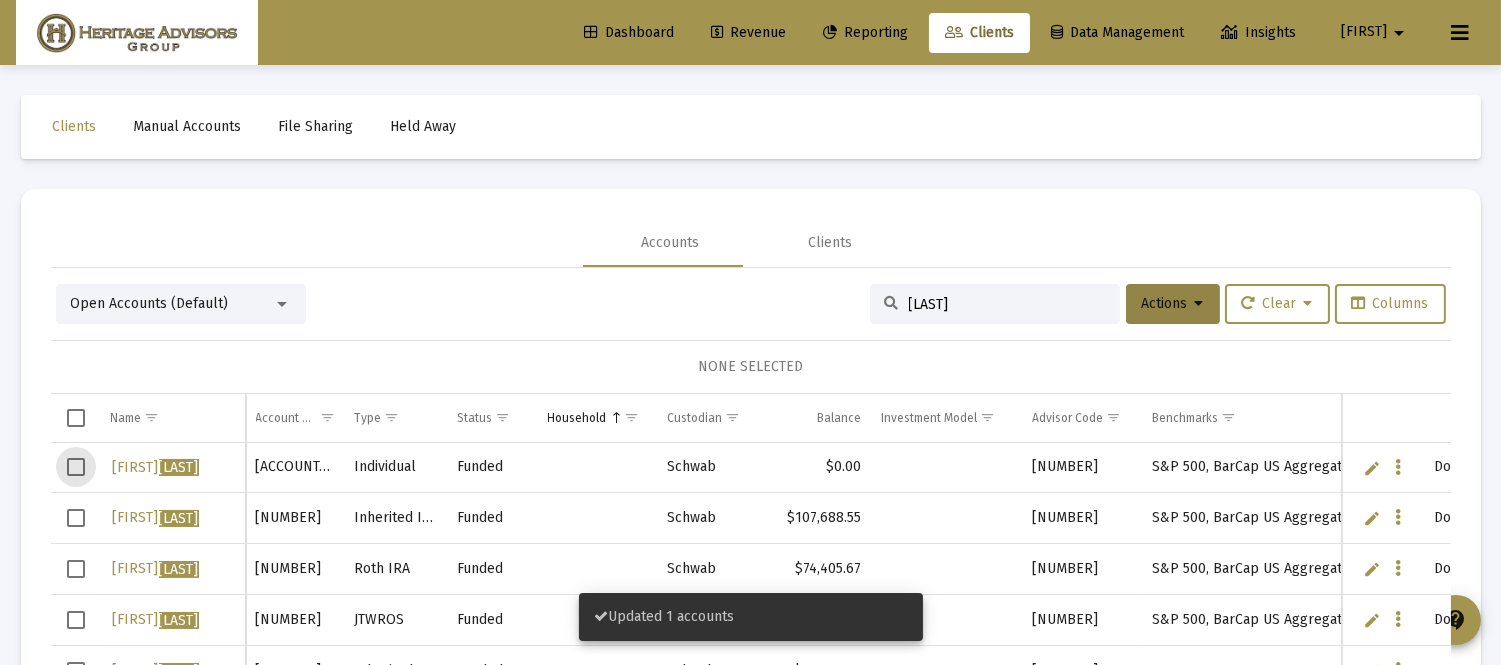 click at bounding box center (76, 467) 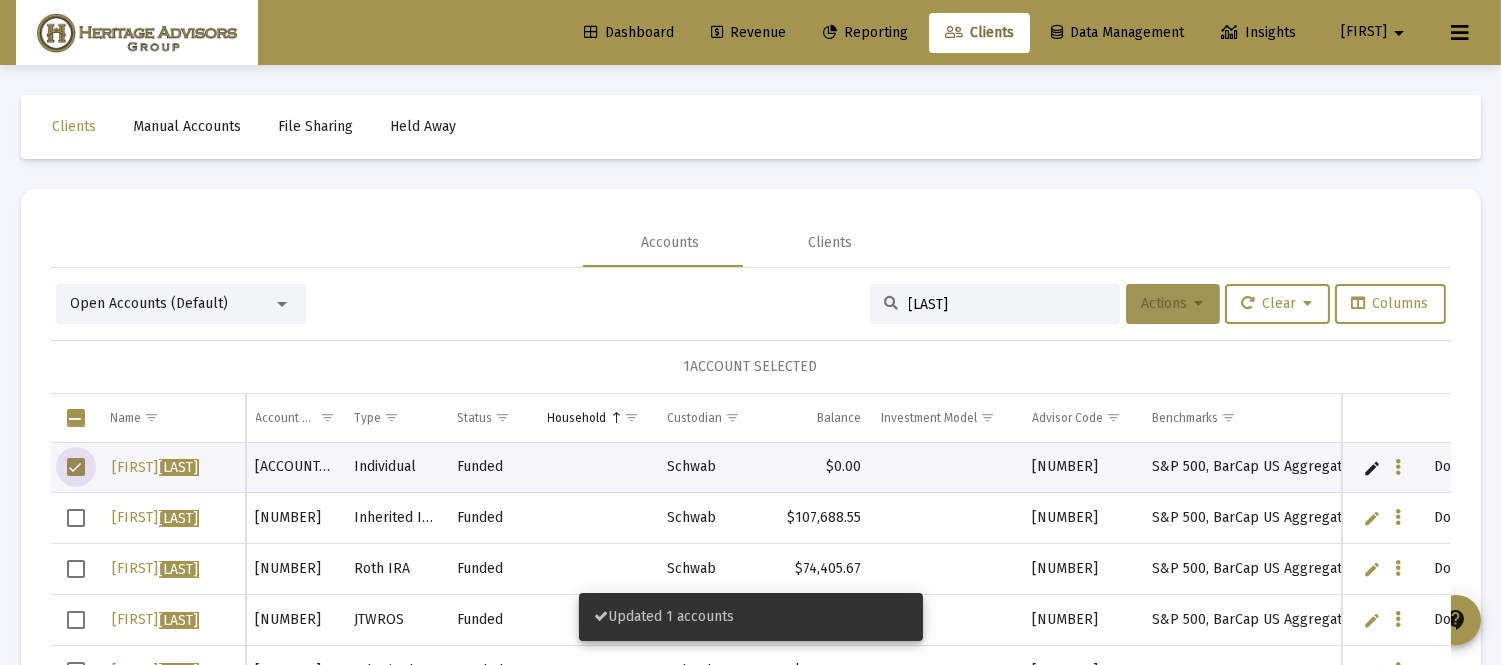 click on "Actions" at bounding box center (1173, 303) 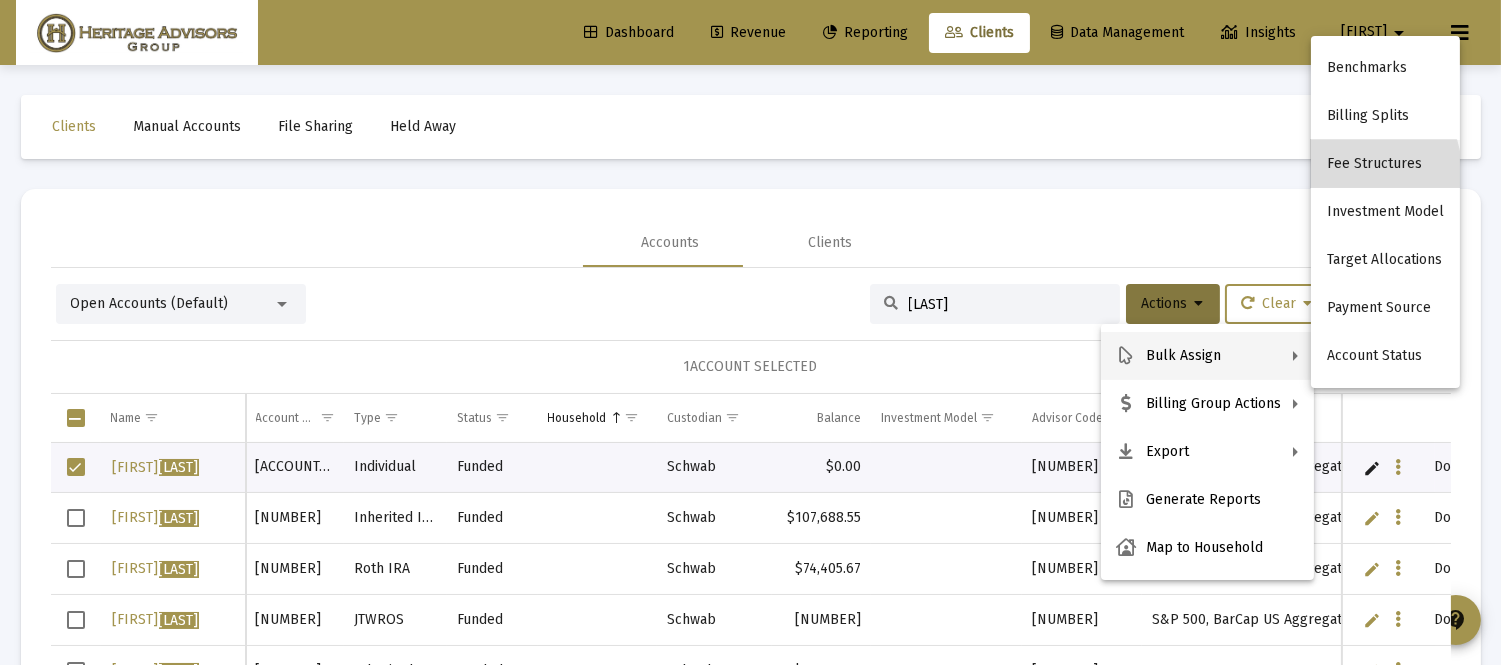 click on "Fee Structures" at bounding box center [1385, 164] 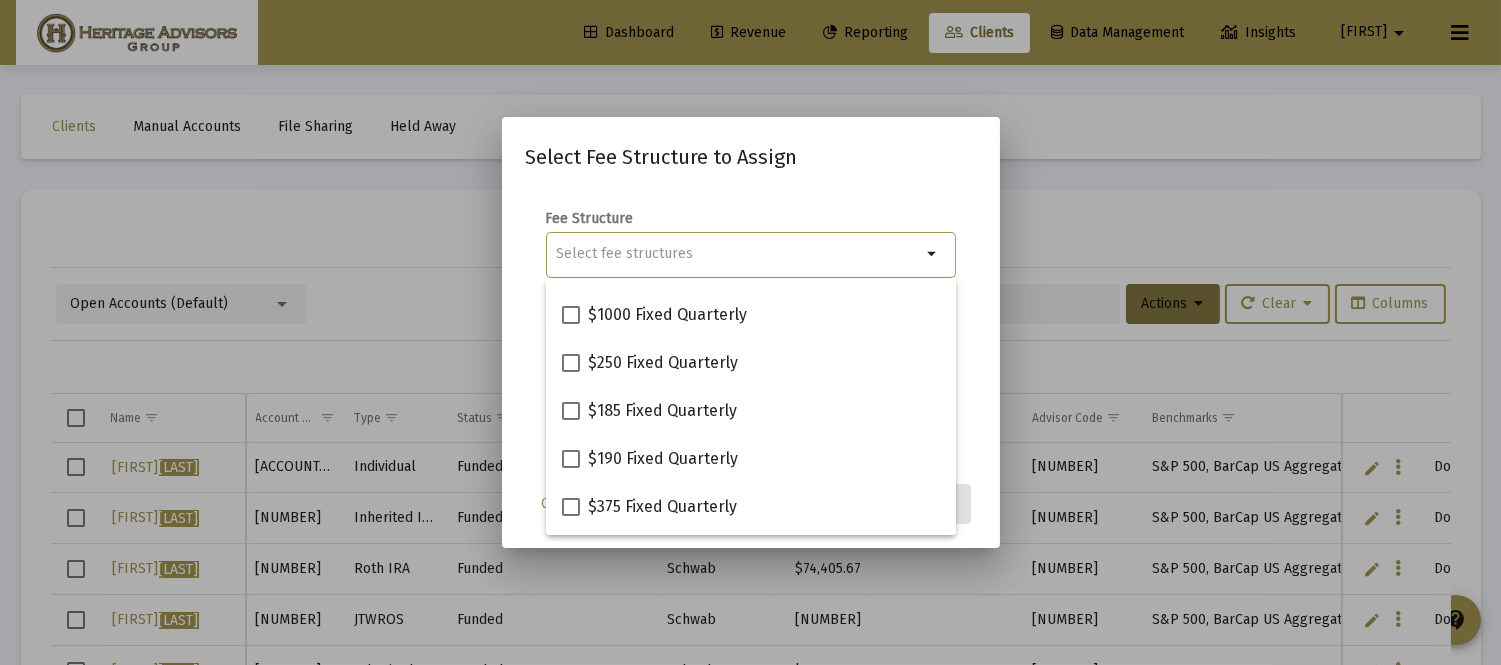 scroll, scrollTop: 560, scrollLeft: 0, axis: vertical 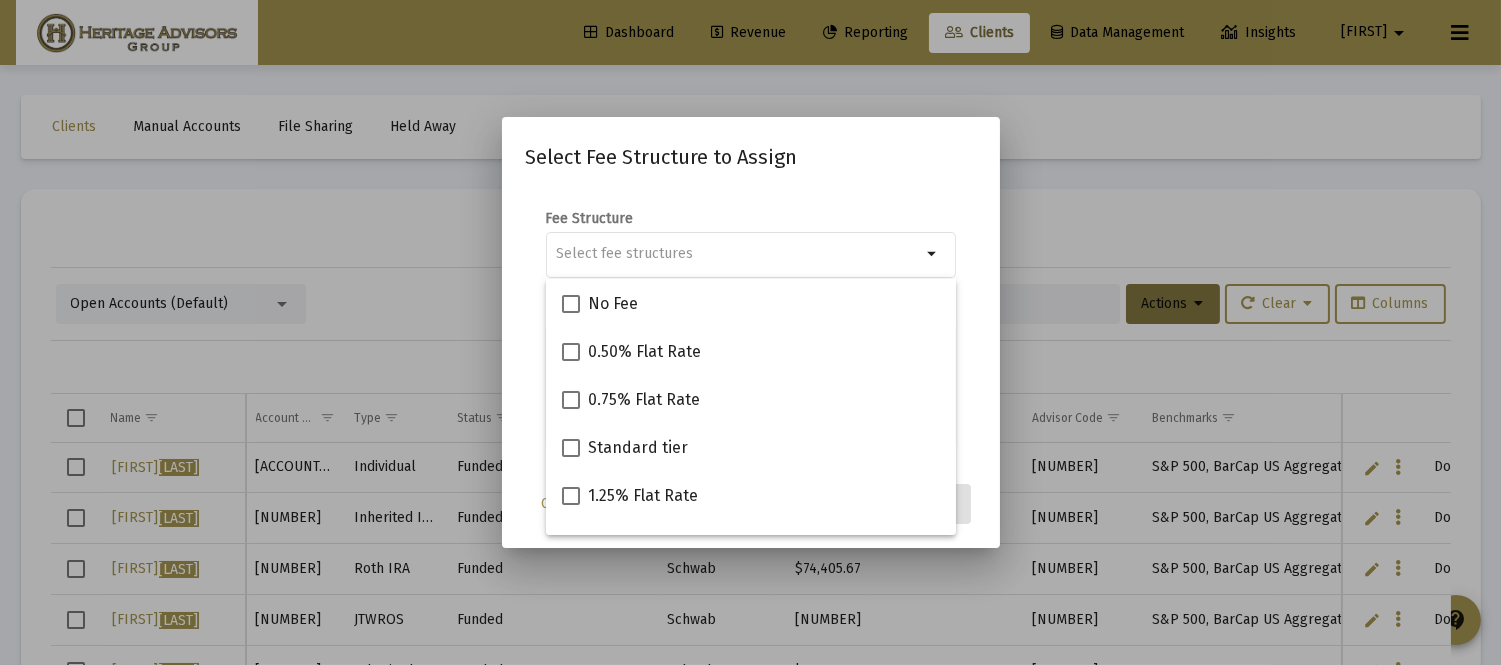 click at bounding box center [750, 332] 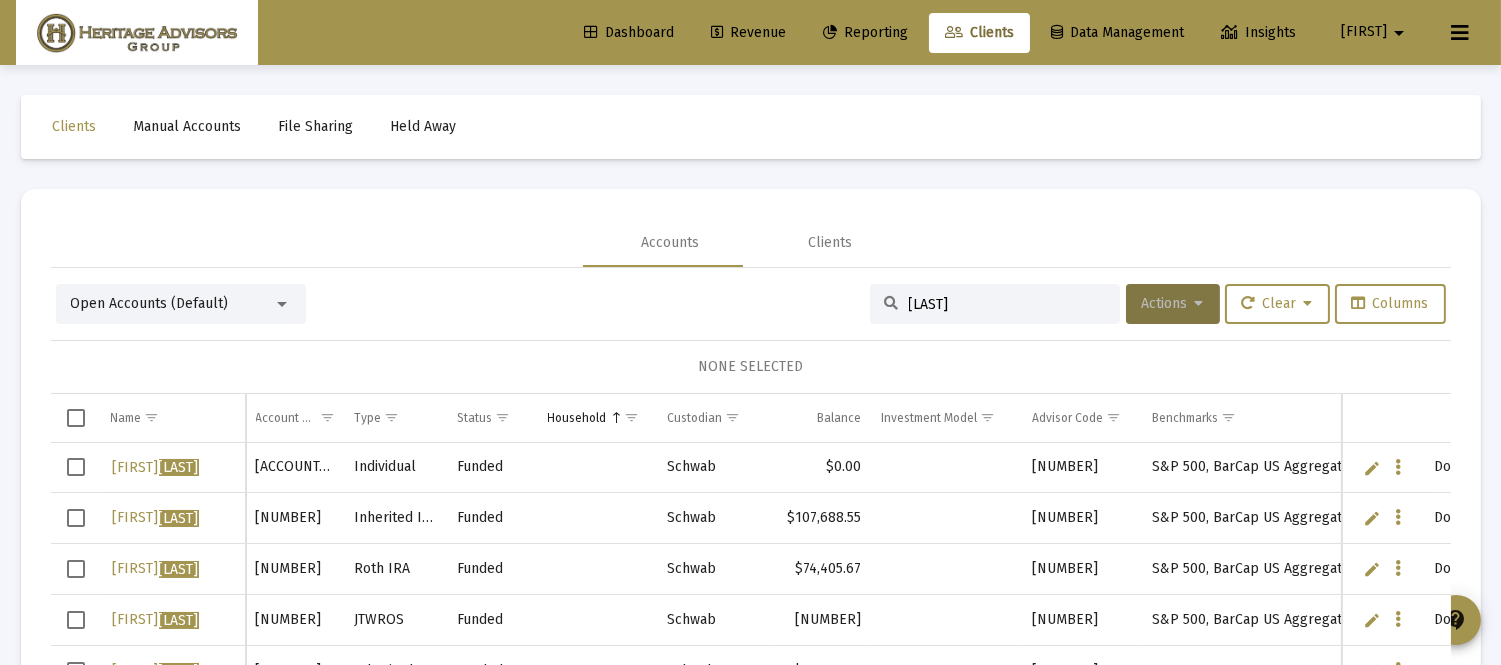 click on "Actions" at bounding box center [1173, 303] 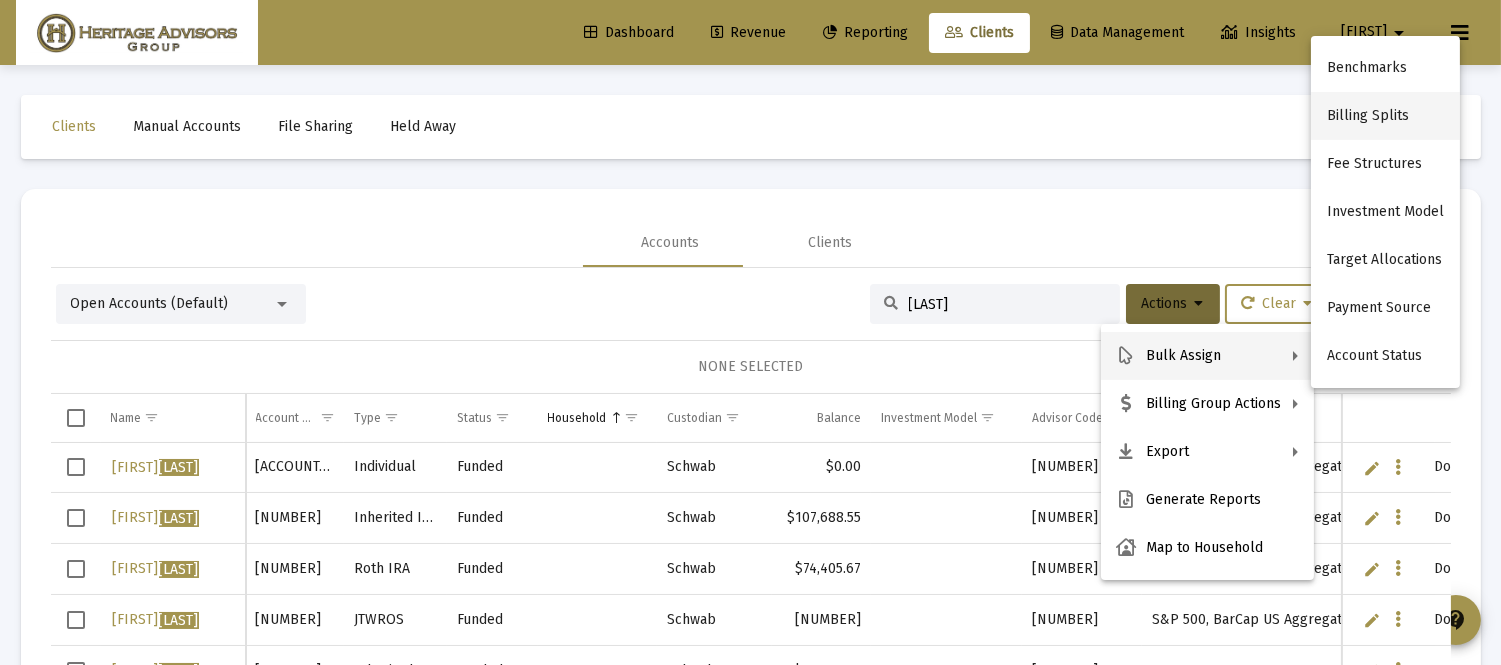 click on "Billing Splits" at bounding box center (1385, 116) 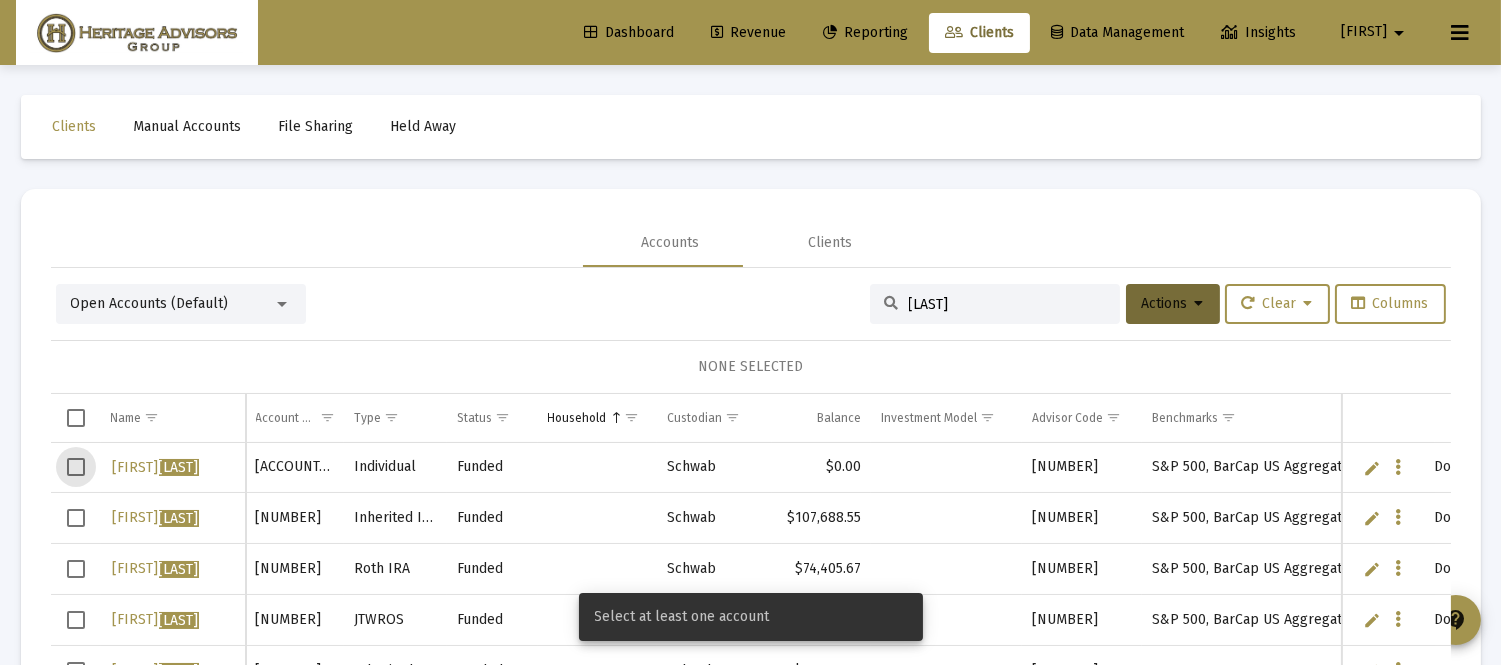 click at bounding box center [76, 467] 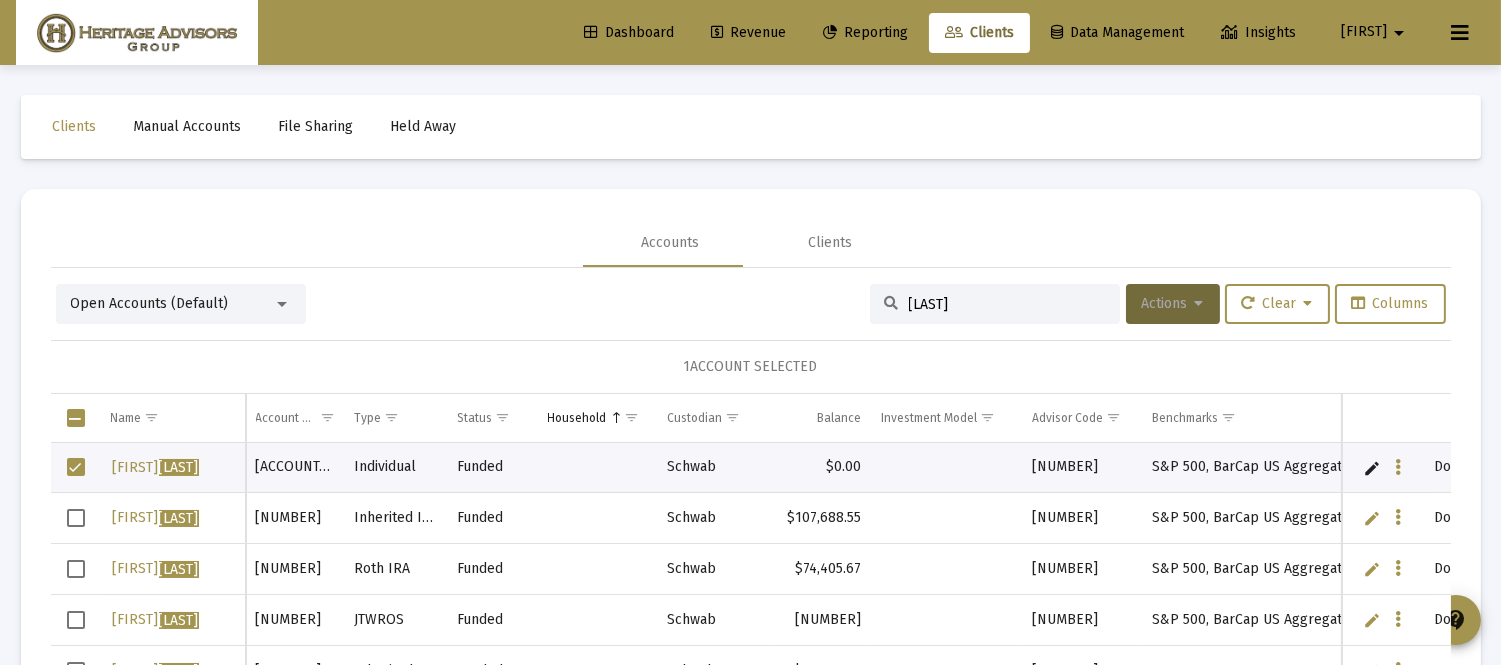 click on "Actions" at bounding box center [1173, 304] 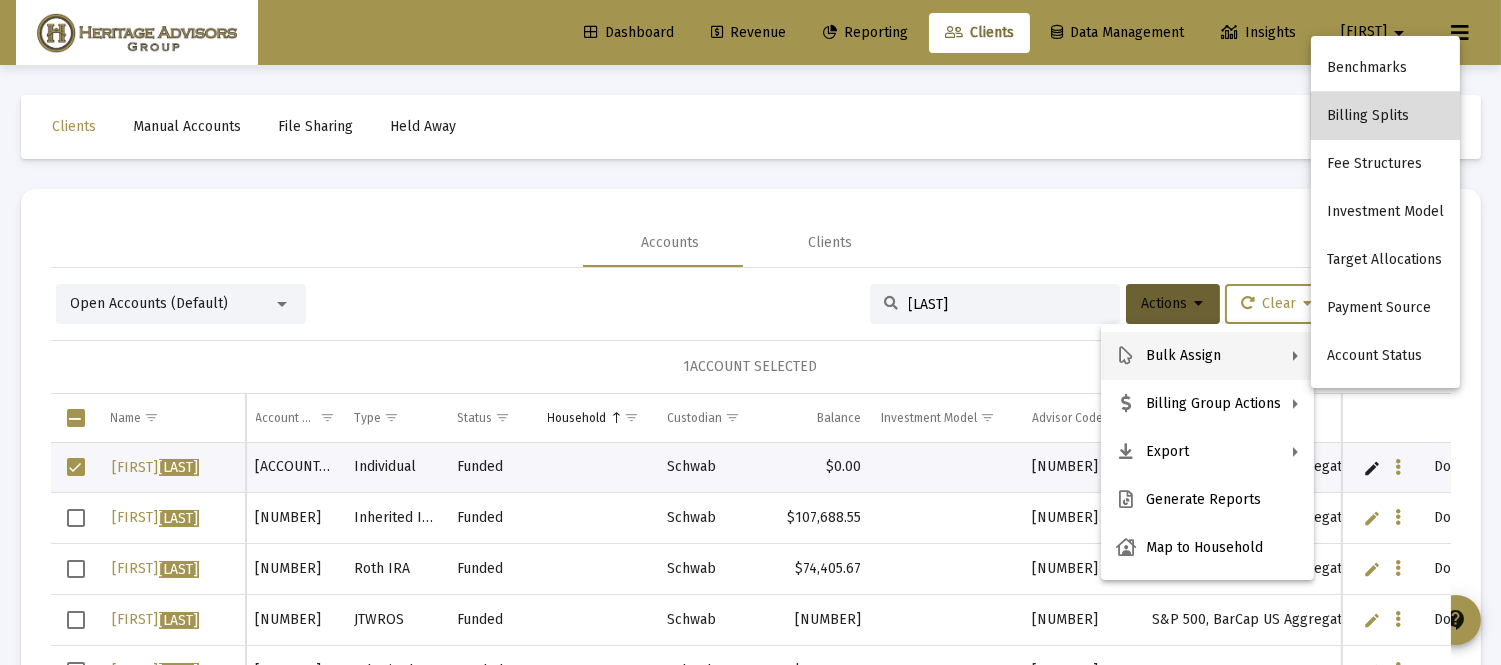 click on "Billing Splits" at bounding box center (1385, 116) 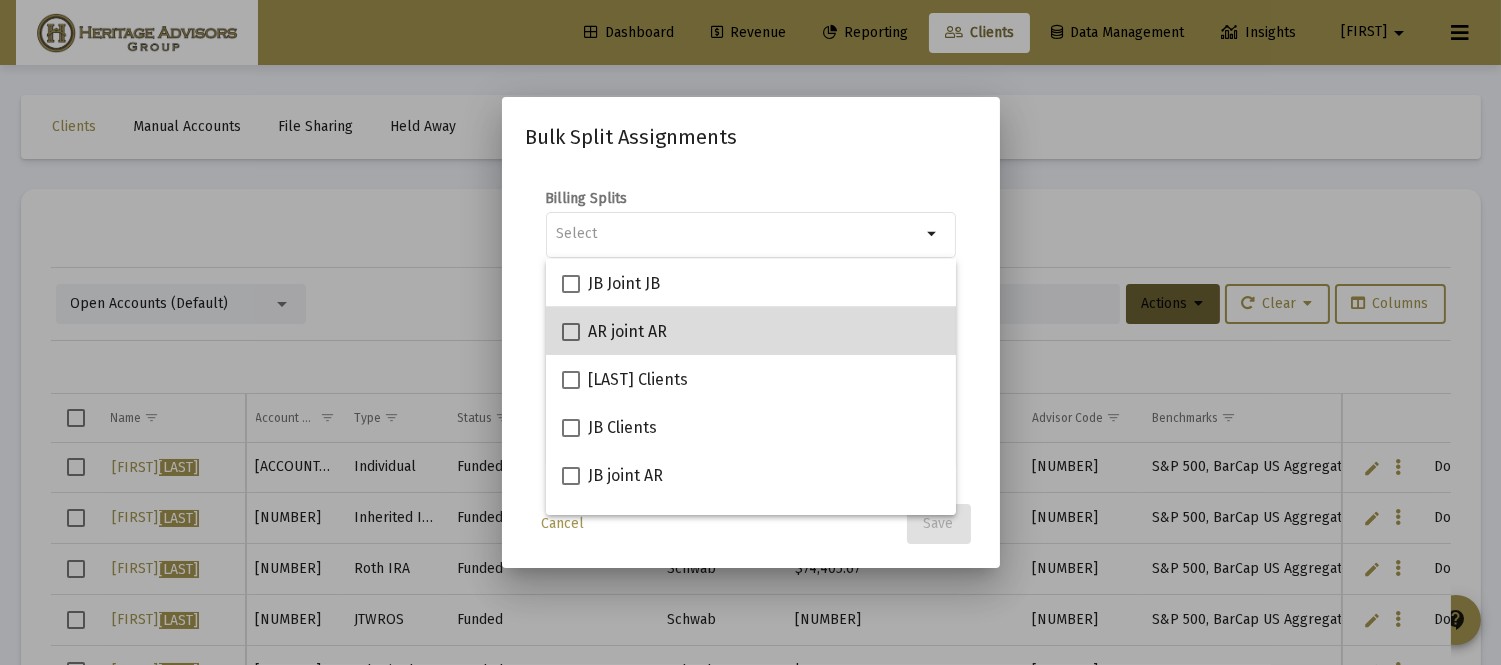 click on "AR joint AR" at bounding box center (751, 331) 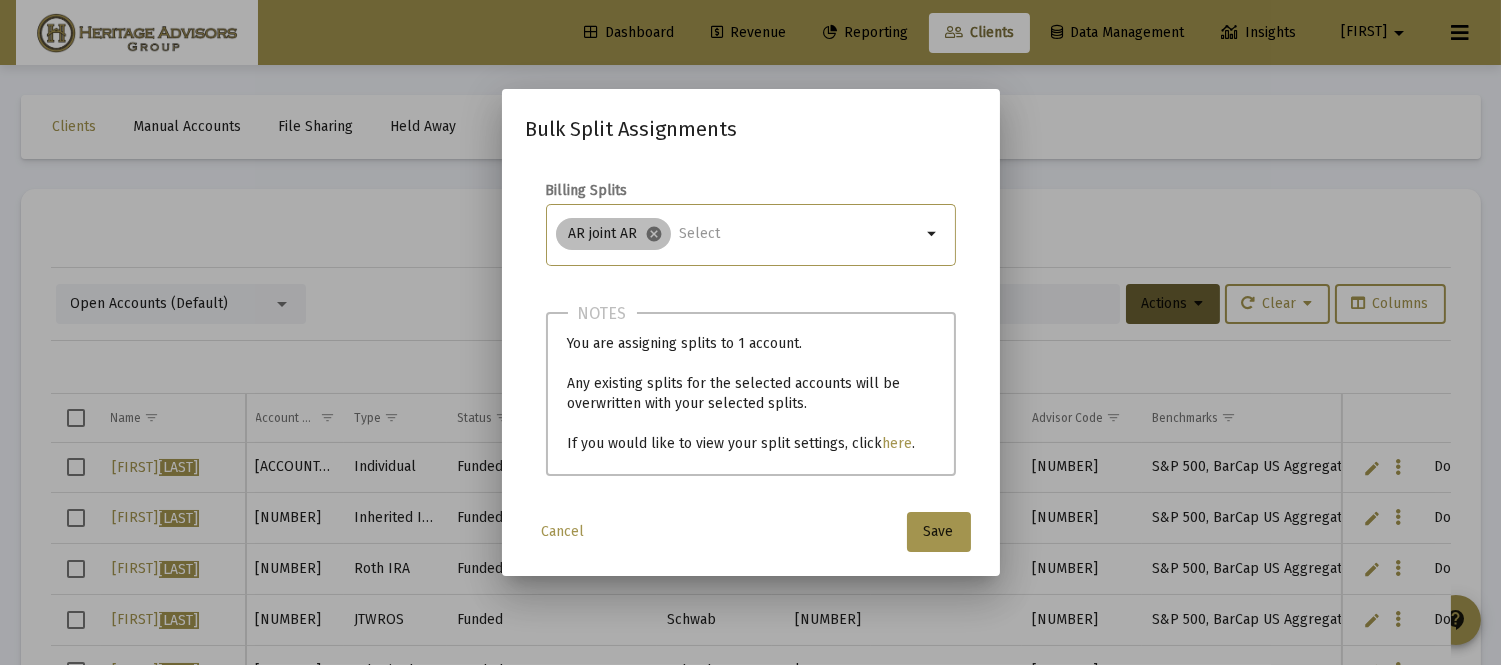 click on "cancel" at bounding box center (654, 234) 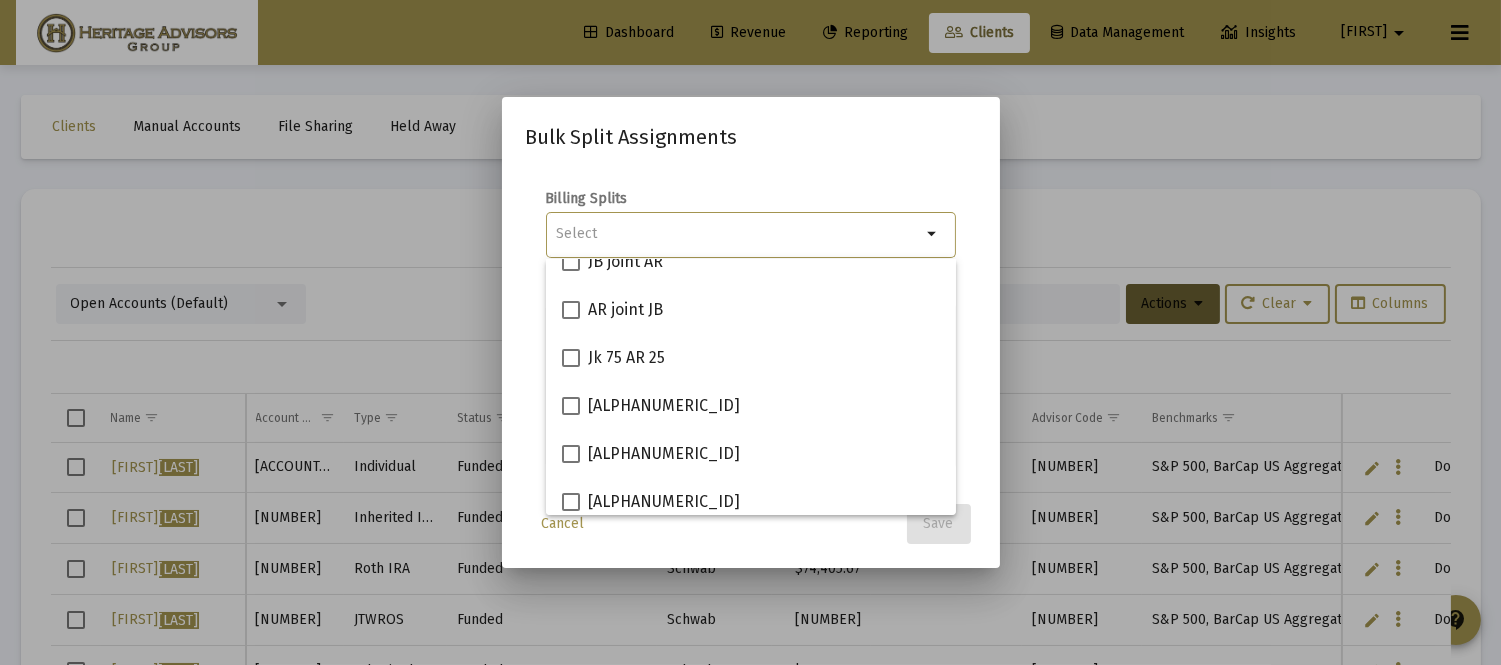 scroll, scrollTop: 224, scrollLeft: 0, axis: vertical 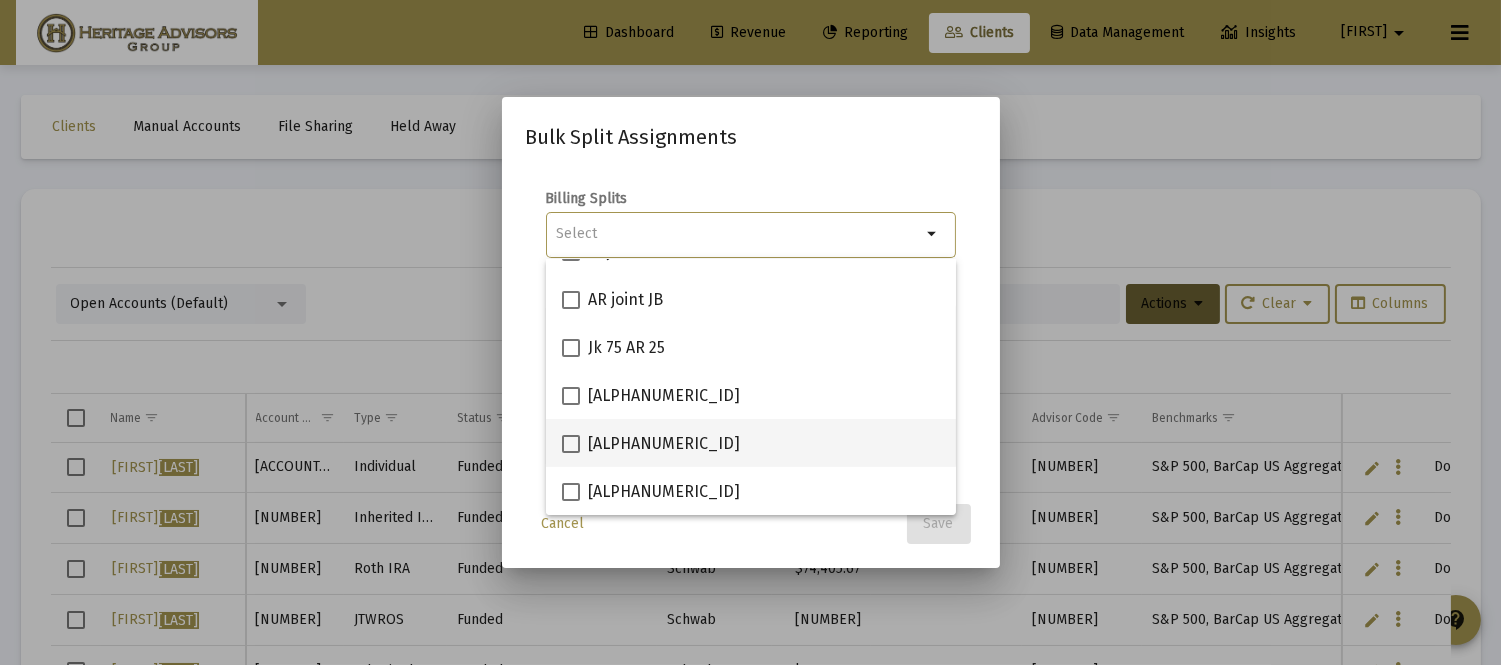click at bounding box center (571, 444) 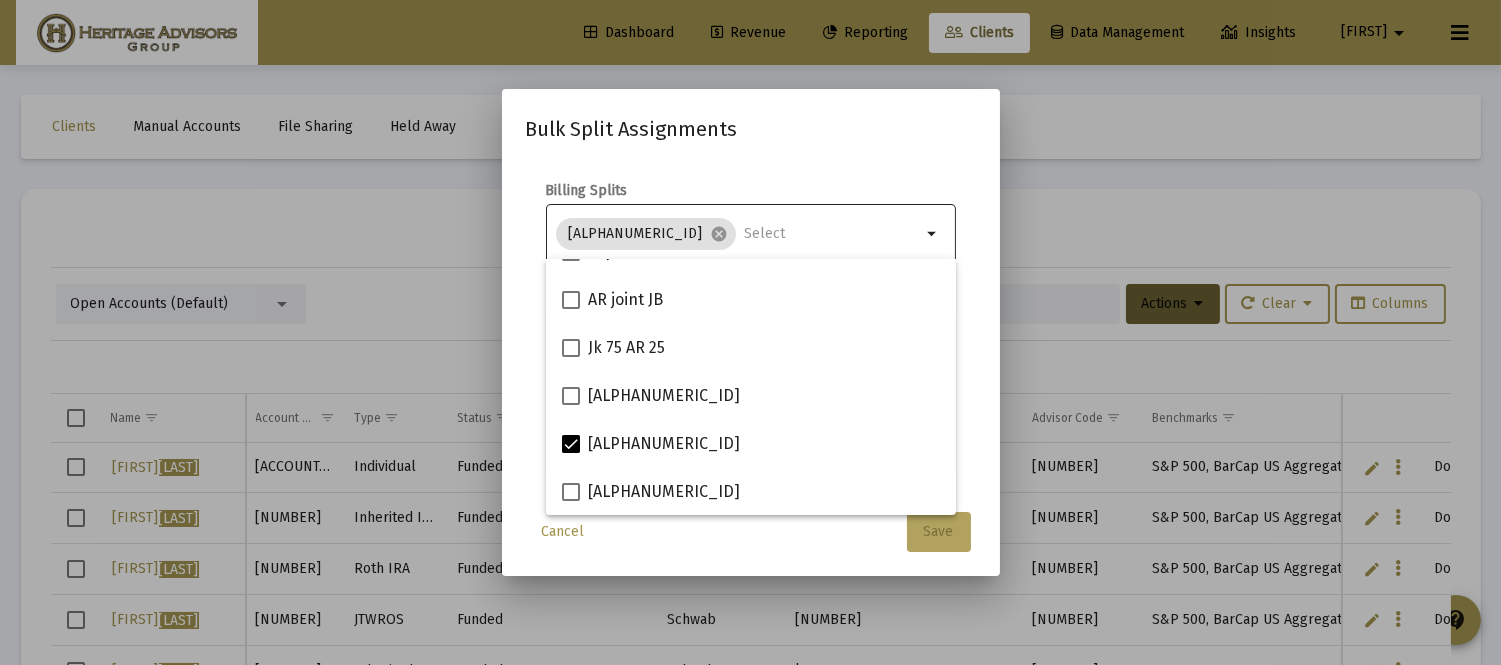 click on "Save" at bounding box center (939, 531) 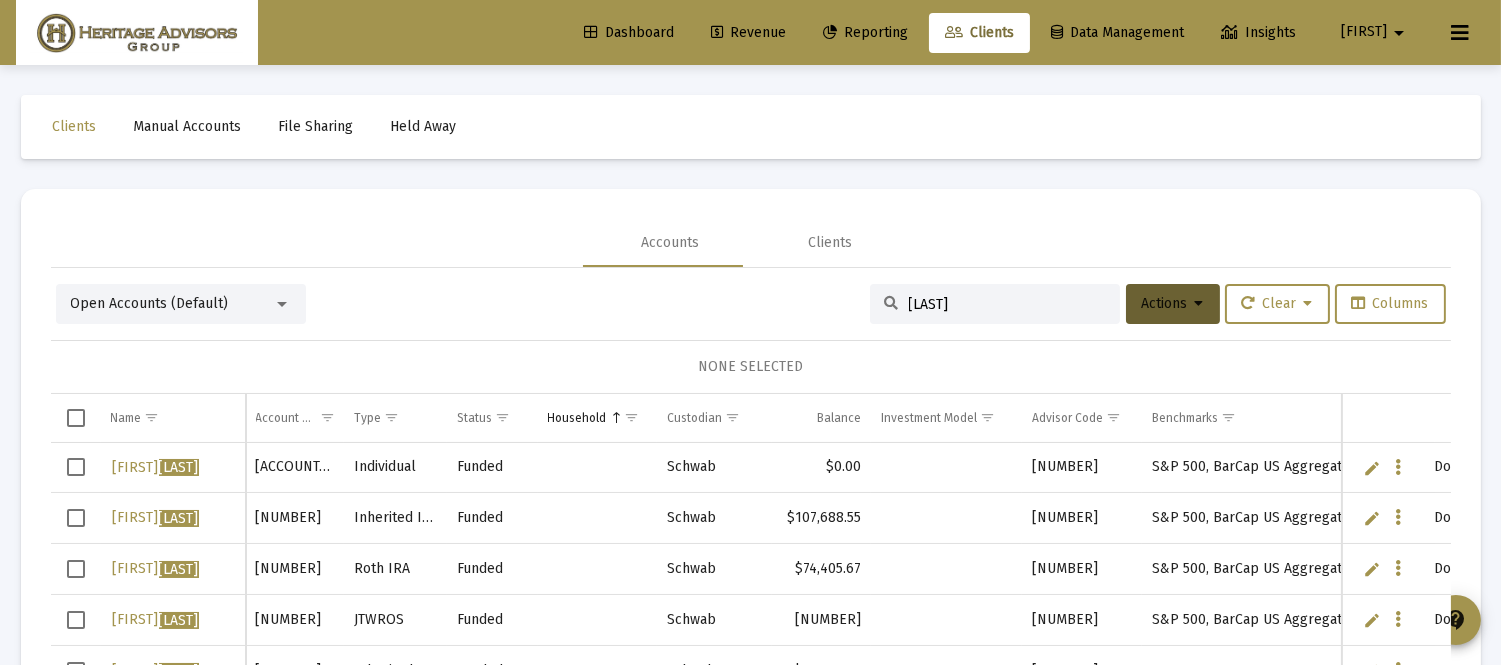 drag, startPoint x: 968, startPoint y: 297, endPoint x: 746, endPoint y: 295, distance: 222.009 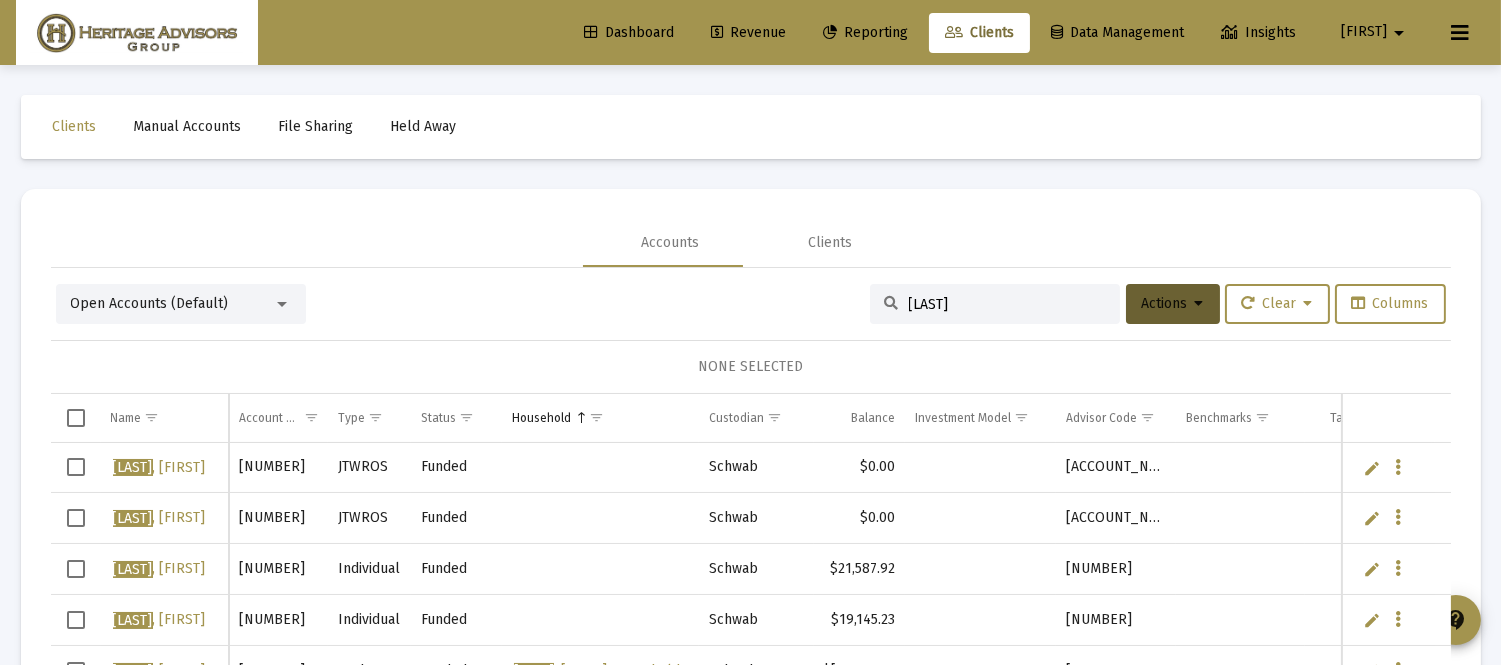 type on "[LAST]" 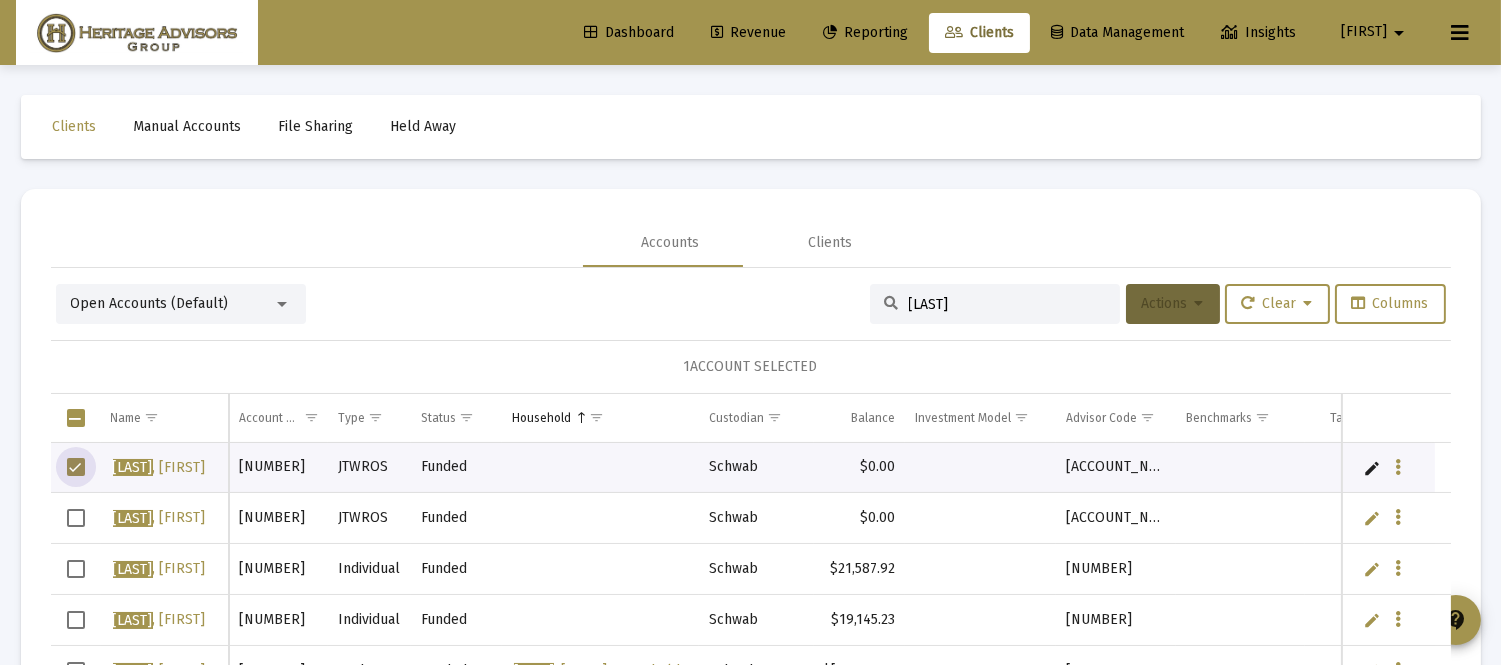 click on "Actions" at bounding box center (1173, 304) 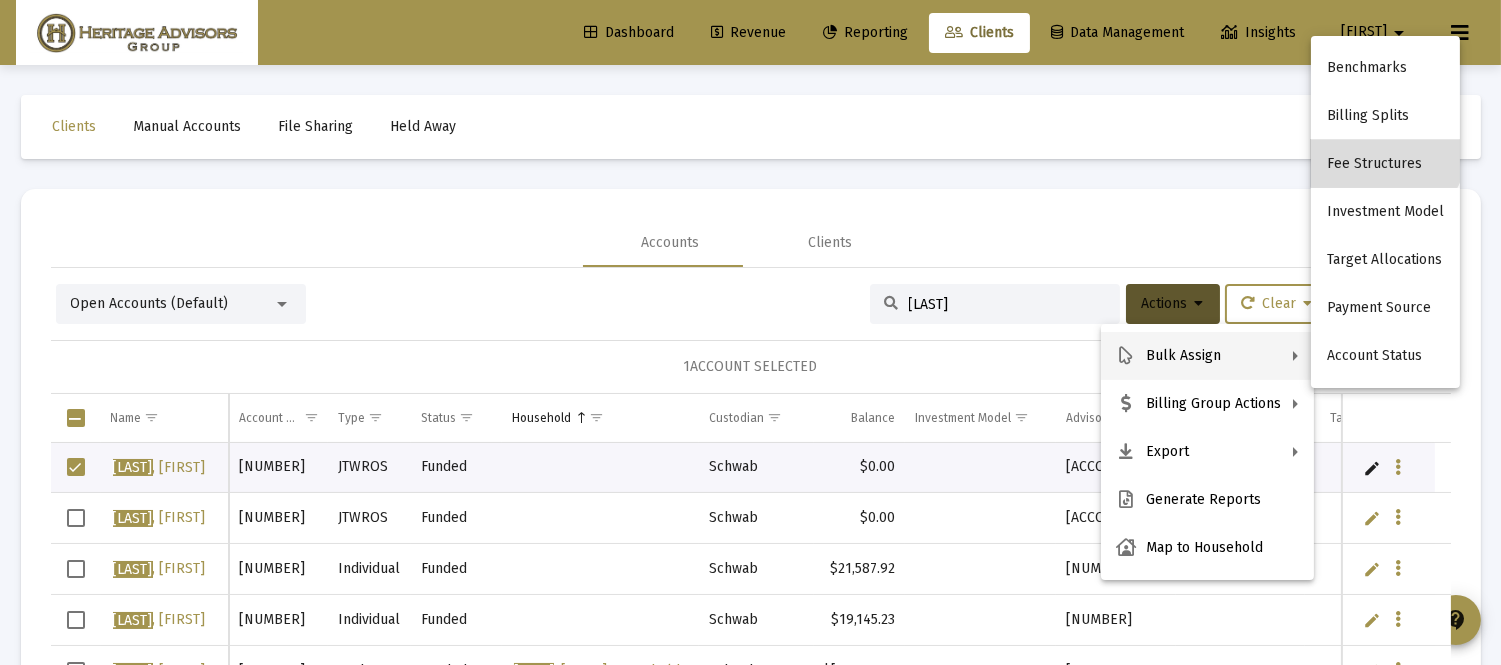 click on "Fee Structures" at bounding box center (1385, 164) 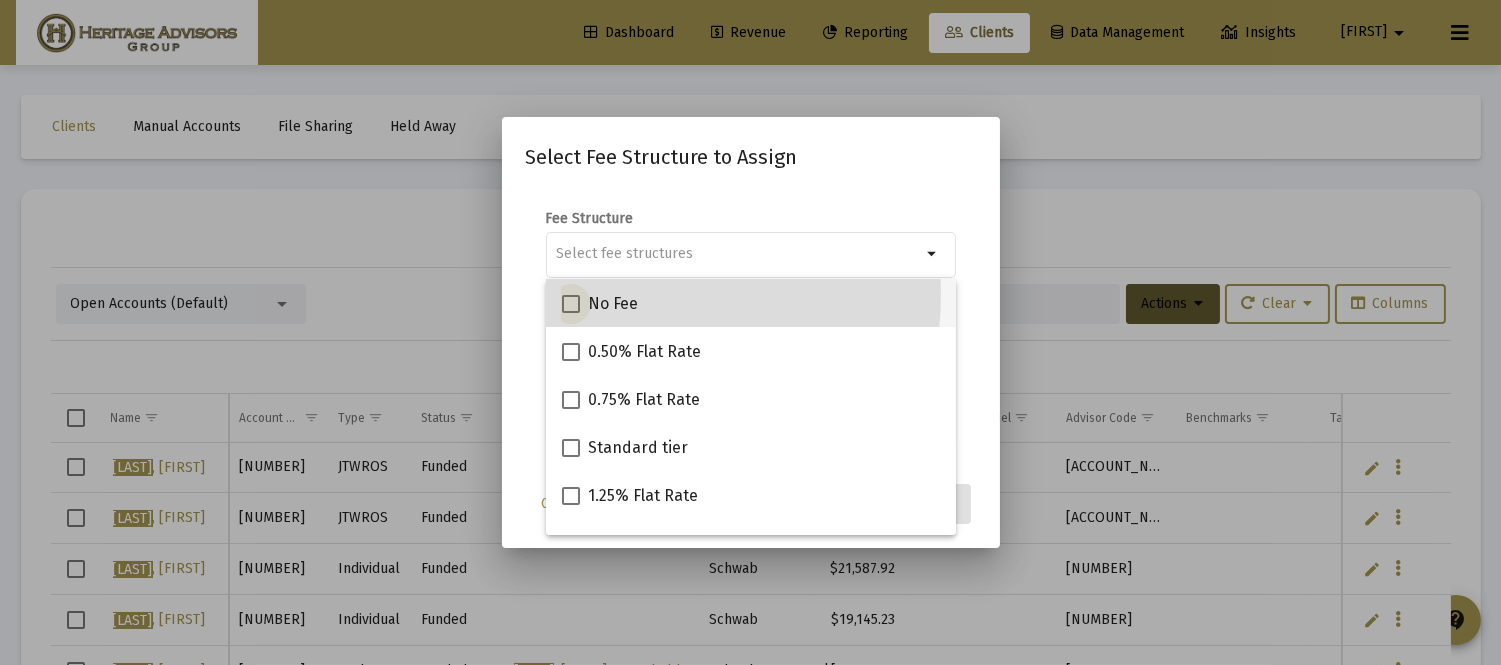 click on "No Fee" at bounding box center (600, 304) 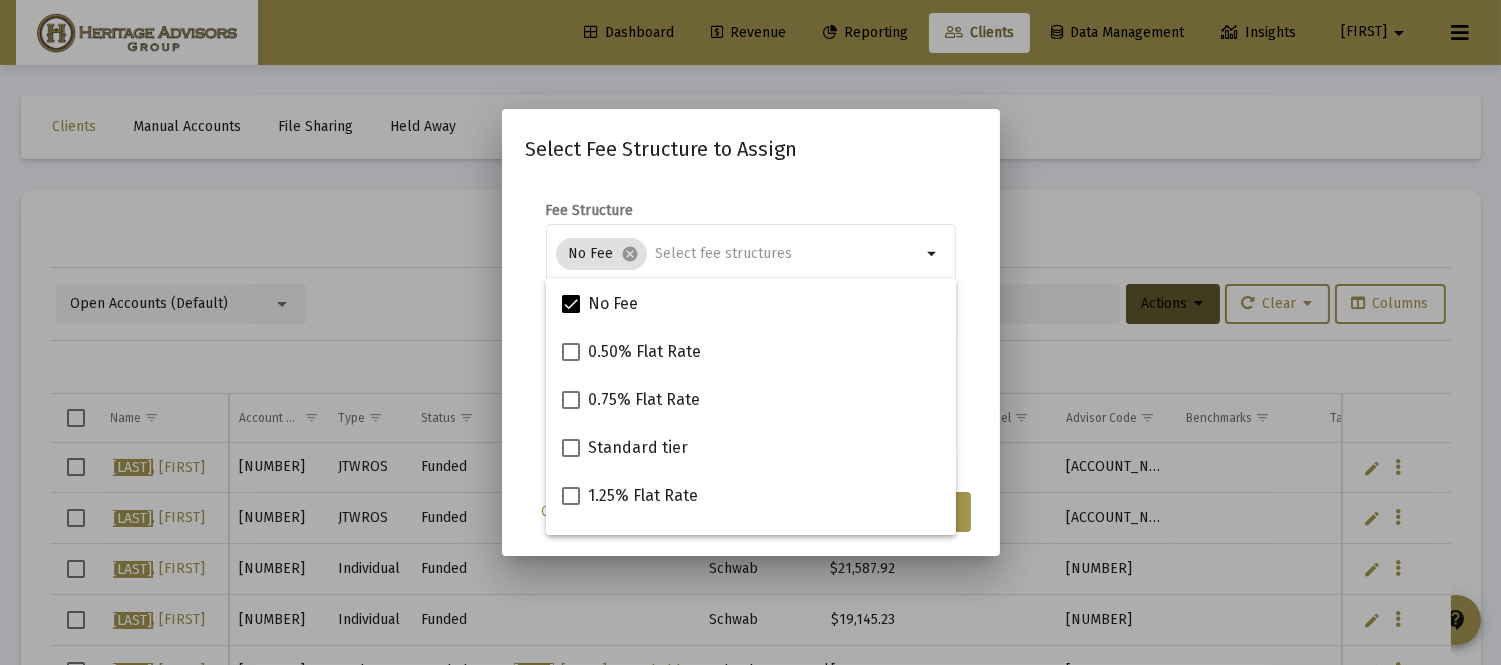 click on "Fee Structure  No Fee  cancel arrow_drop_down Notes  You are assigning  1 account  to the selected fee structure.   Existing assignments within this set of accounts will be overwritten." at bounding box center (751, 330) 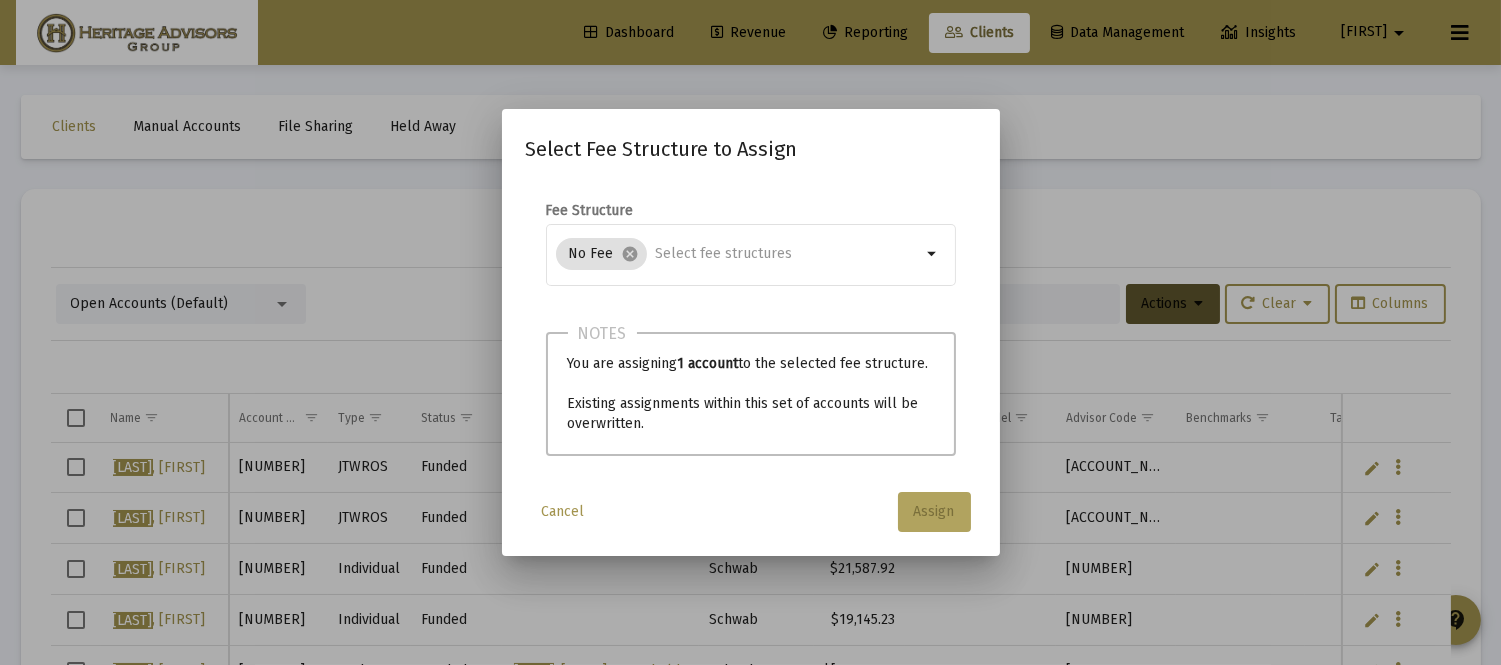 click on "Assign" at bounding box center (934, 511) 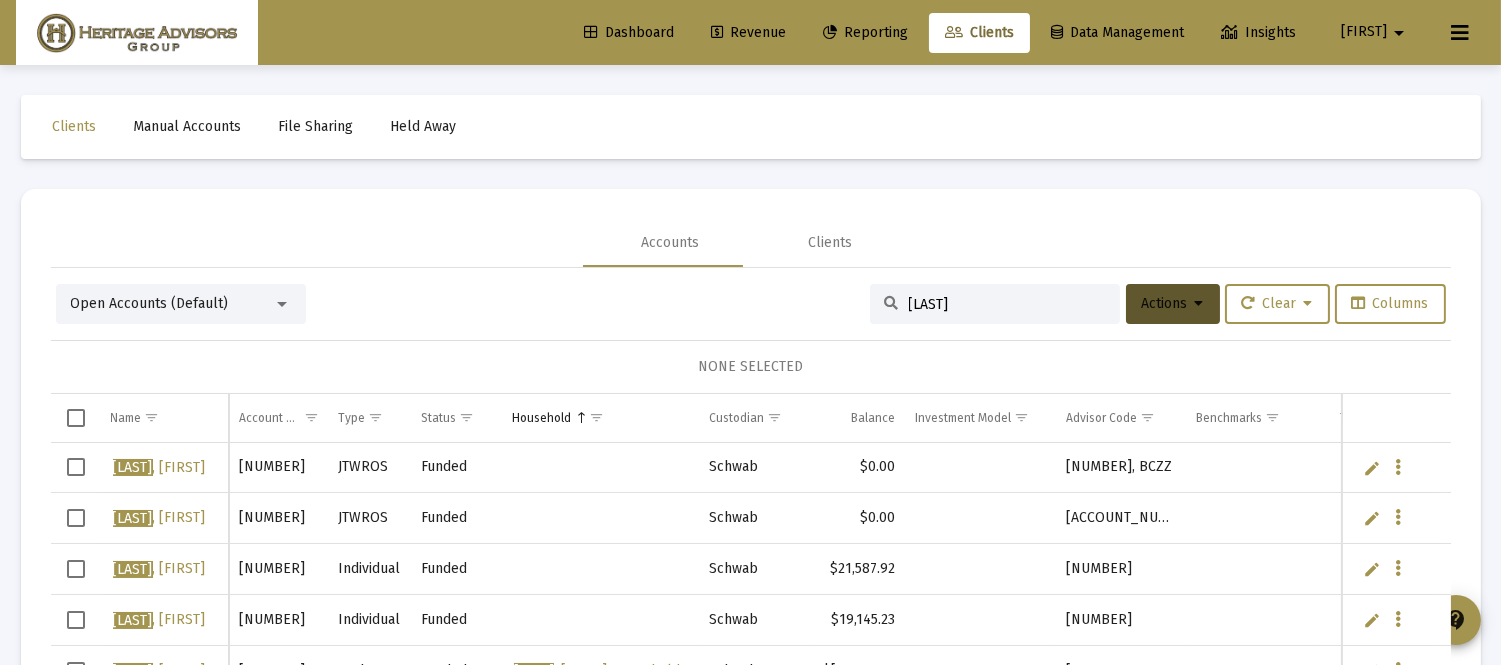 scroll, scrollTop: 10, scrollLeft: 0, axis: vertical 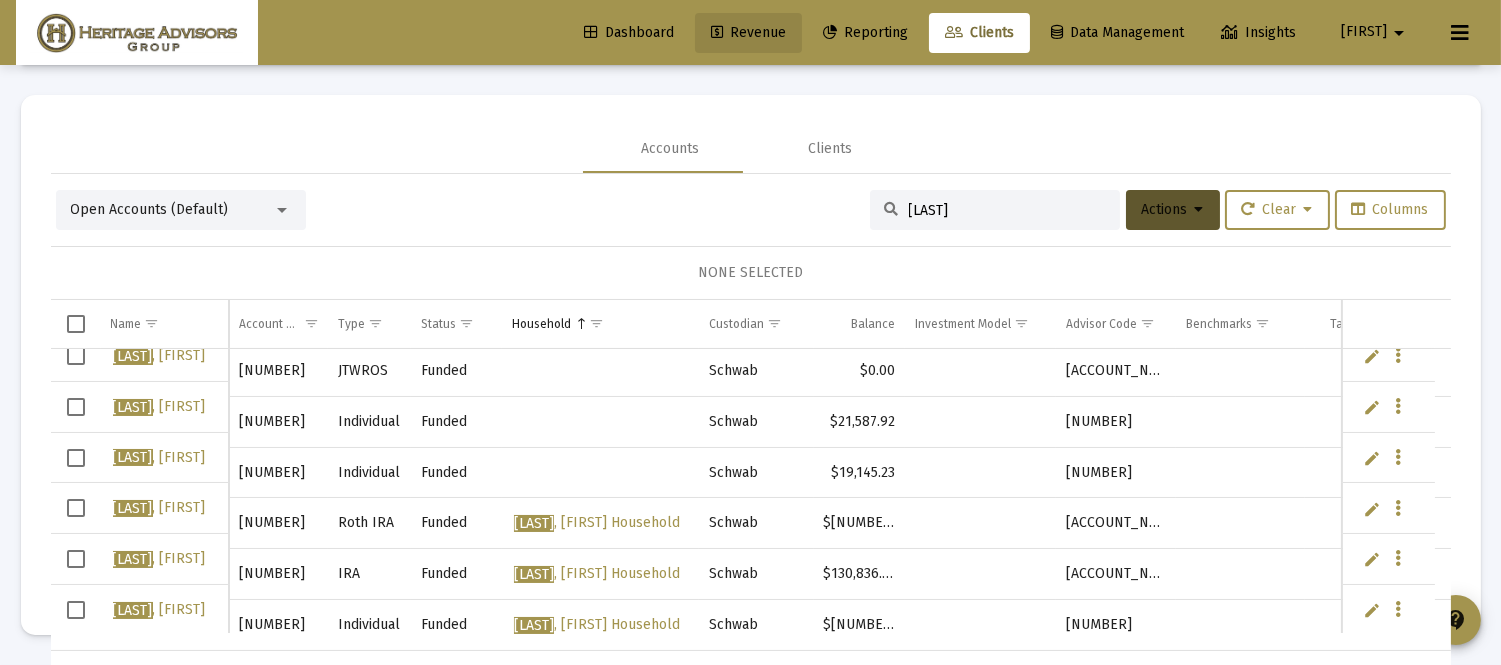 click on "Revenue" at bounding box center [748, 32] 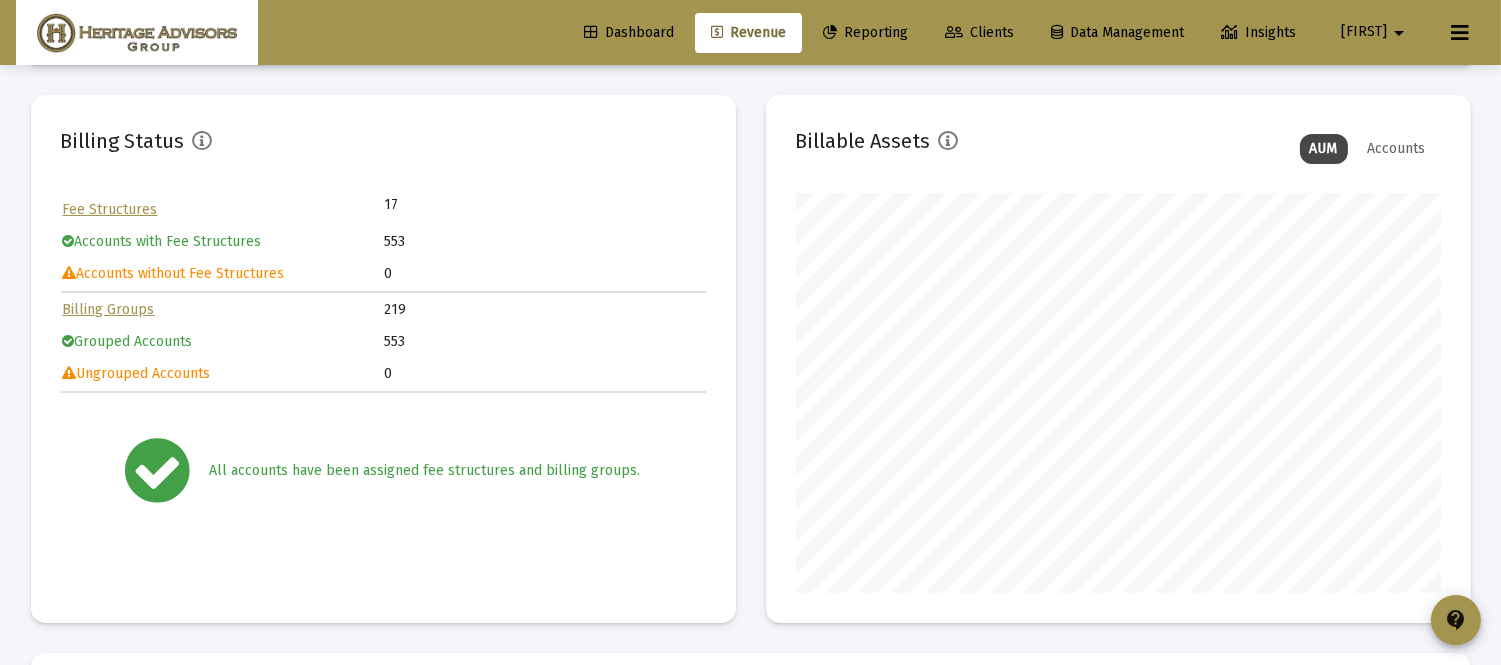 scroll, scrollTop: 999600, scrollLeft: 999354, axis: both 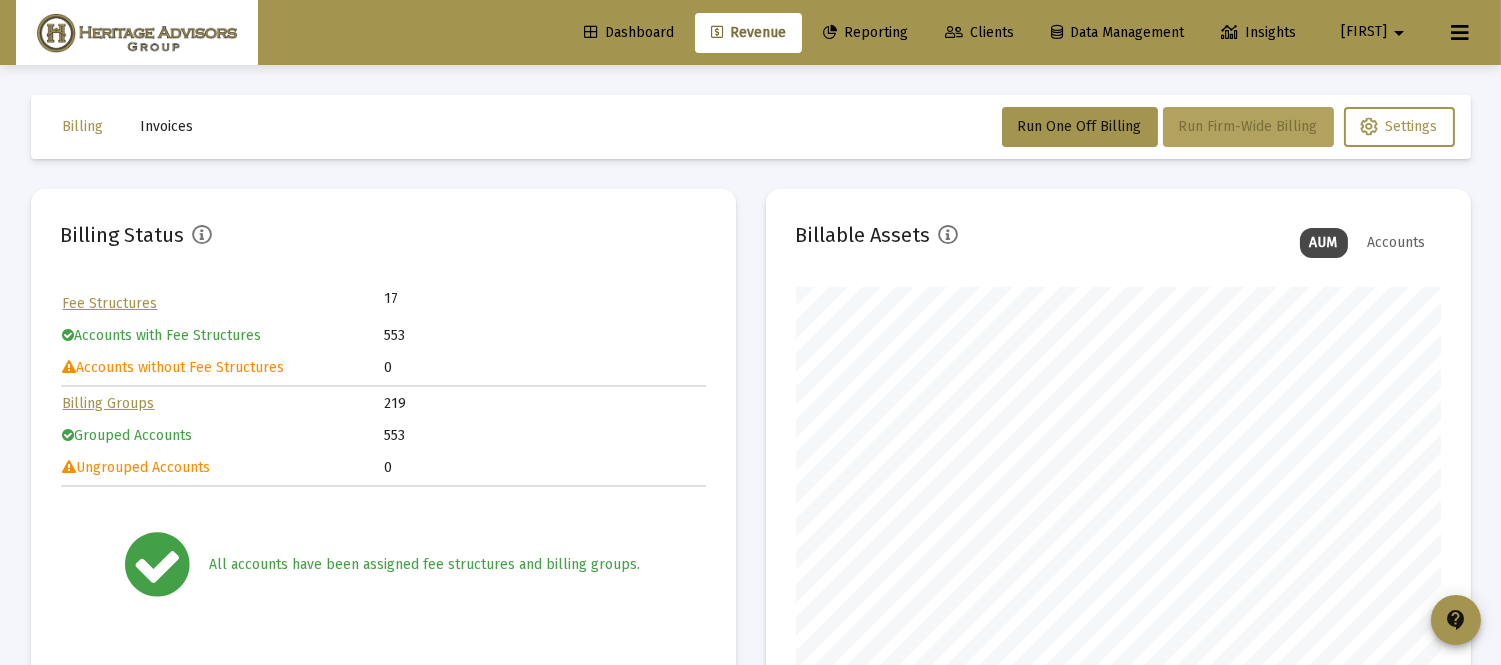 click on "Run Firm-Wide Billing" at bounding box center (1080, 126) 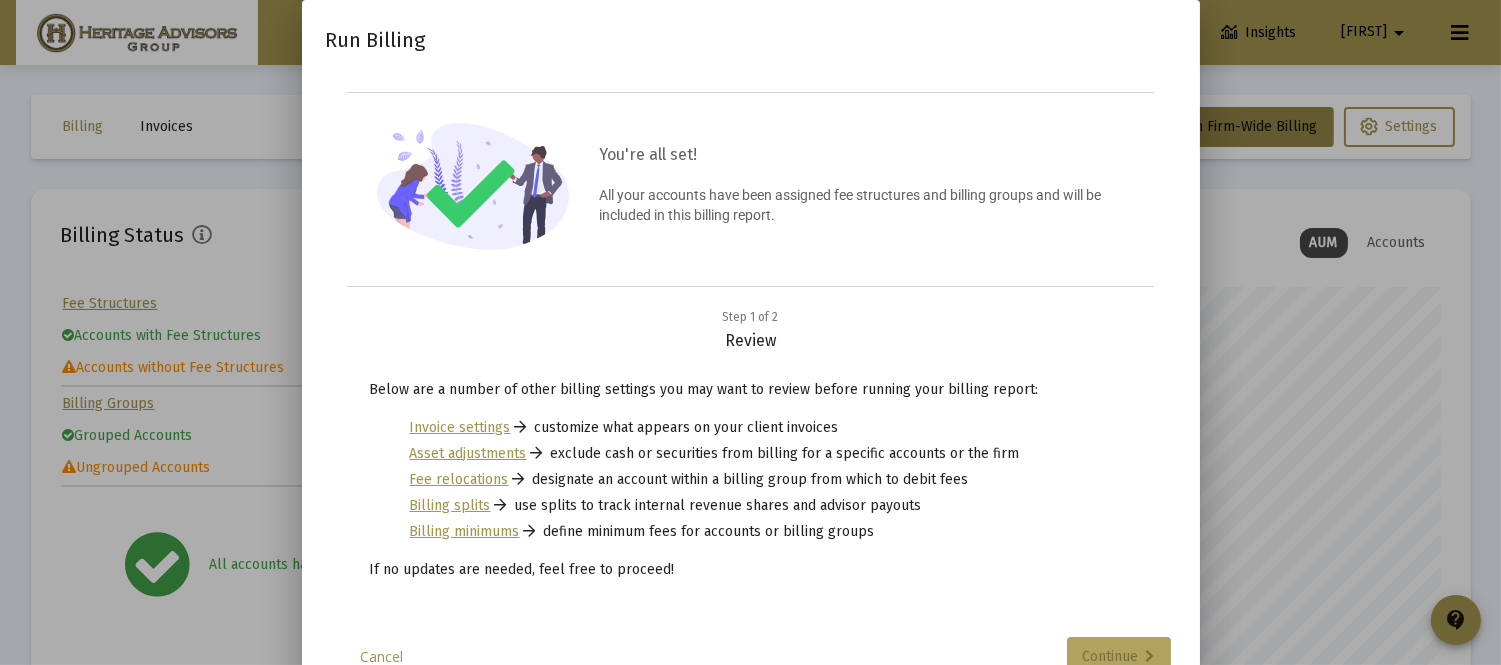 click on "Continue" at bounding box center (1119, 657) 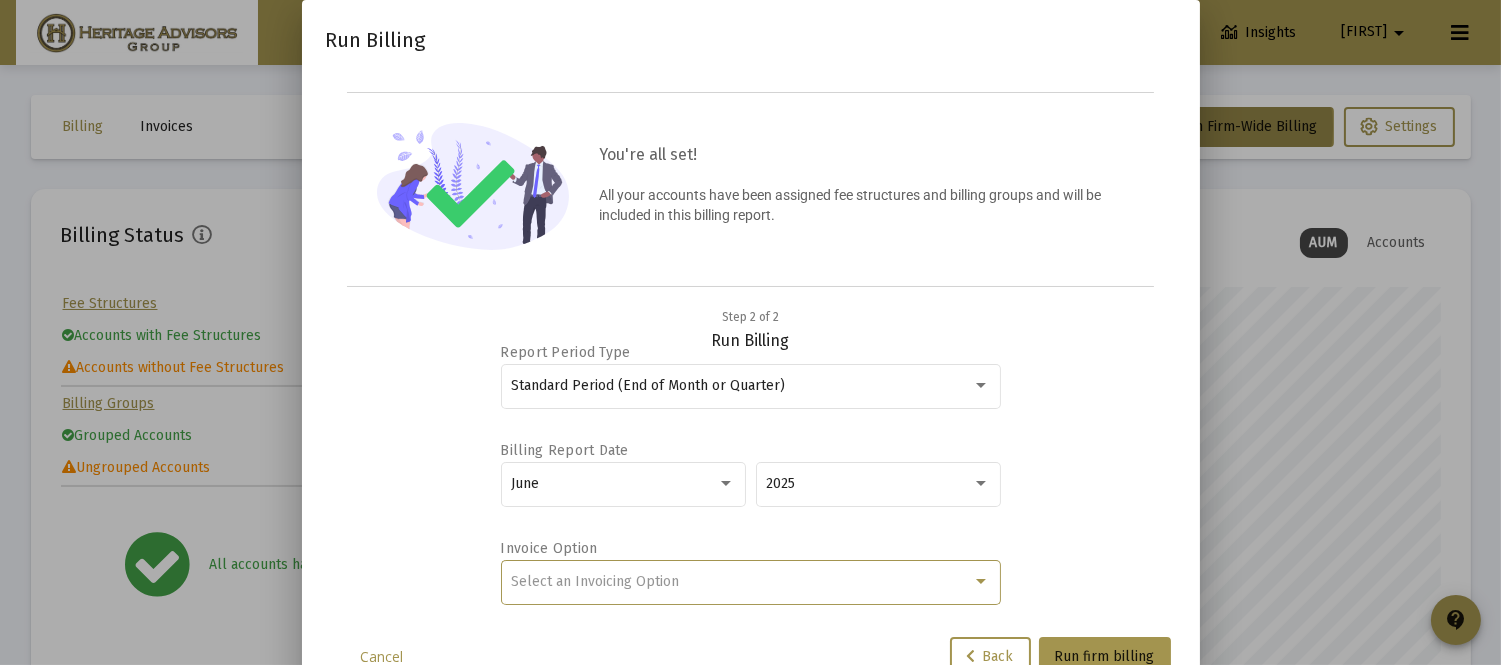 click on "Select an Invoicing Option" at bounding box center [741, 582] 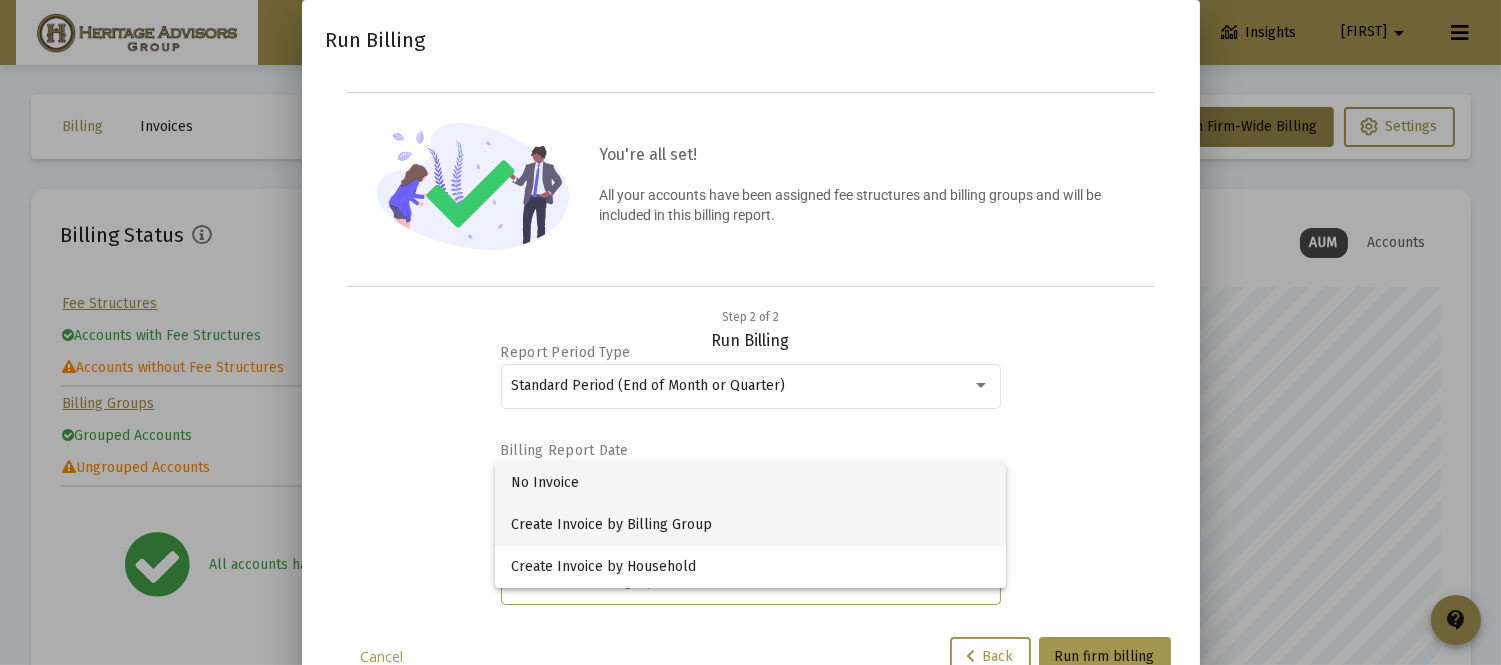 click on "Create Invoice by Billing Group" at bounding box center (750, 525) 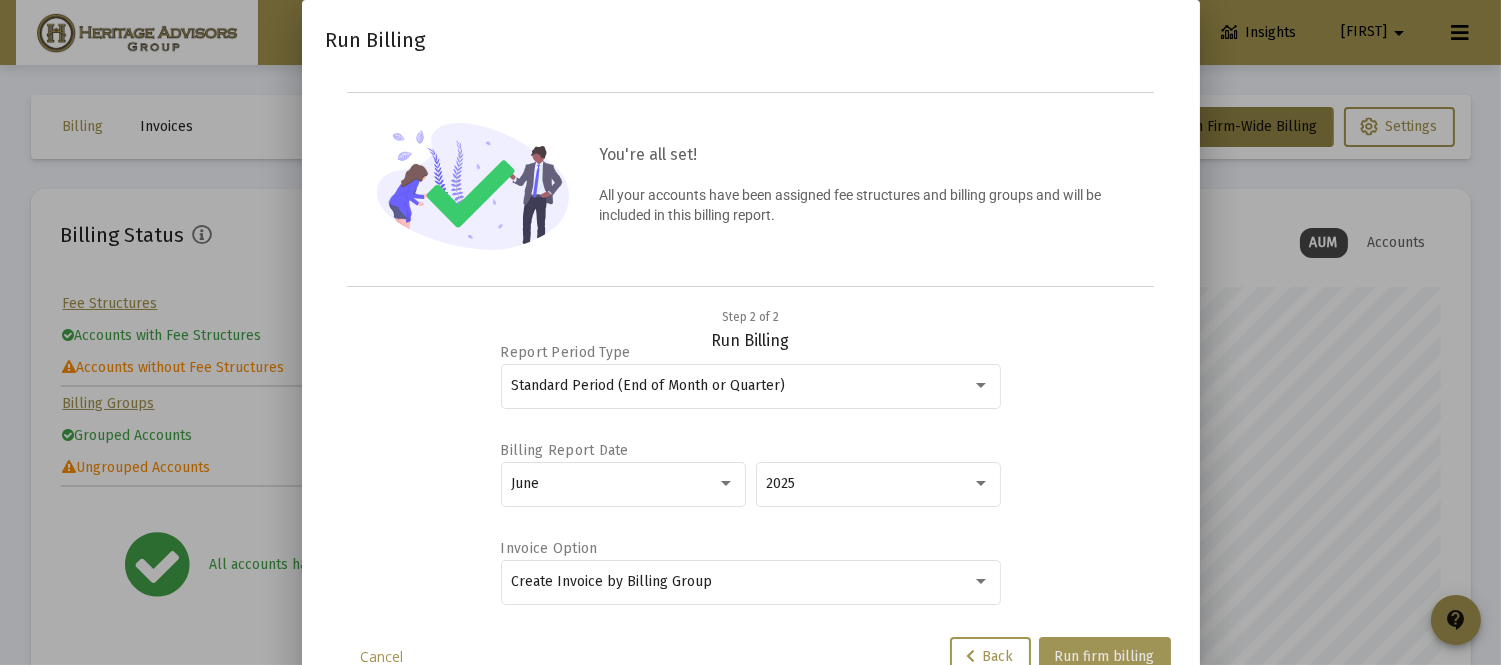 click on "Run firm billing" at bounding box center [1105, 656] 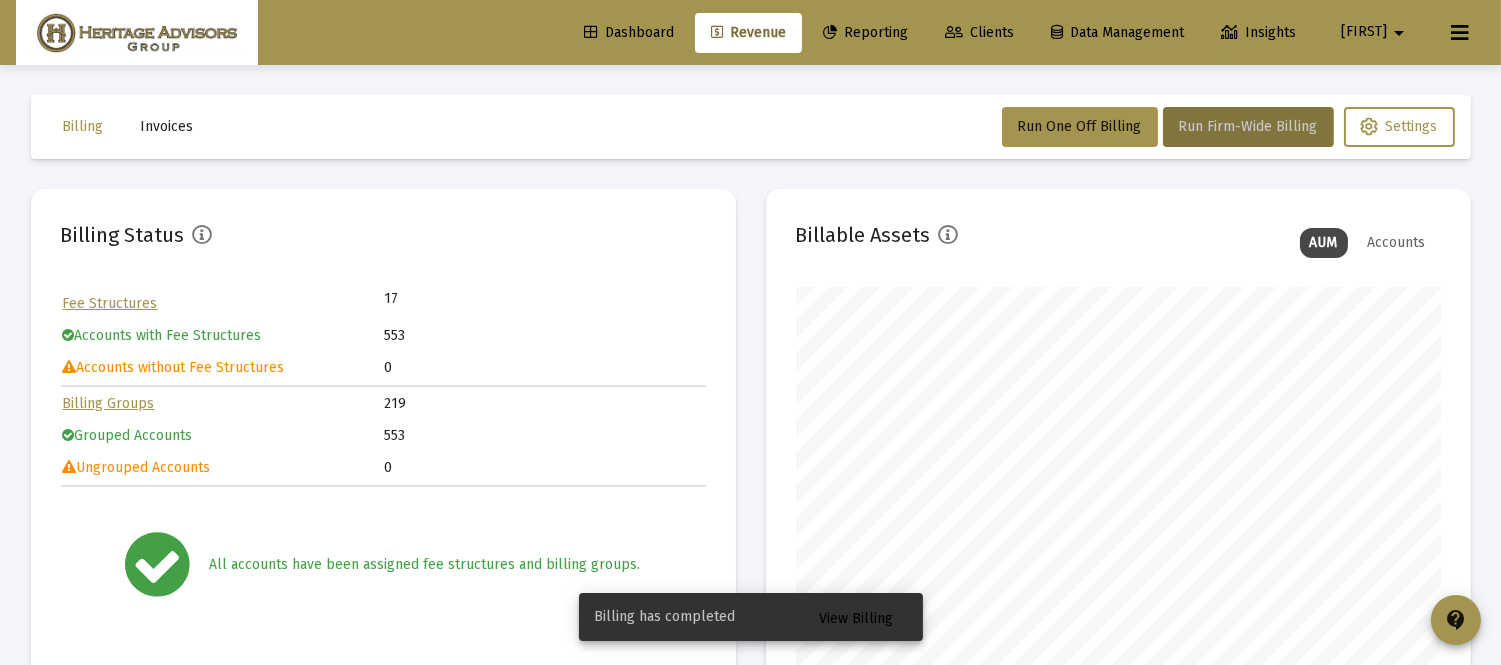 click on "View Billing" at bounding box center [857, 618] 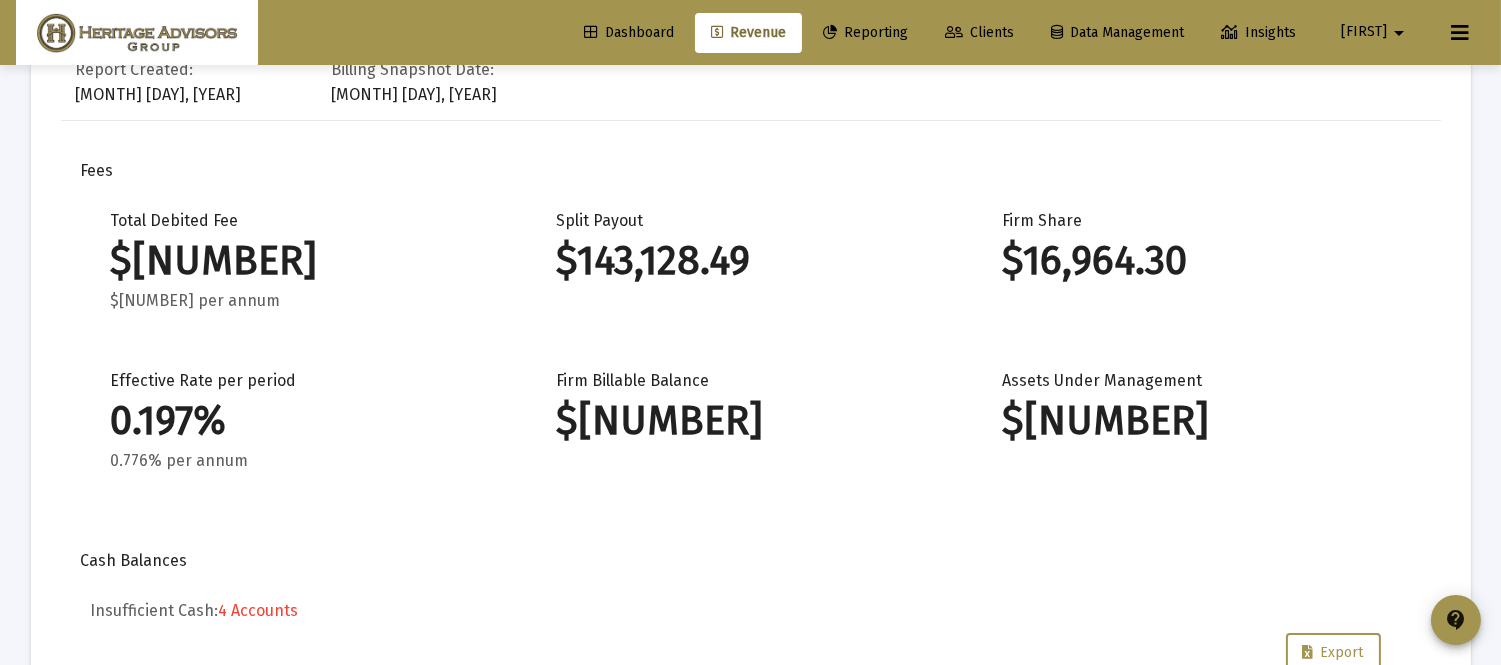 scroll, scrollTop: 0, scrollLeft: 0, axis: both 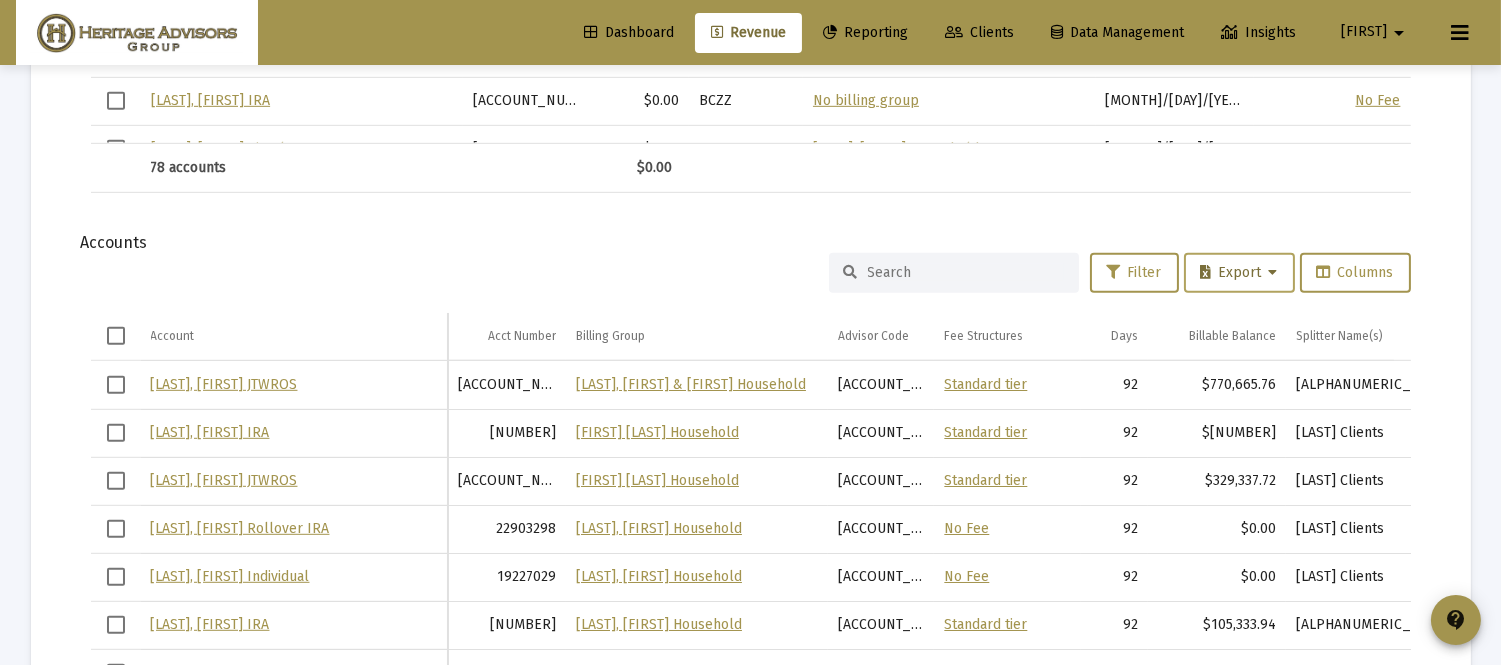 click on "Export" at bounding box center [1239, 272] 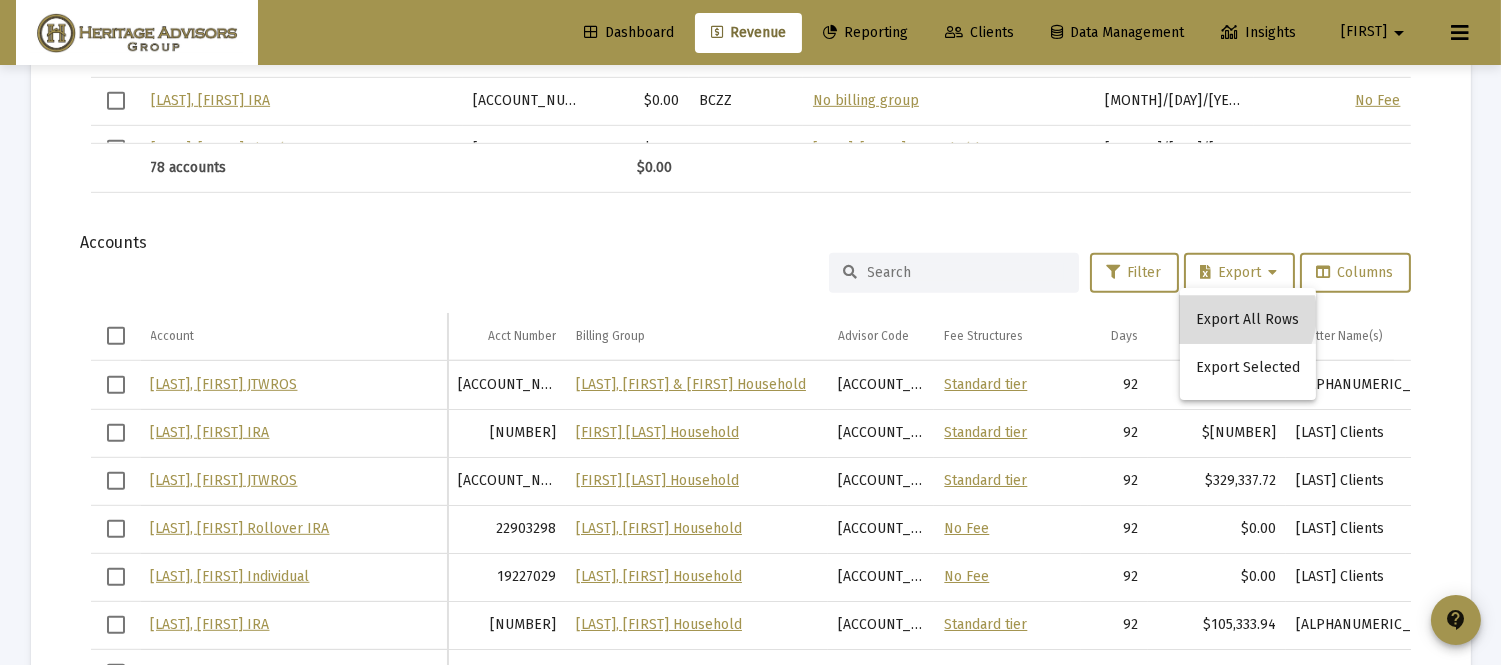 click on "Export All Rows" at bounding box center (1248, 320) 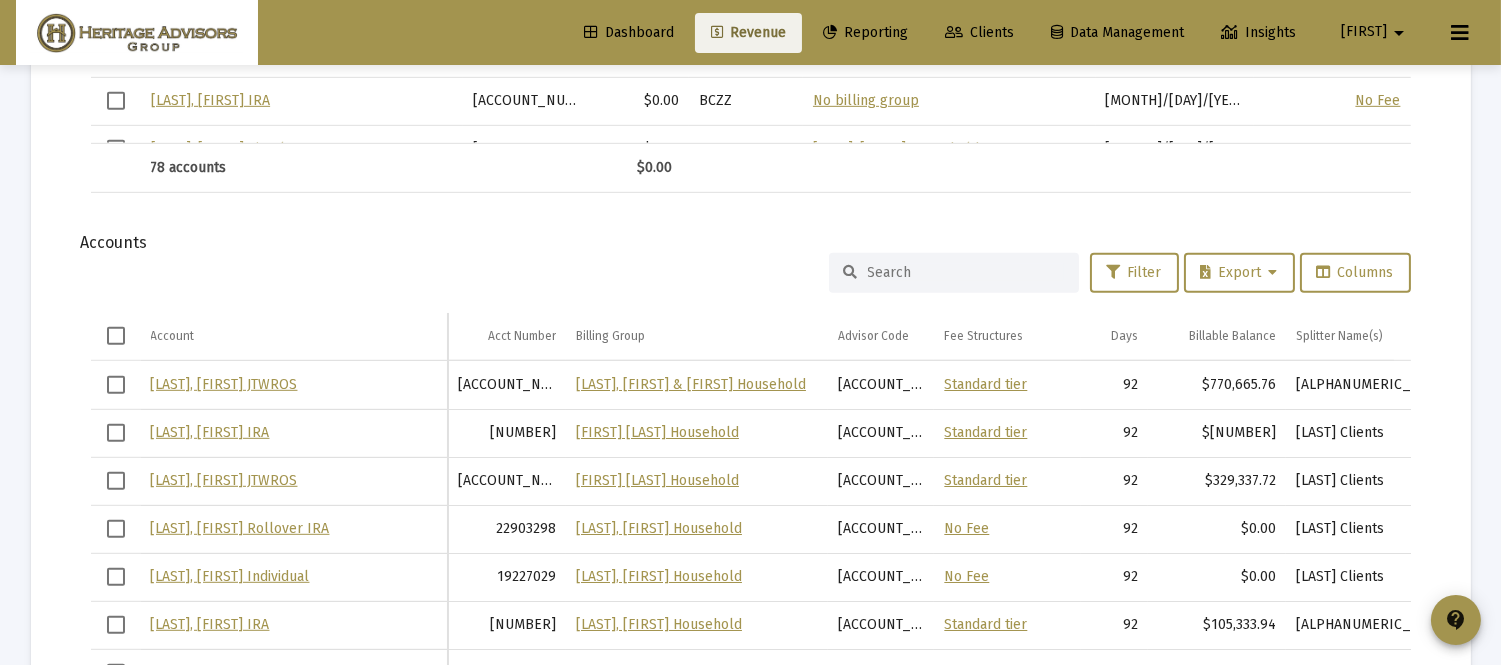 click on "Revenue" at bounding box center (748, 32) 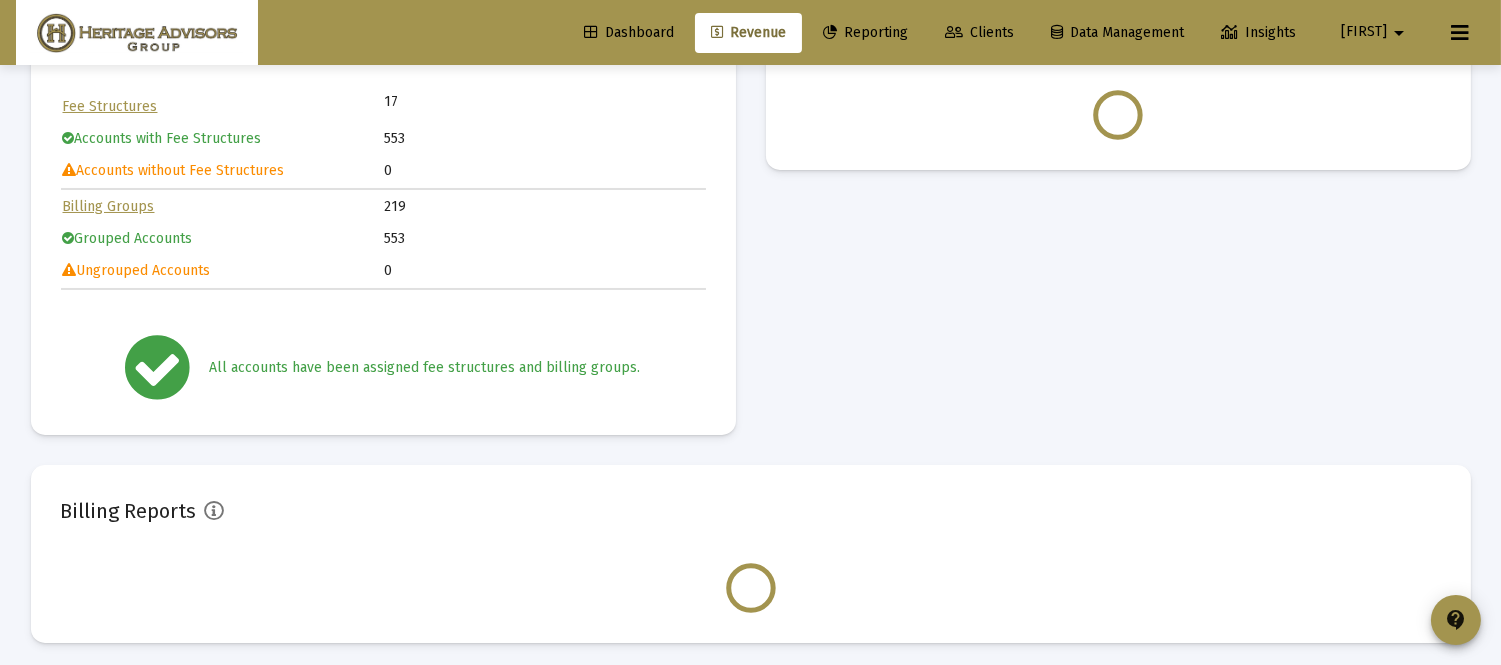 scroll, scrollTop: 288, scrollLeft: 0, axis: vertical 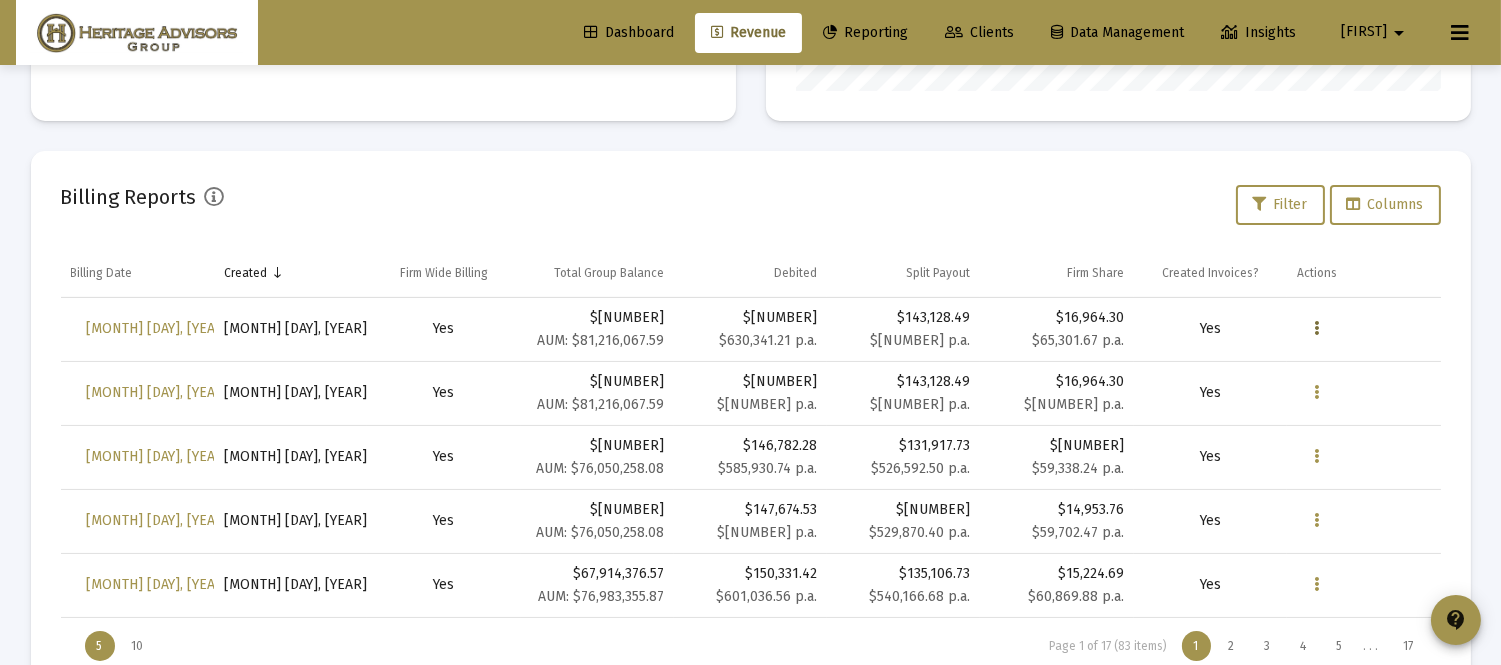 click at bounding box center (1317, 329) 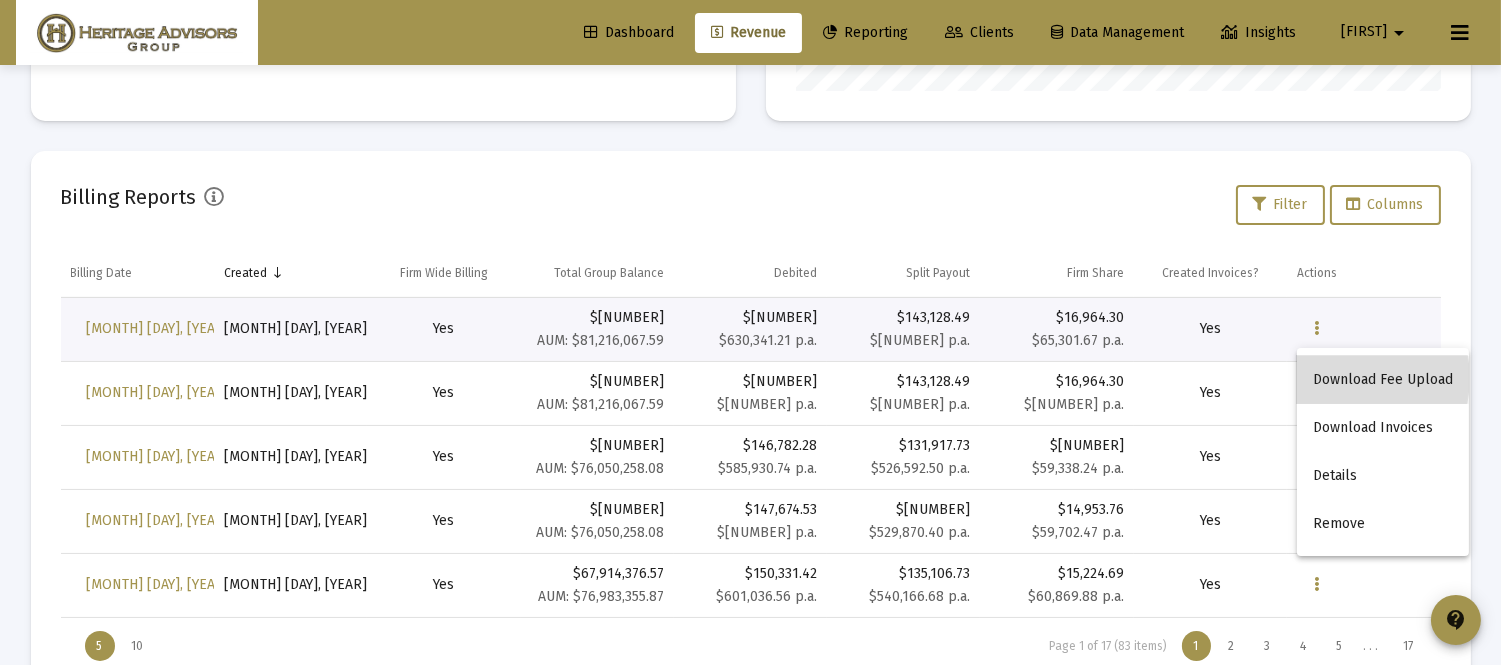 click on "Download Fee Upload" at bounding box center (1383, 380) 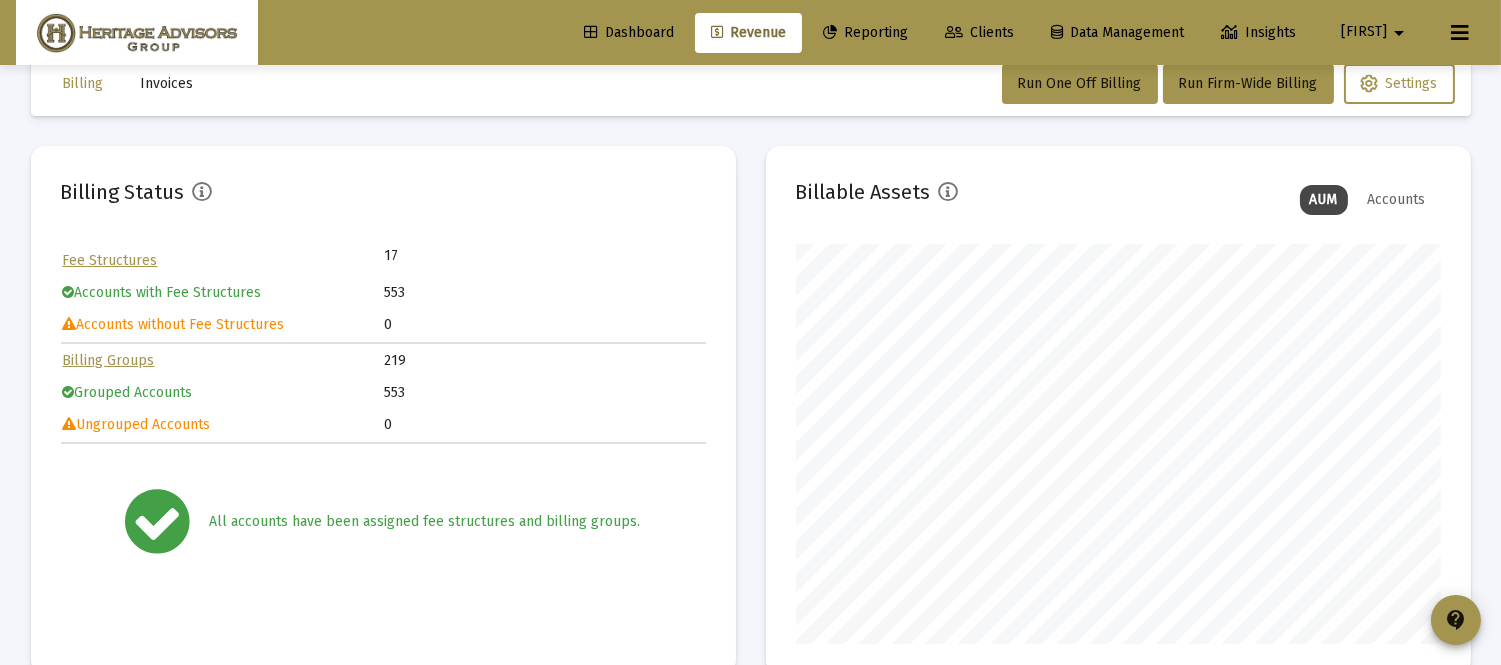 scroll, scrollTop: 0, scrollLeft: 0, axis: both 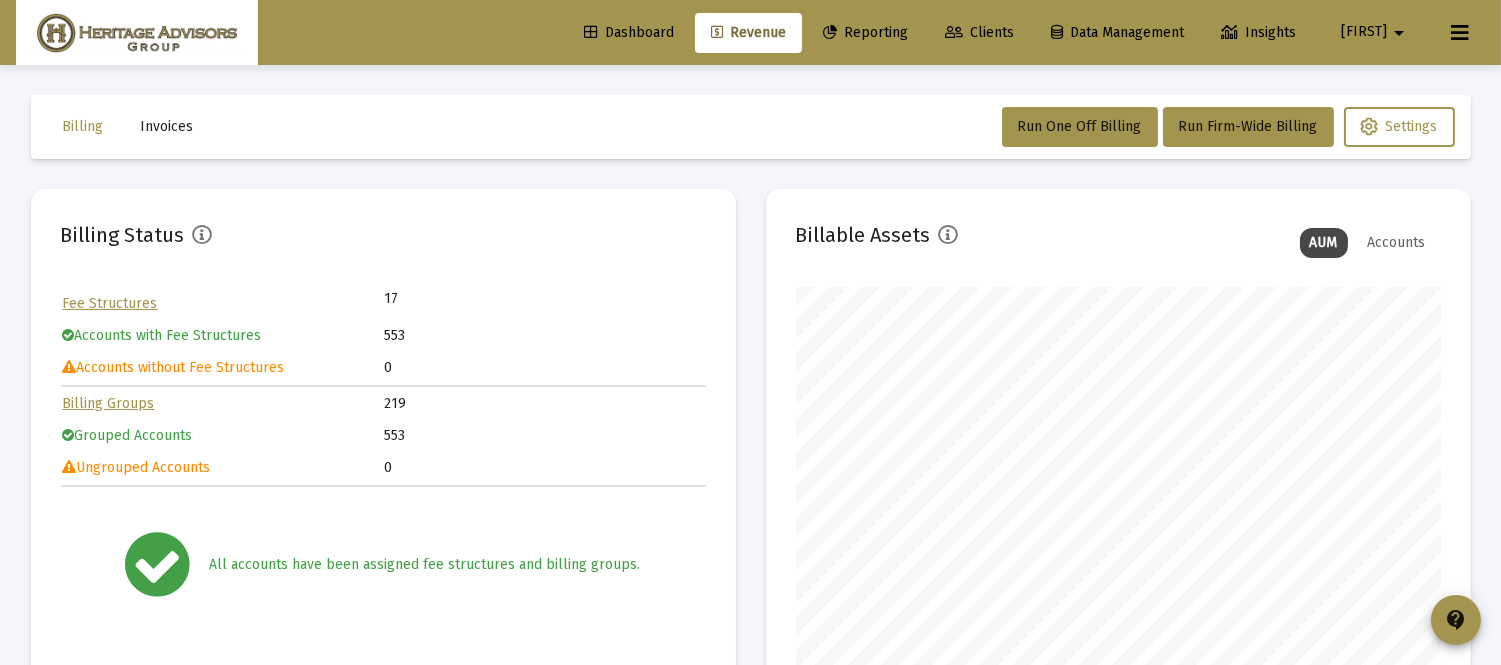 click on "Clients" at bounding box center [979, 32] 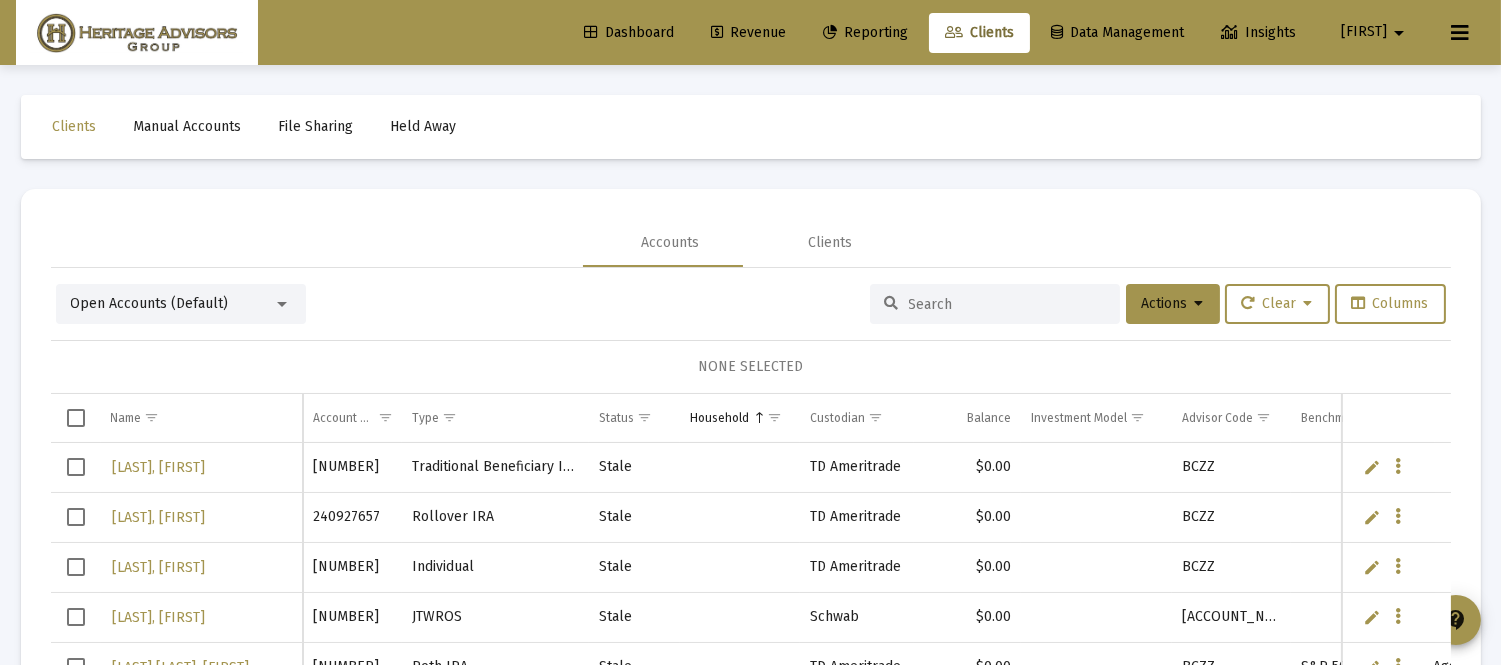 click at bounding box center (1007, 304) 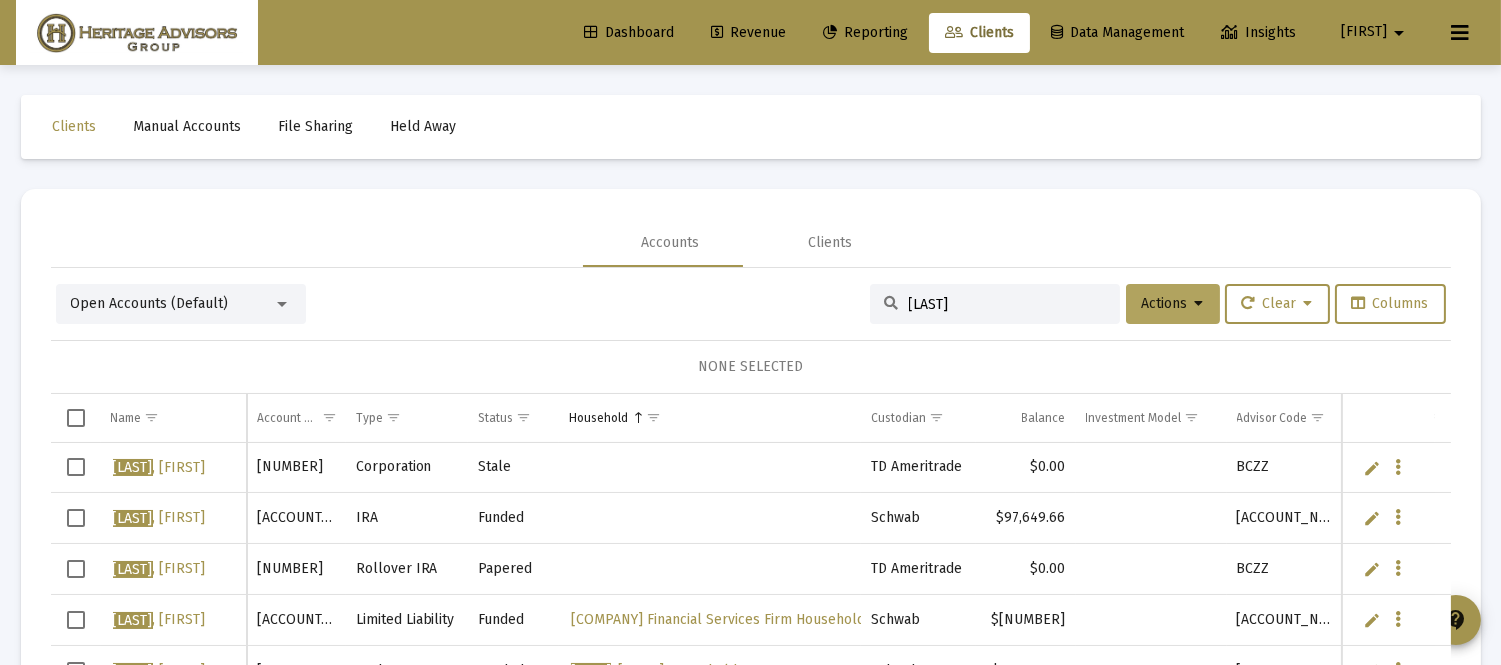 type on "[LAST]" 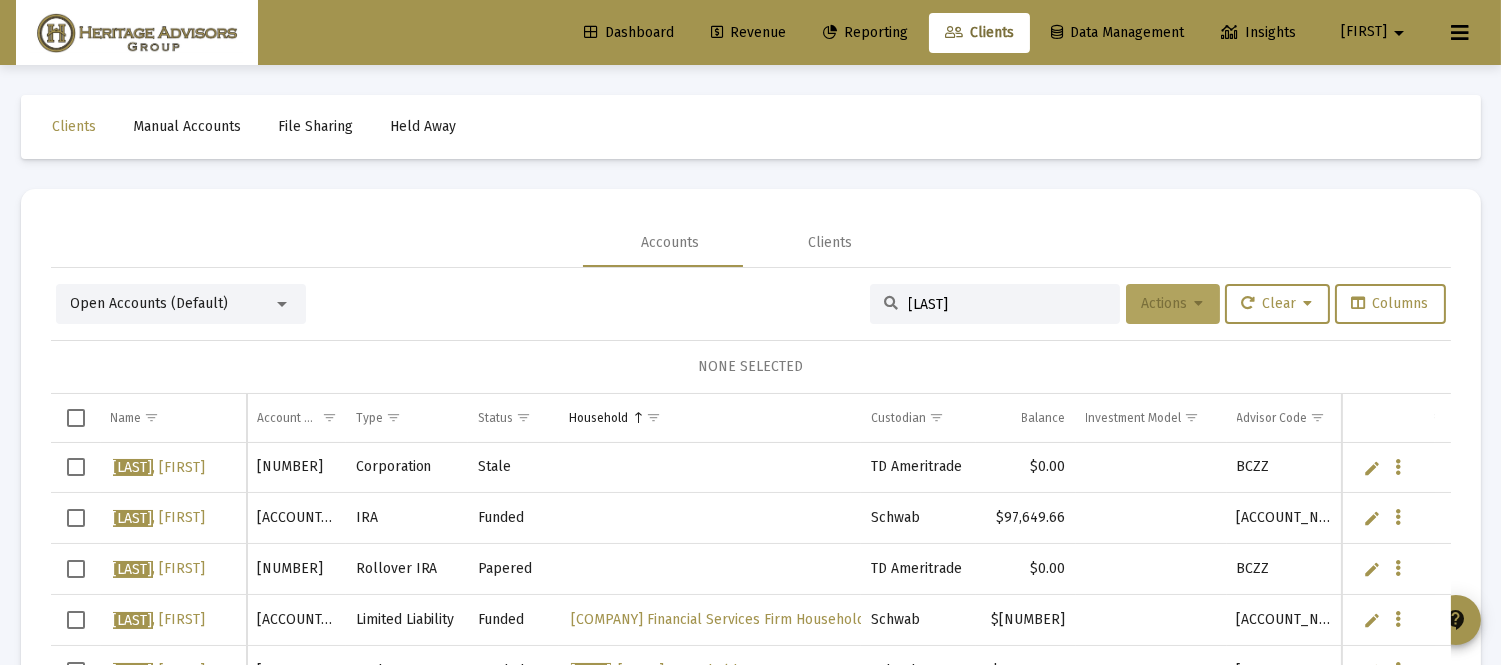 click on "Actions" at bounding box center [1173, 304] 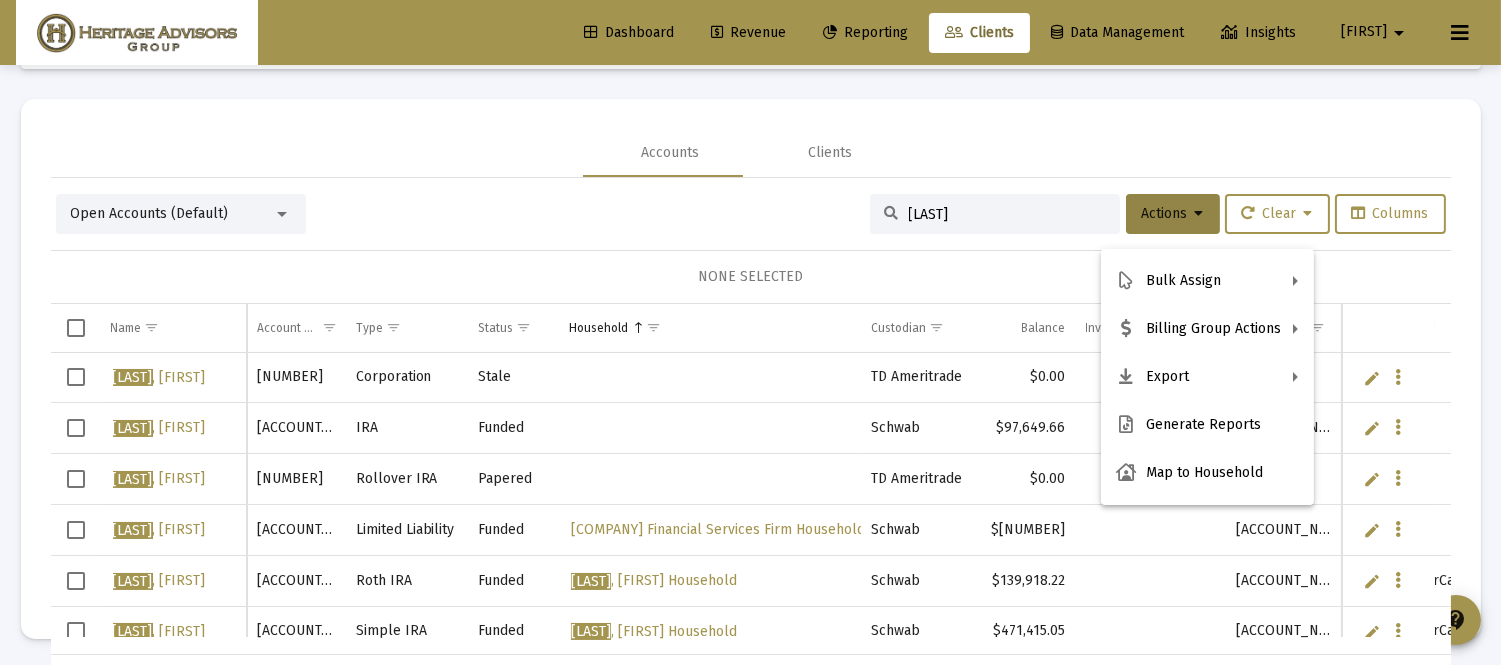 scroll, scrollTop: 94, scrollLeft: 0, axis: vertical 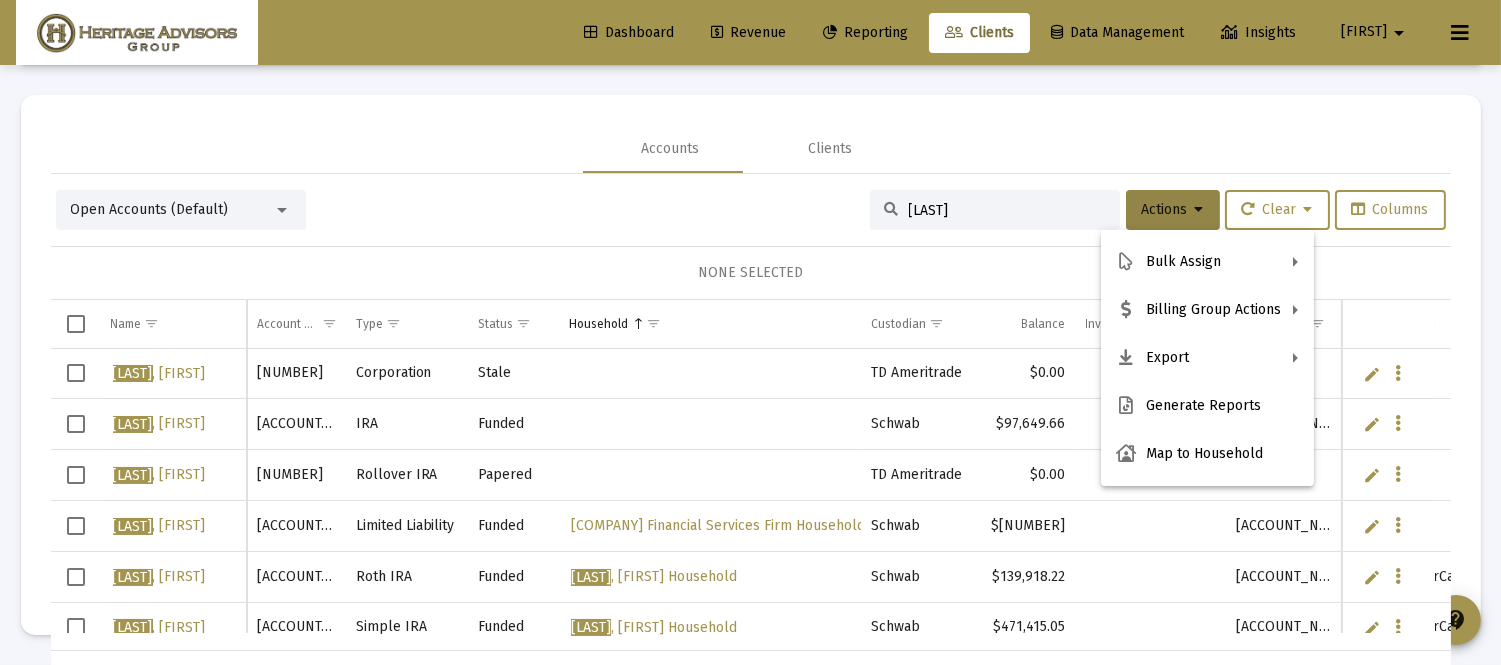 click at bounding box center (750, 332) 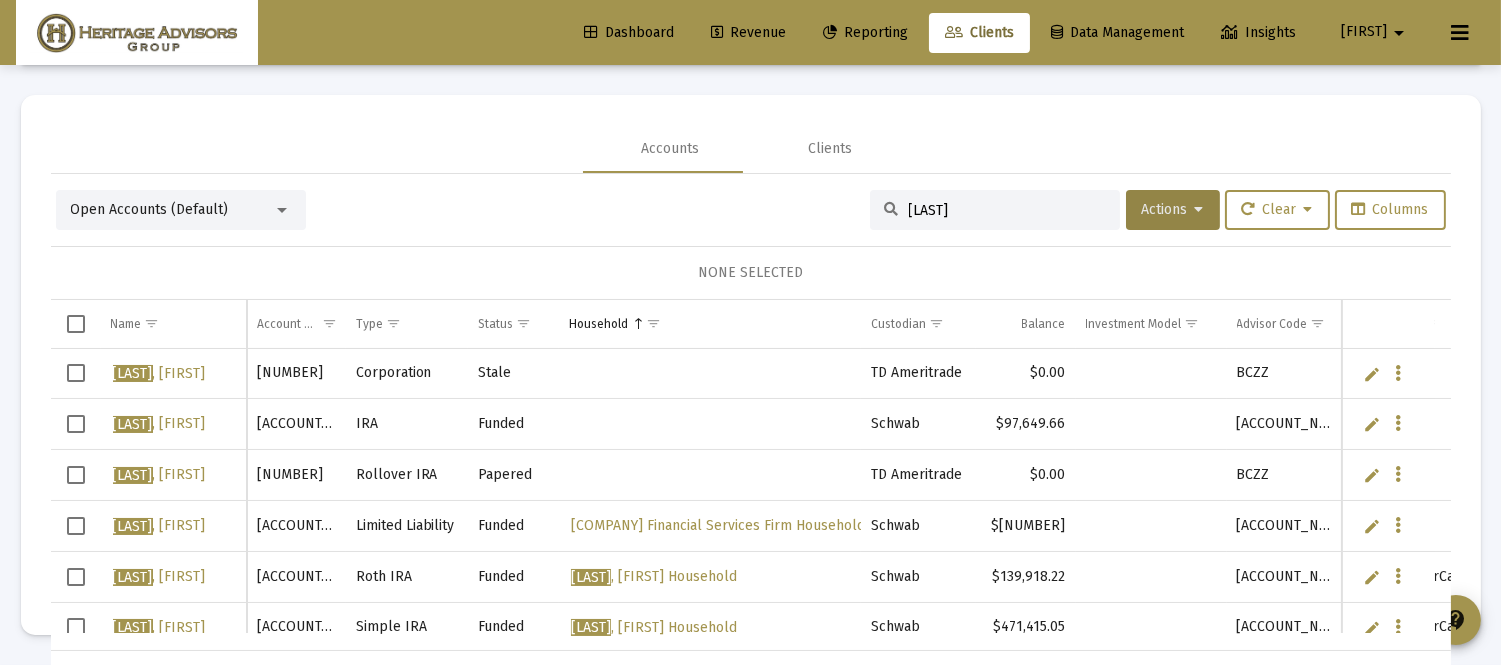 scroll, scrollTop: 6, scrollLeft: 0, axis: vertical 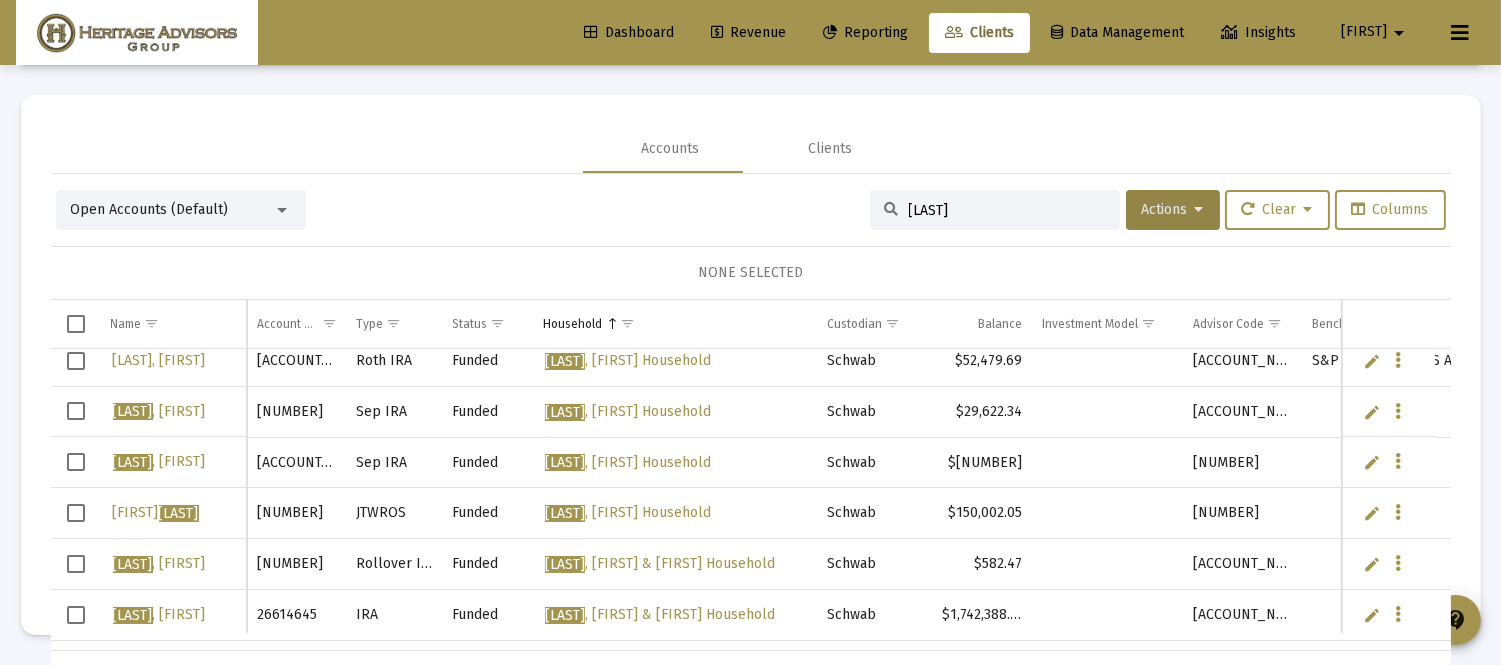 click at bounding box center [76, 564] 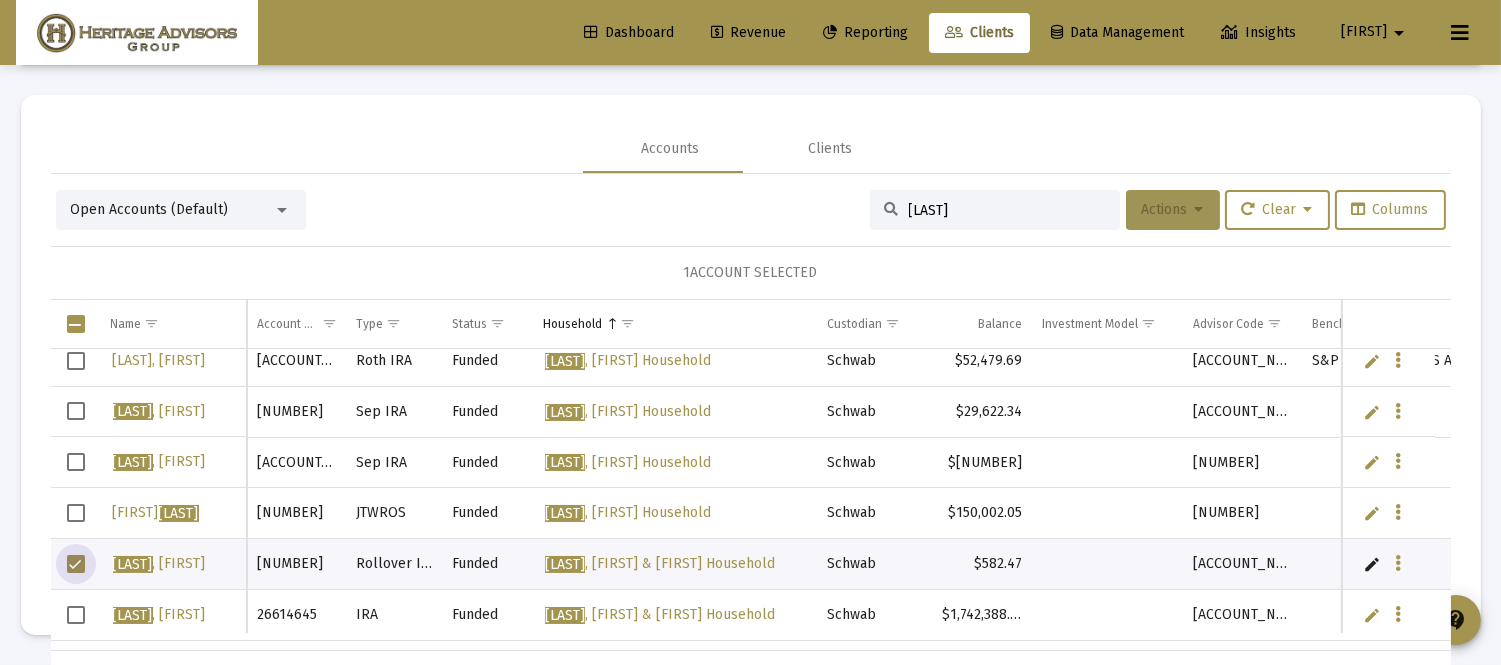 click on "Actions" at bounding box center [1173, 209] 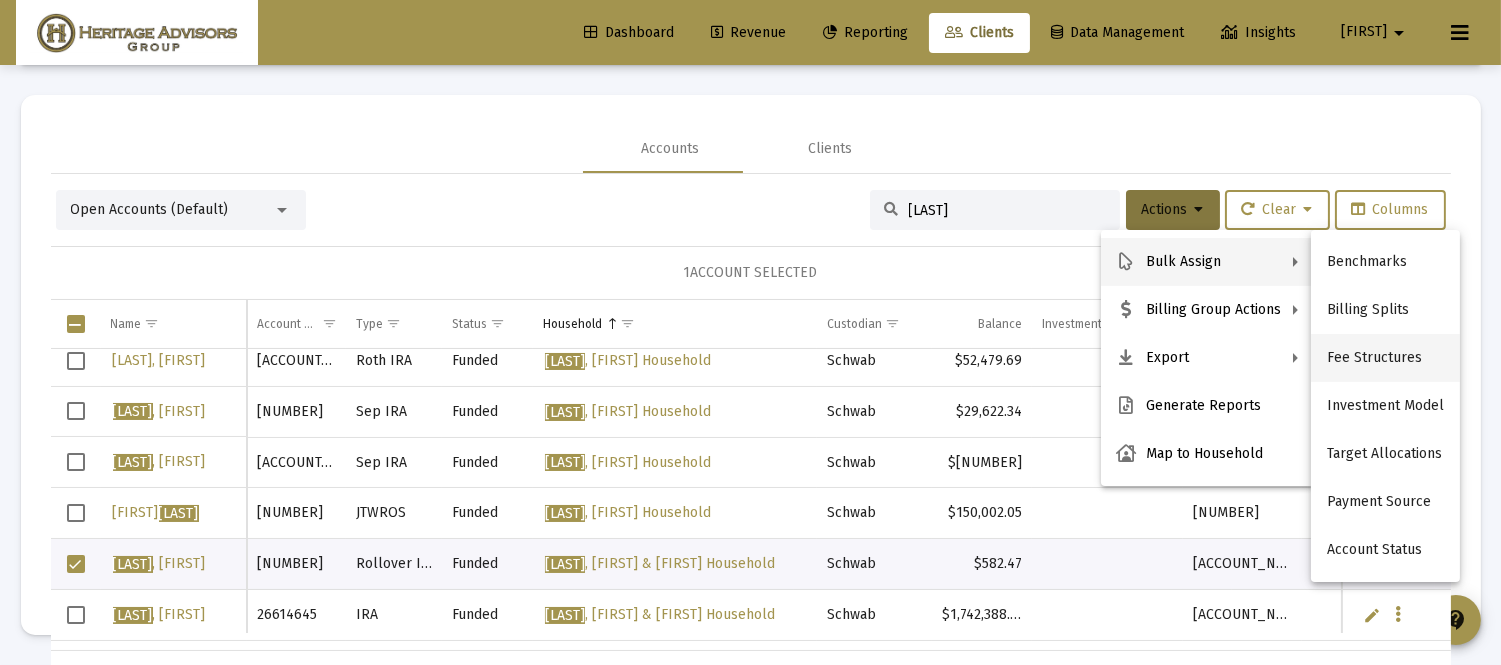 click on "Fee Structures" at bounding box center (1385, 358) 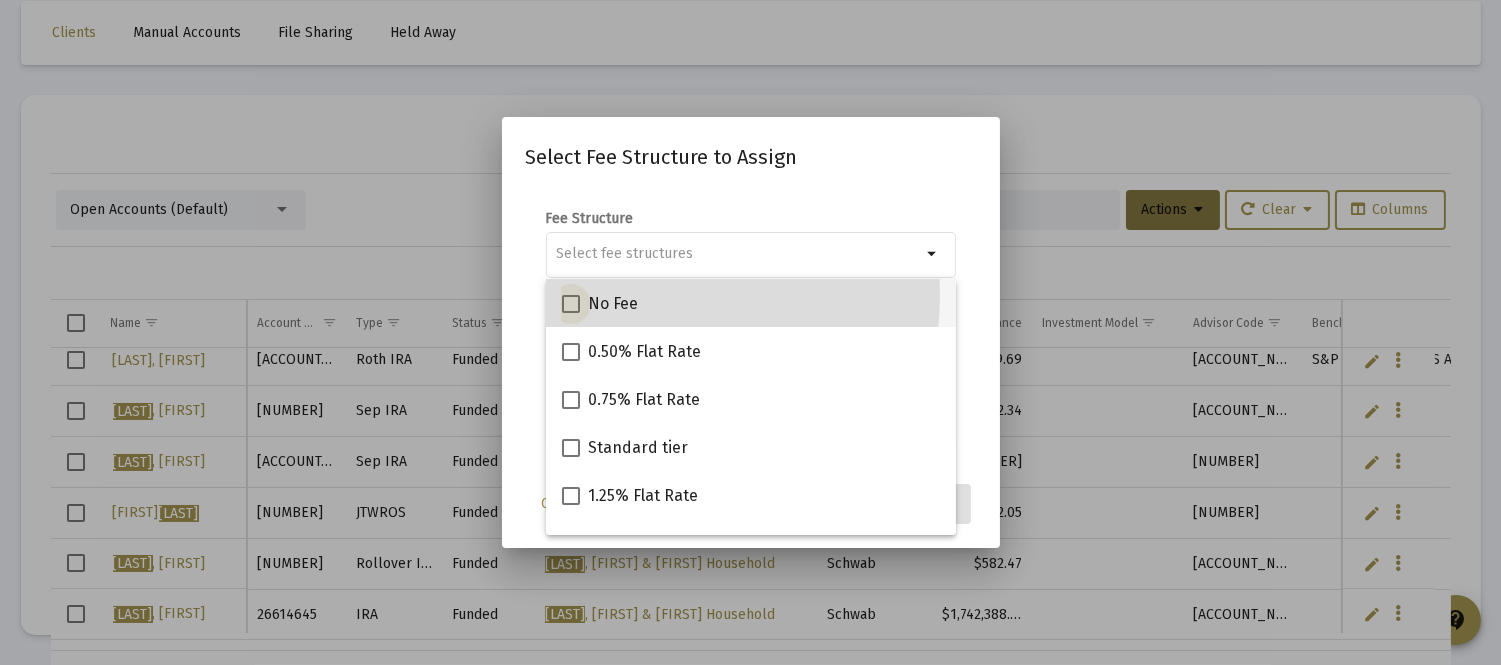 click at bounding box center [571, 304] 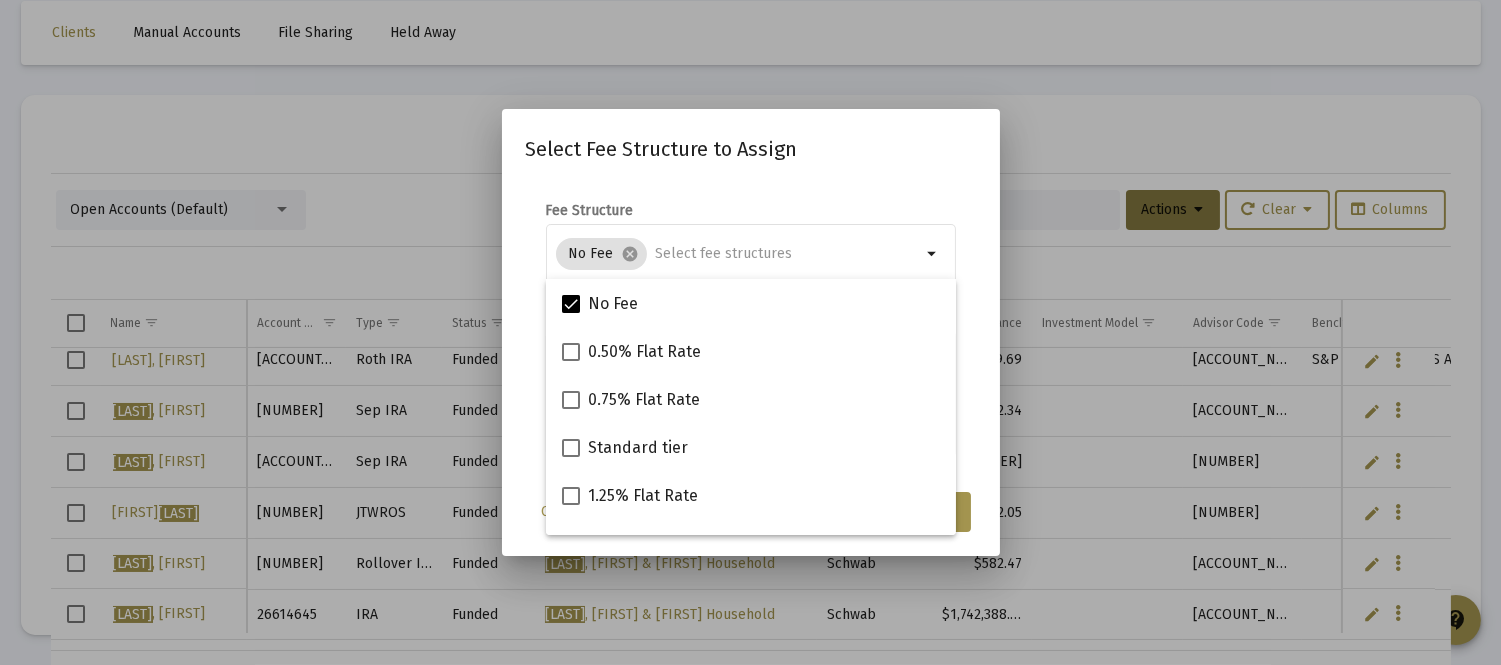 click on "Fee Structure  No Fee  cancel arrow_drop_down Notes  You are assigning  1 account  to the selected fee structure.   Existing assignments within this set of accounts will be overwritten." at bounding box center [751, 330] 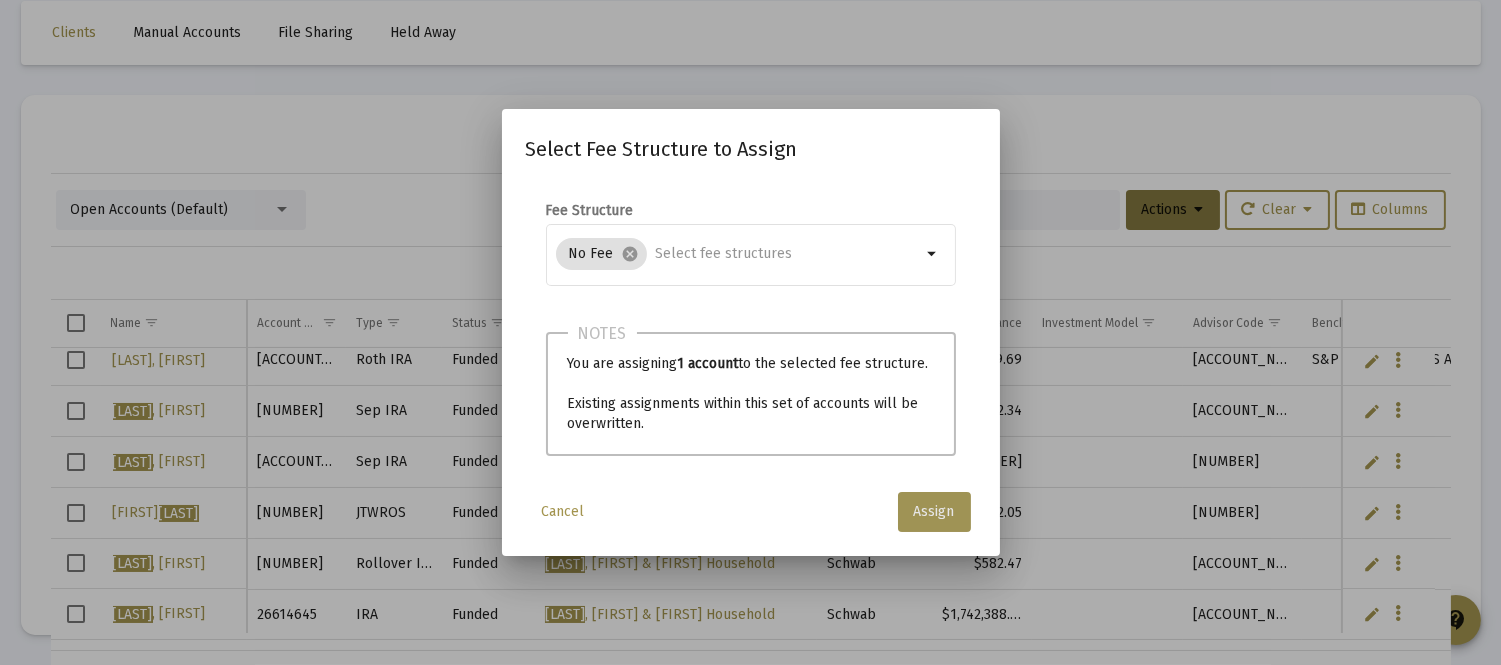 click on "Assign" at bounding box center (934, 511) 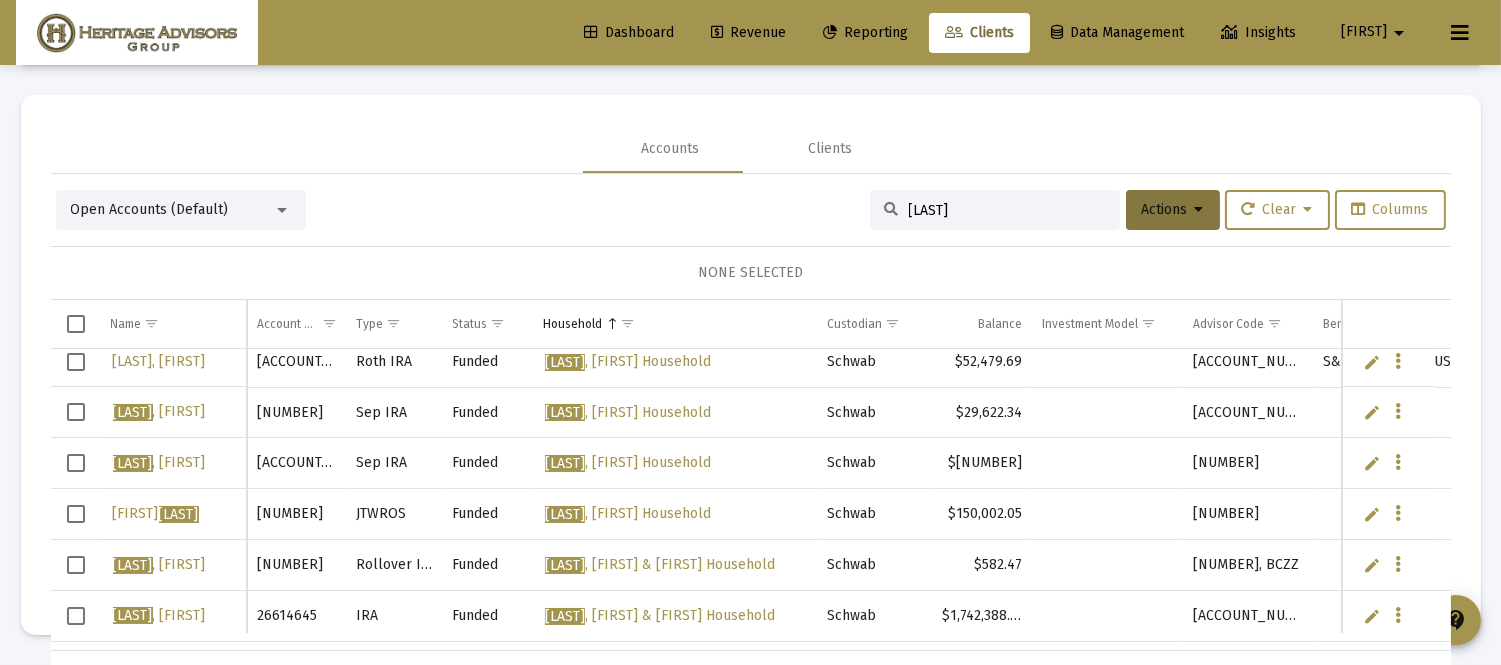 click on "Revenue" at bounding box center (748, 32) 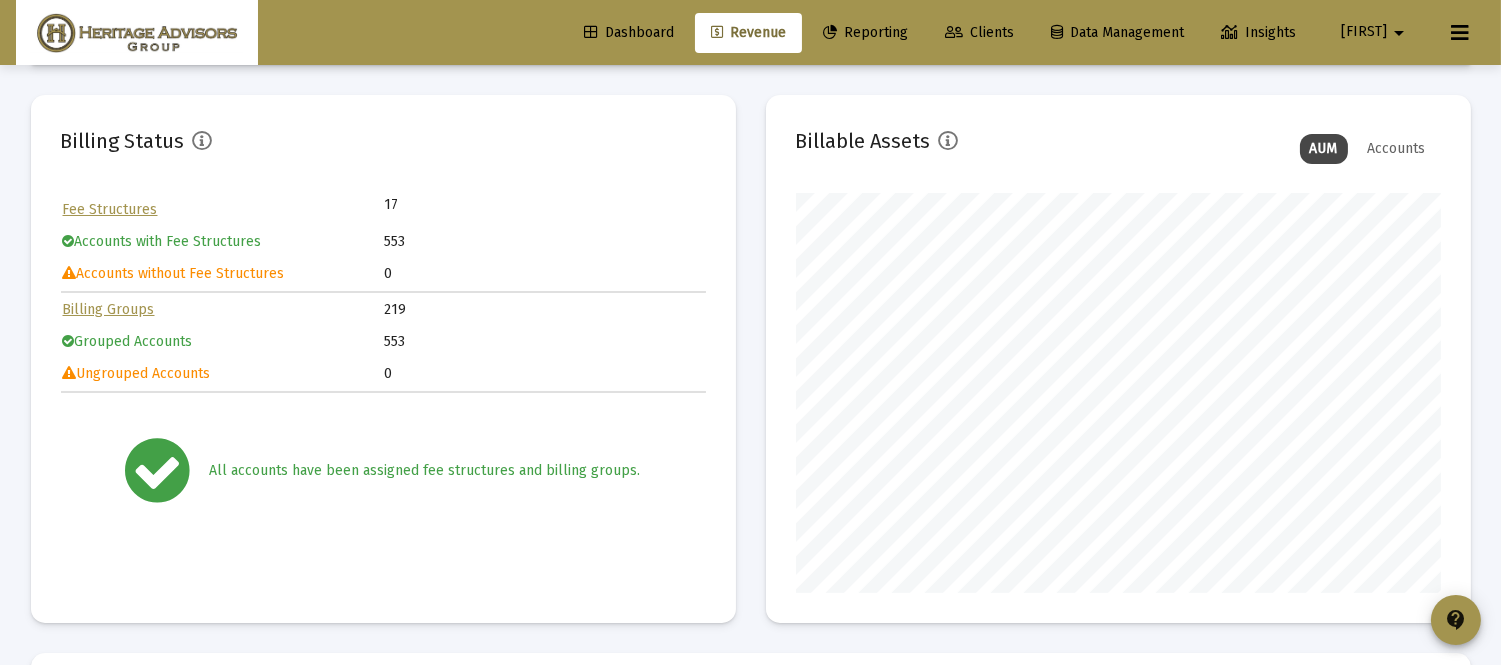 scroll, scrollTop: 999600, scrollLeft: 999354, axis: both 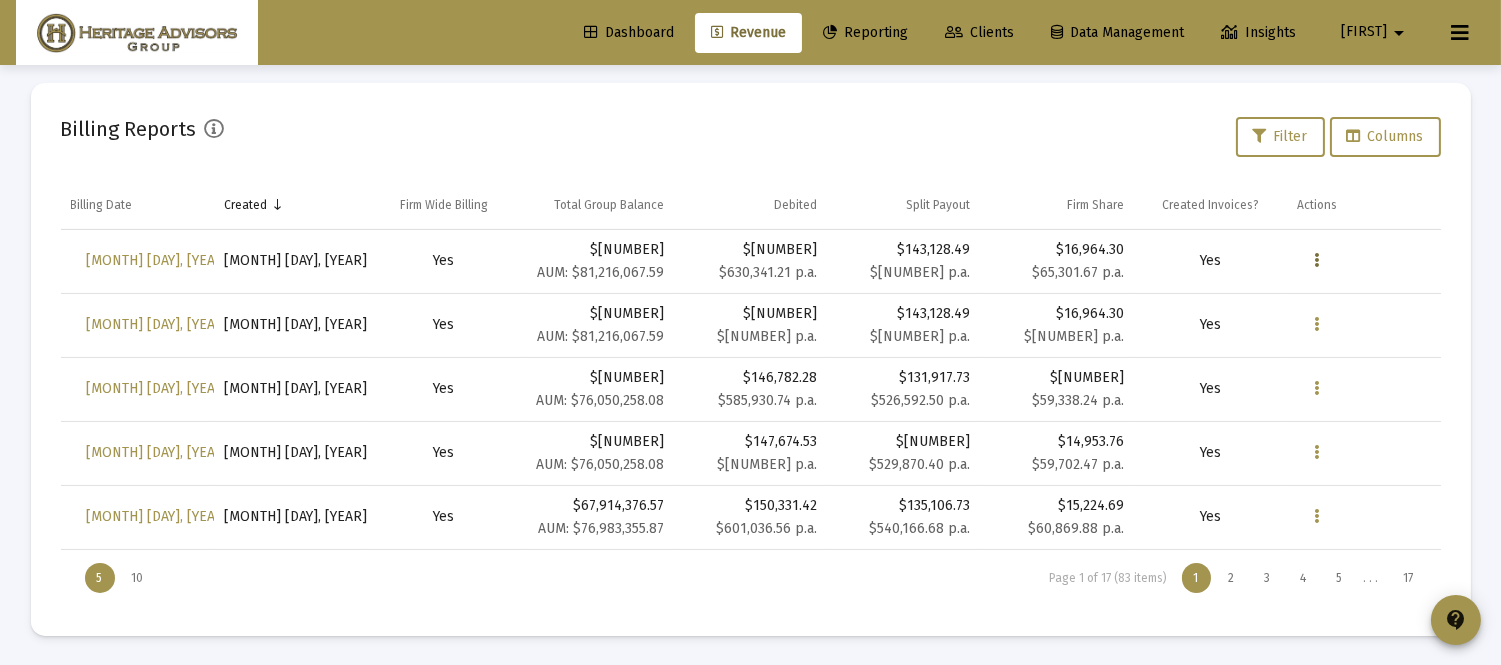 click at bounding box center (1317, 261) 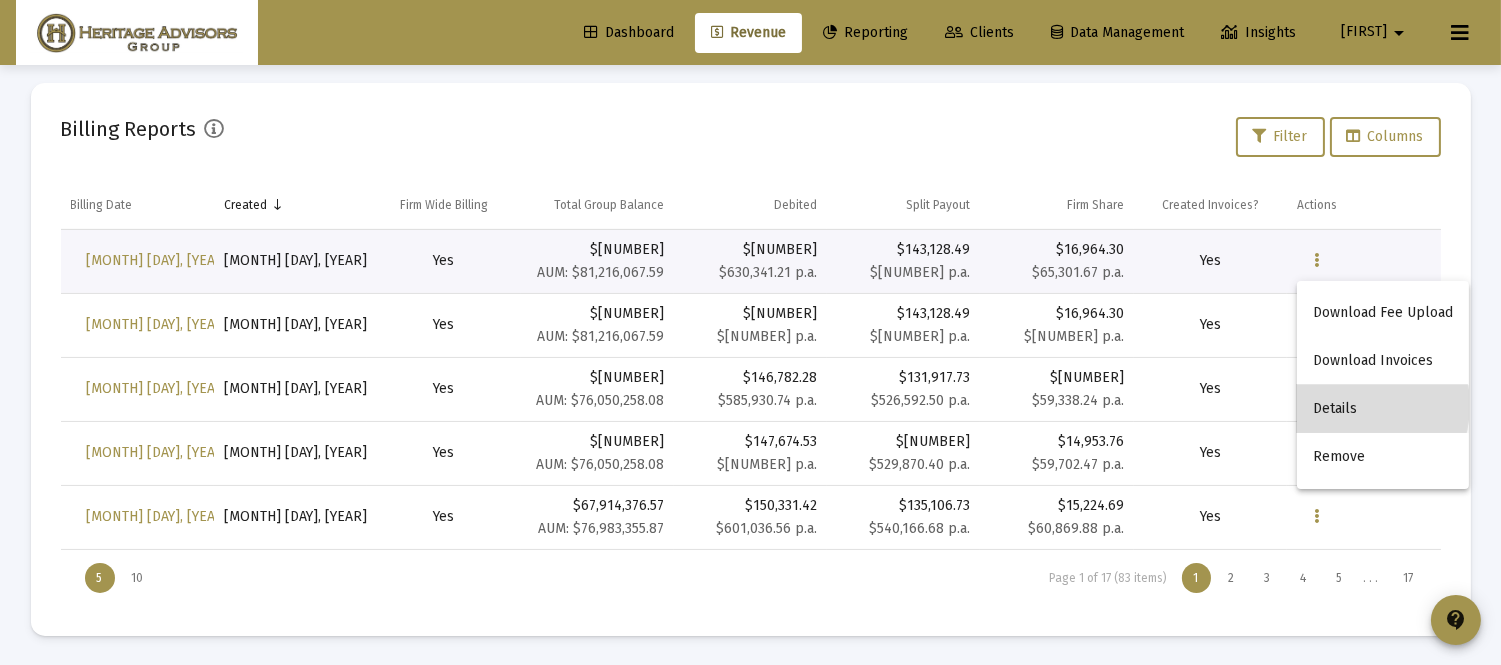 click on "Details" at bounding box center (1383, 409) 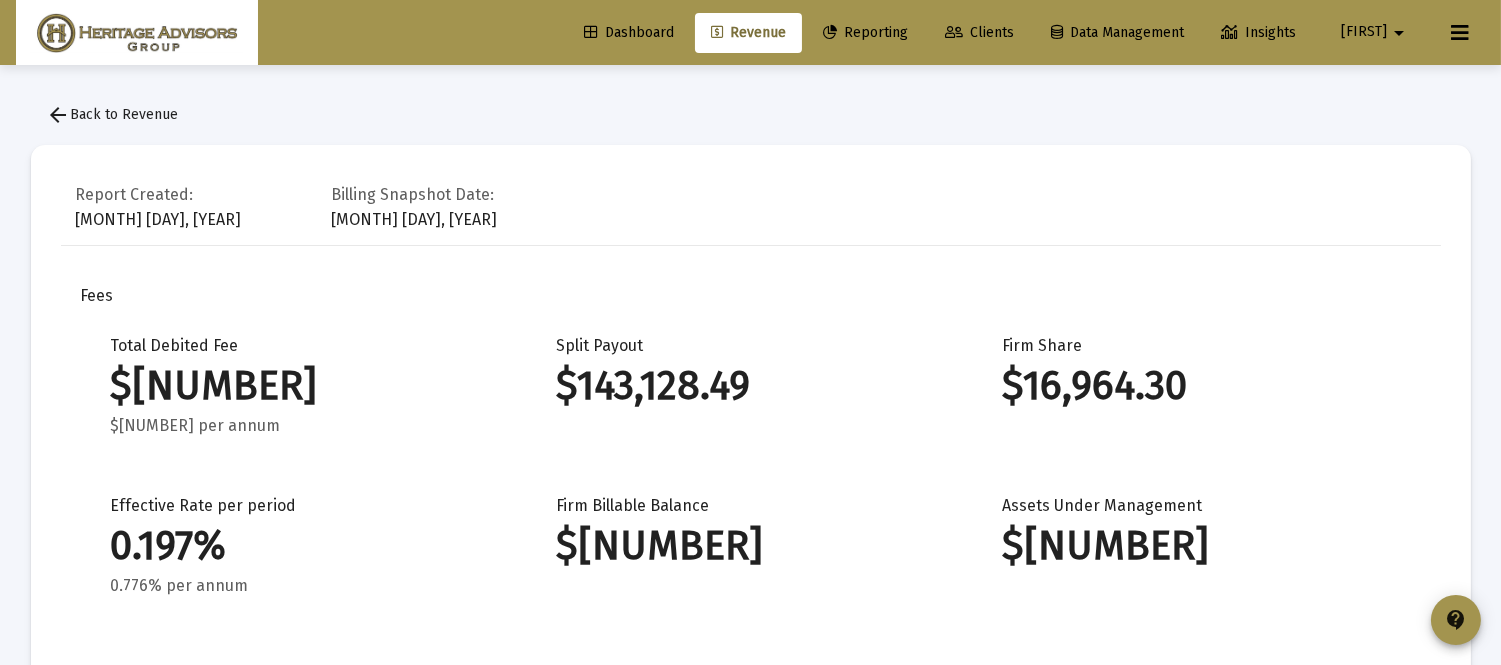 click on "Report Created:  [MONTH] [DAY], [YEAR]  Billing Snapshot Date:  [MONTH] [DAY], [YEAR]   Fees   Total Debited Fee  $[NUMBER] $[NUMBER] per annum  Split Payout  $[NUMBER]  Firm Share  $[NUMBER]  Effective Rate per period  0.197% 0.776% per annum  Firm Billable Balance  $[NUMBER]  Assets Under Management  $[NUMBER]  Cash Balances   Insufficient Cash:   4 Accounts   Export  Account Acct Number Advisor Code Period Fee Cash Balance on Report Date Cash Needed [LAST], [FIRST] JTWROS [NUMBER] [NUMBER]  125   $[NUMBER]   $[NUMBER]  [FIRST] [LAST] Individual [NUMBER] [NUMBER]  499.66   $[NUMBER]   $[NUMBER]  [LAST], [FIRST] JTWROS [NUMBER] [NUMBER]  356.74   $[NUMBER]   $[NUMBER]  [LAST], [FIRST] Rollover IRA [NUMBER] [NUMBER]  434.9   $[NUMBER]   $[NUMBER]  Loading...  Low Cash:   38 Accounts   Export  Account Acct Number Advisor Code Period Fee Cash Balance on Report Date Cash Needed [LAST], [FIRST] Individual [NUMBER] [NUMBER]  $[NUMBER]   $[NUMBER]   $[NUMBER]  [LAST], [FIRST] IRA [NUMBER] [NUMBER]  $[NUMBER]" at bounding box center (751, 2120) 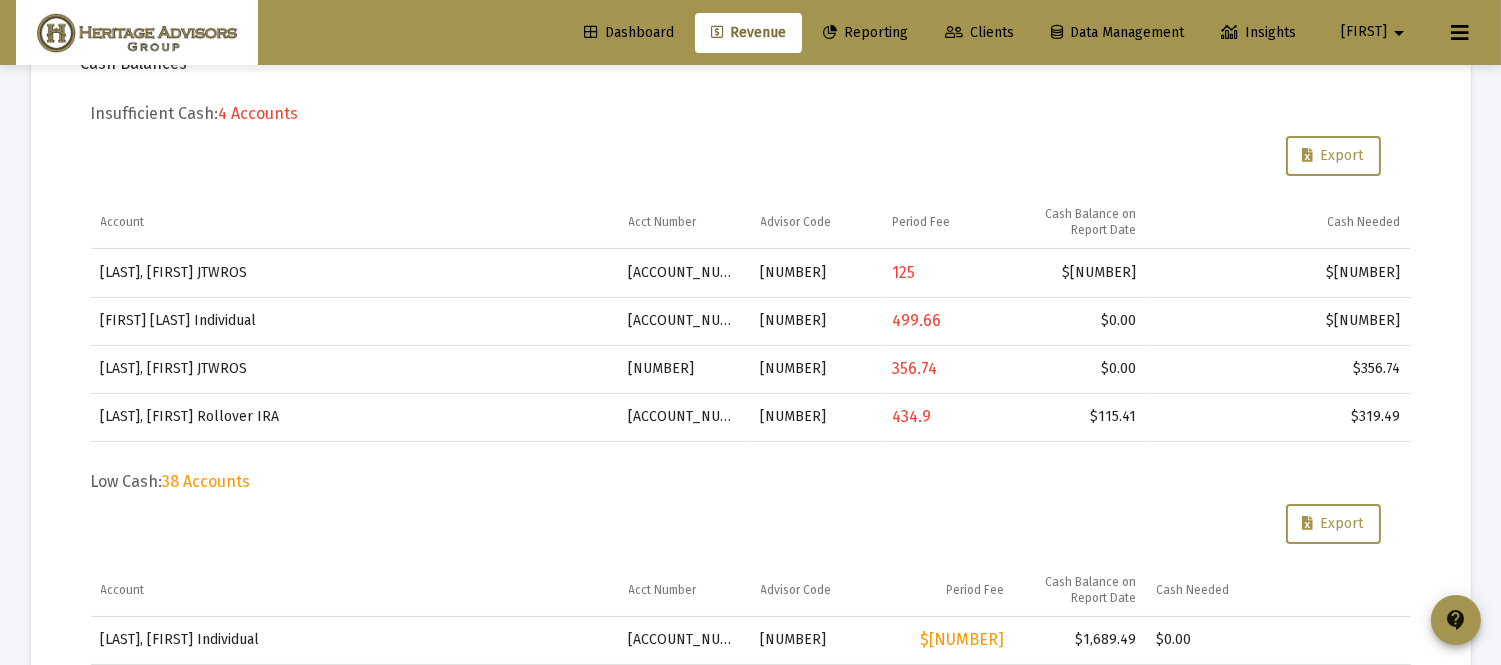 scroll, scrollTop: 666, scrollLeft: 0, axis: vertical 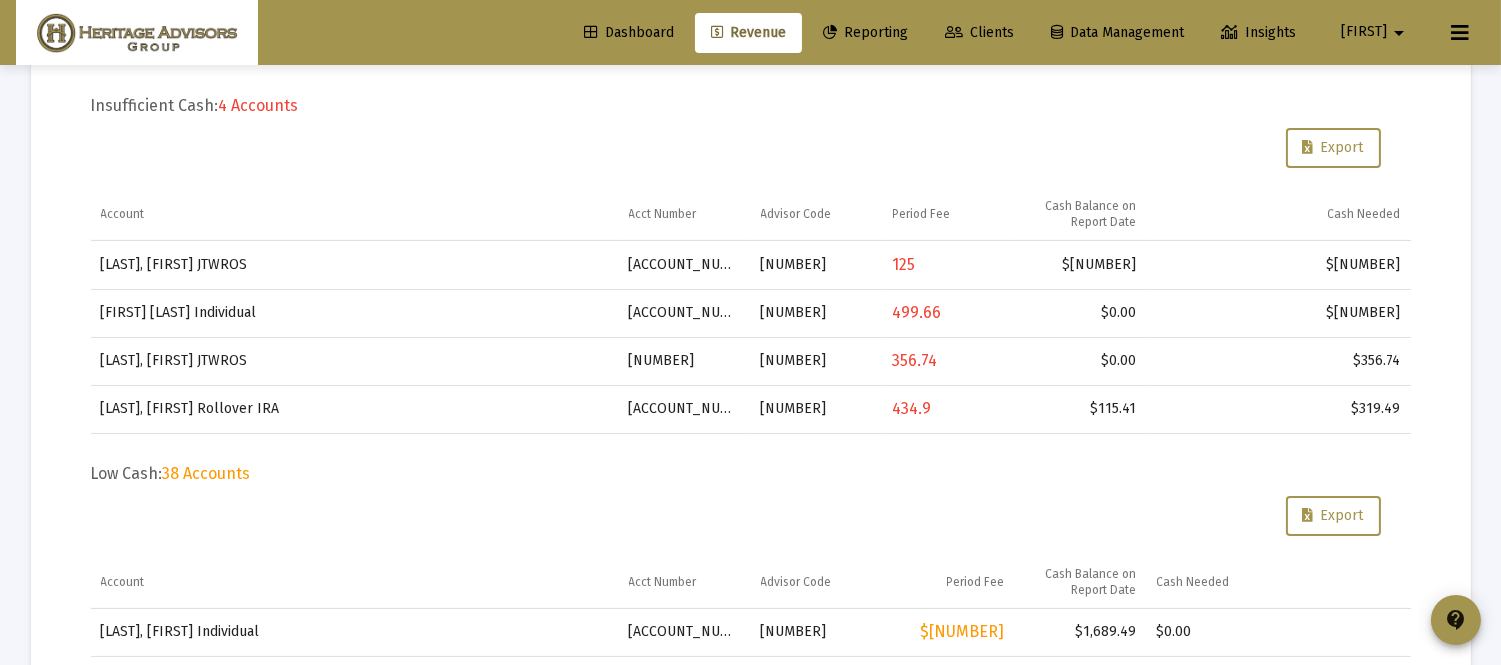 click at bounding box center [954, 33] 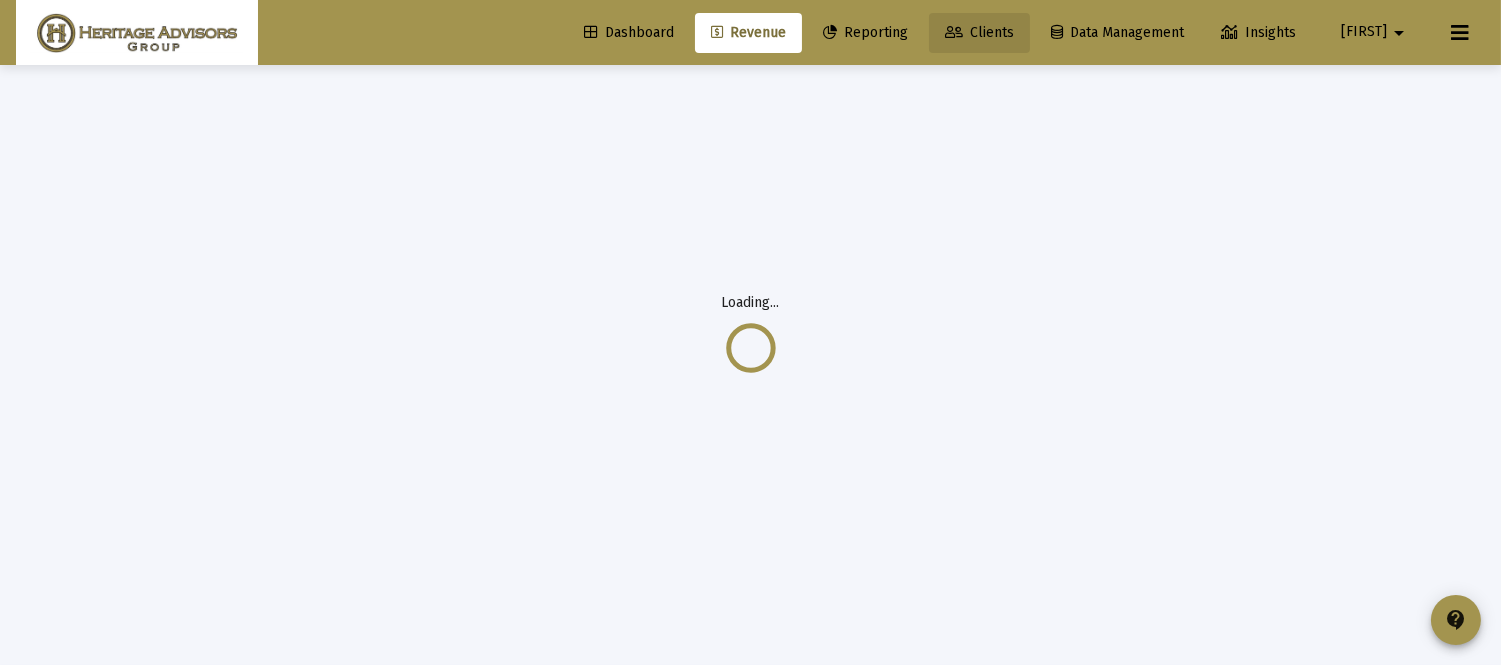 scroll, scrollTop: 65, scrollLeft: 0, axis: vertical 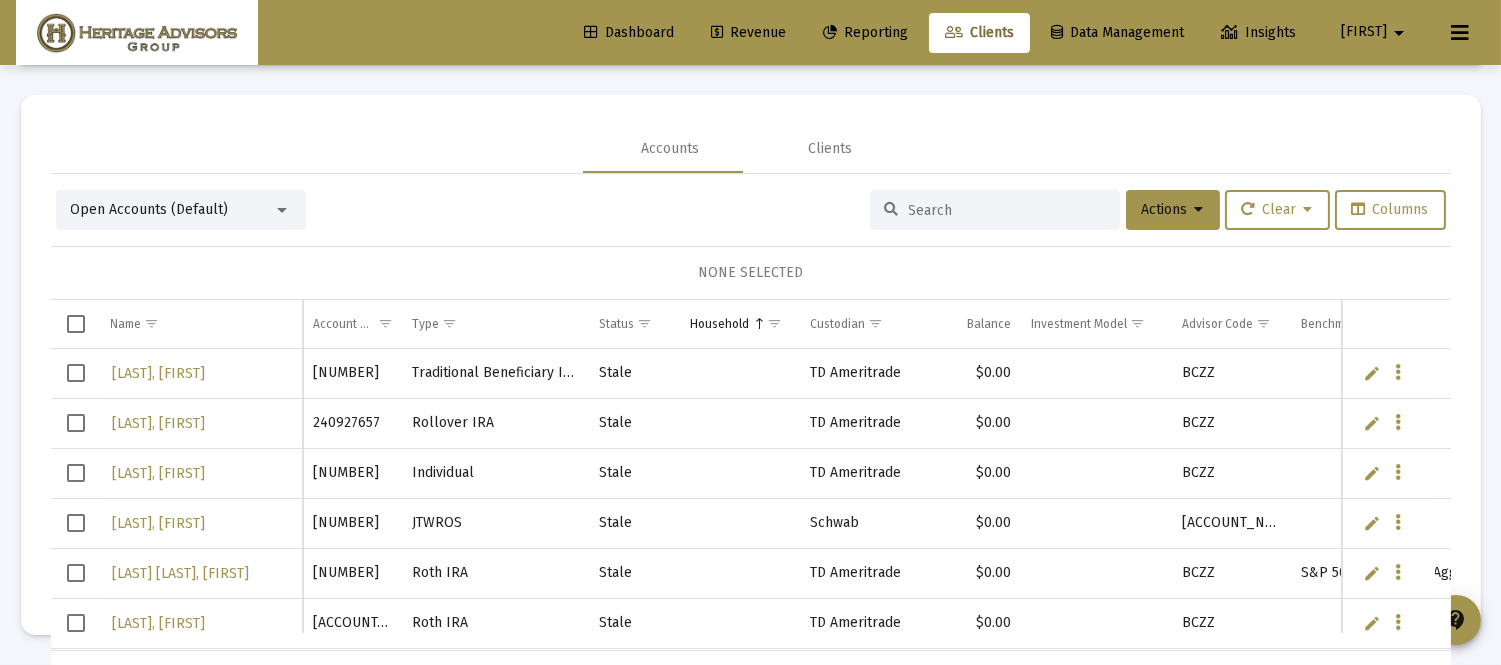 click at bounding box center [1007, 210] 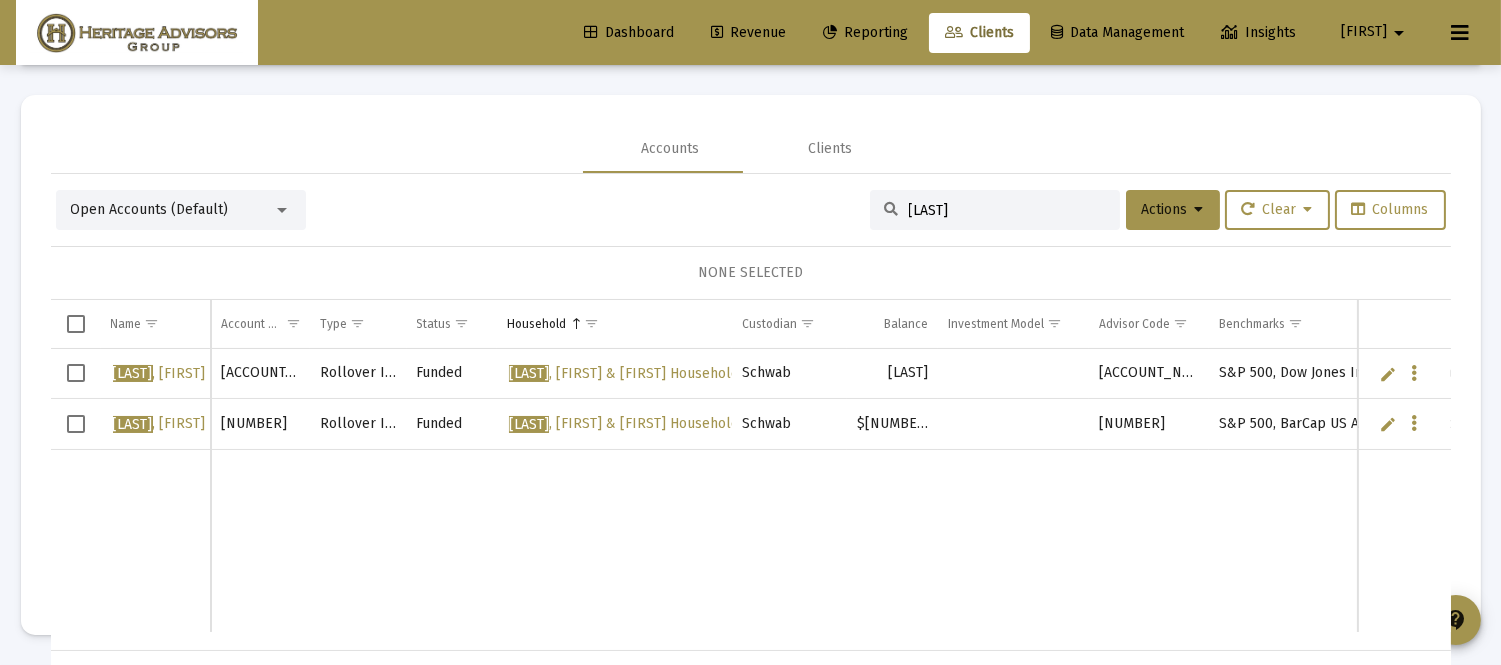 type on "[LAST]" 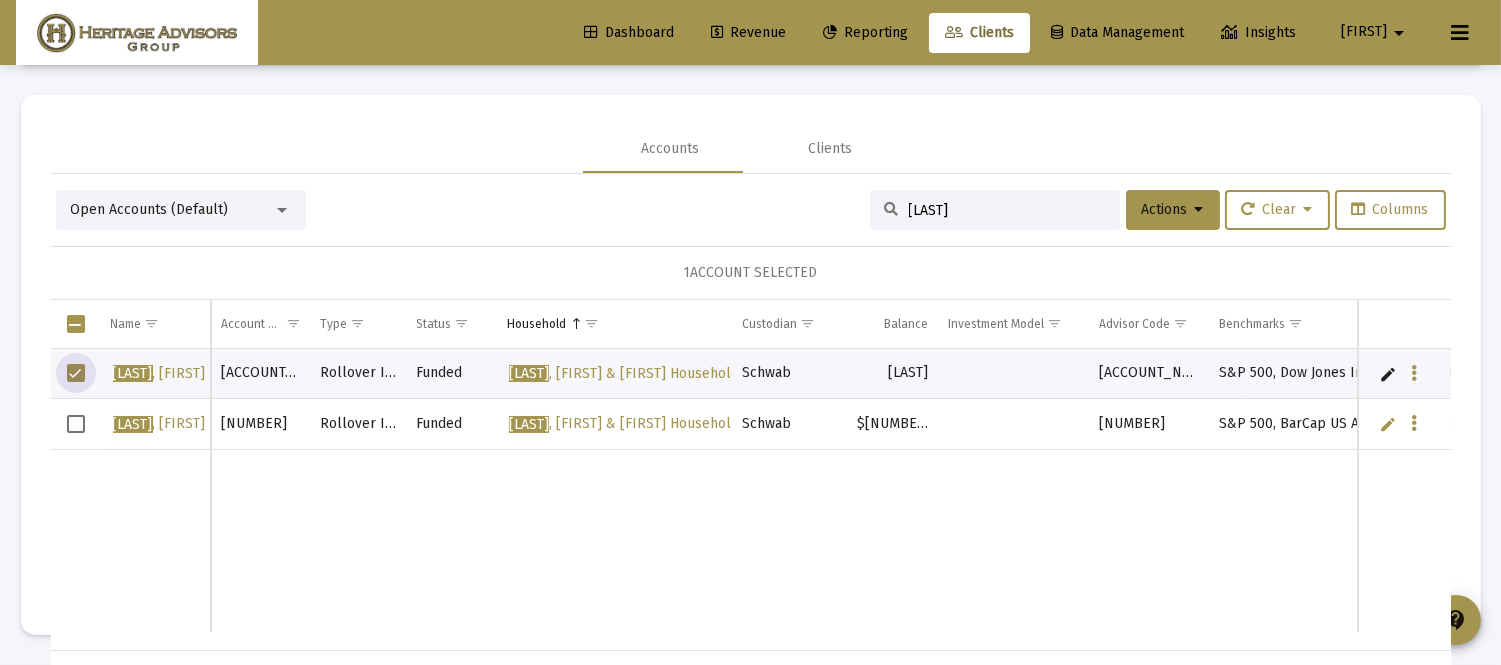 click at bounding box center [76, 424] 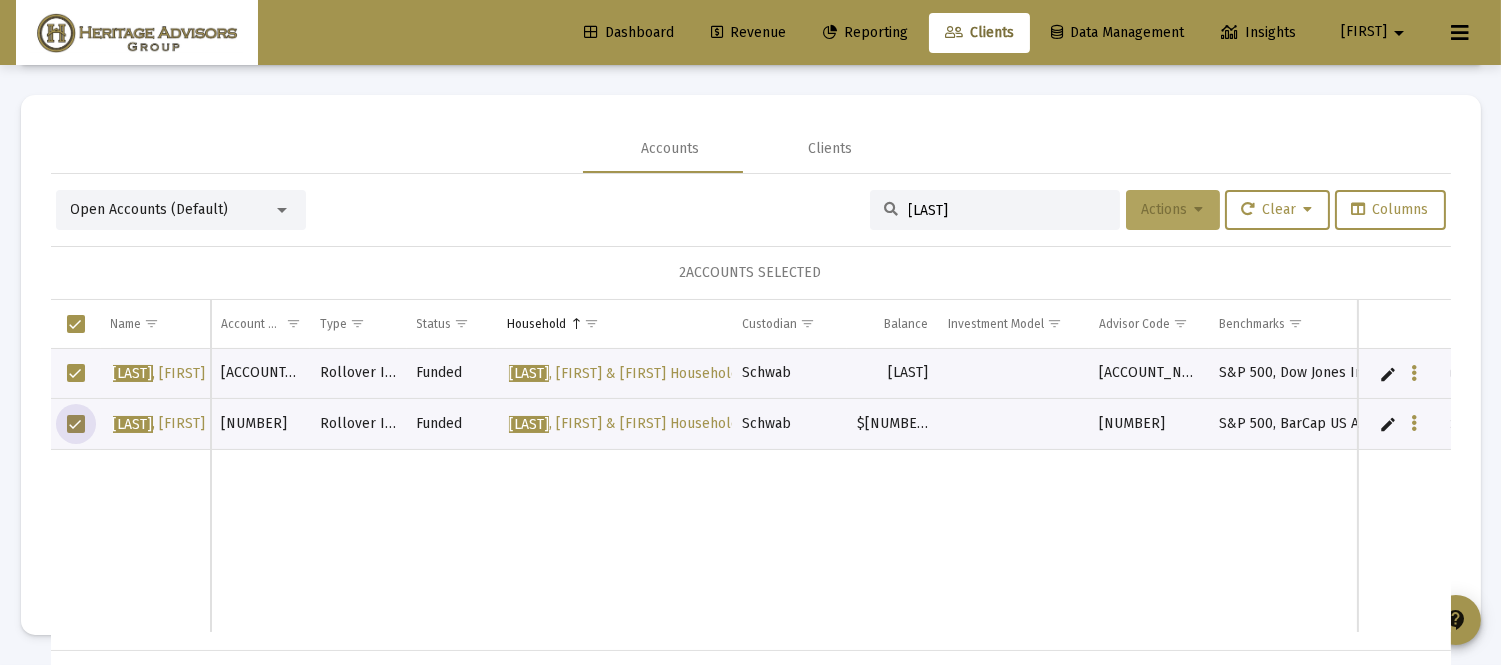 click on "Actions" at bounding box center (1173, 210) 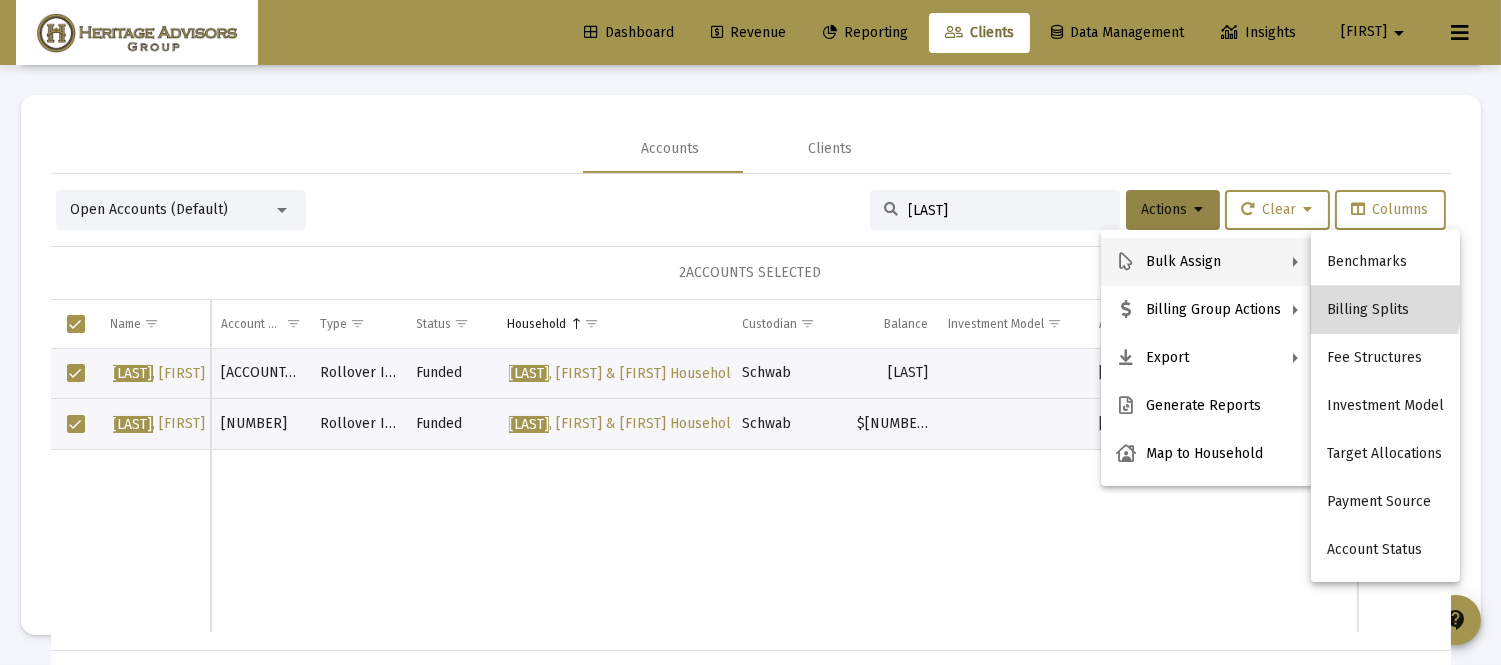 click on "Billing Splits" at bounding box center (1385, 310) 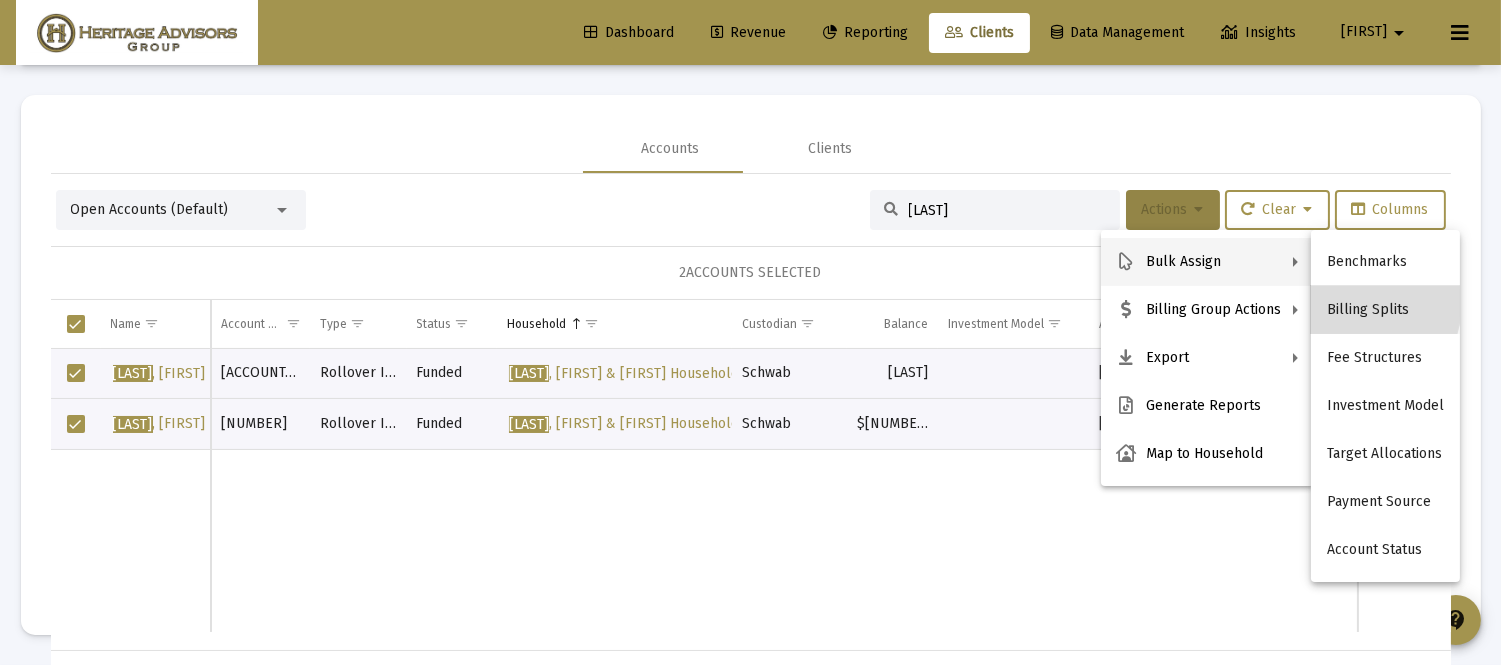 scroll, scrollTop: 0, scrollLeft: 0, axis: both 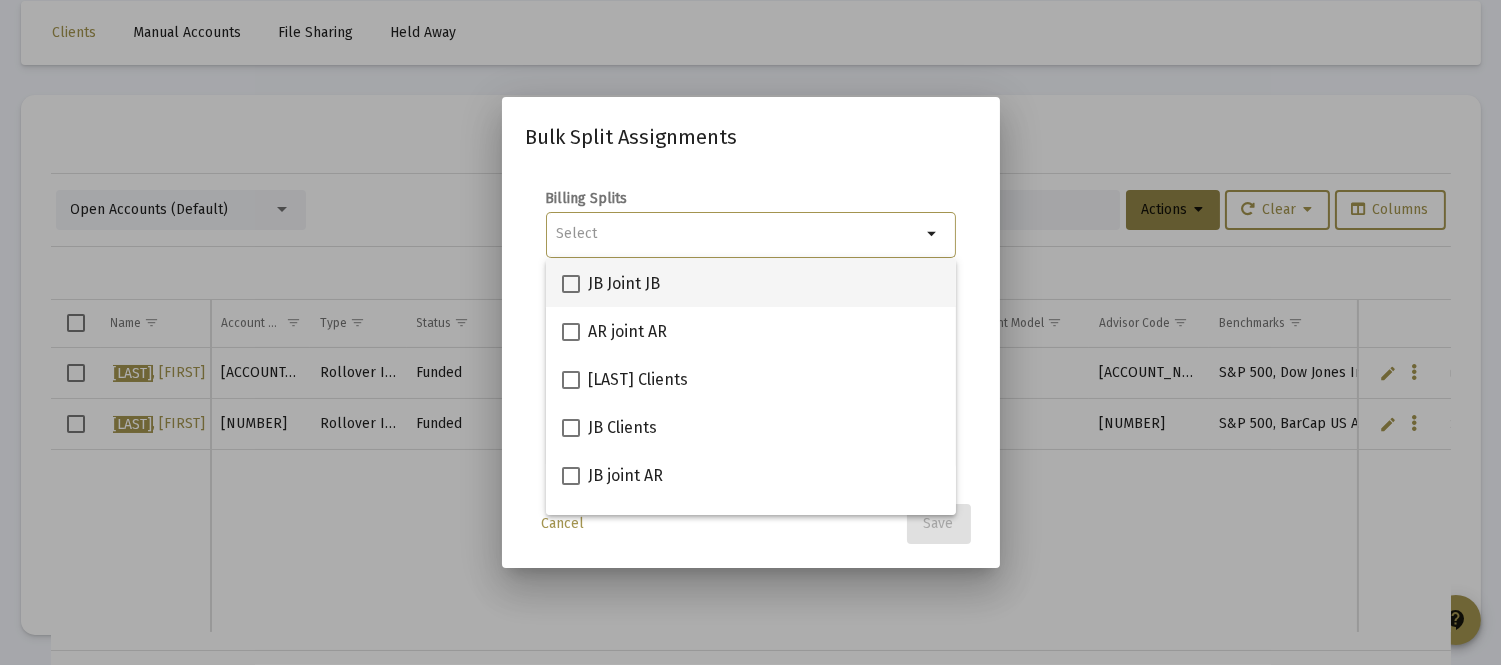 click at bounding box center [571, 284] 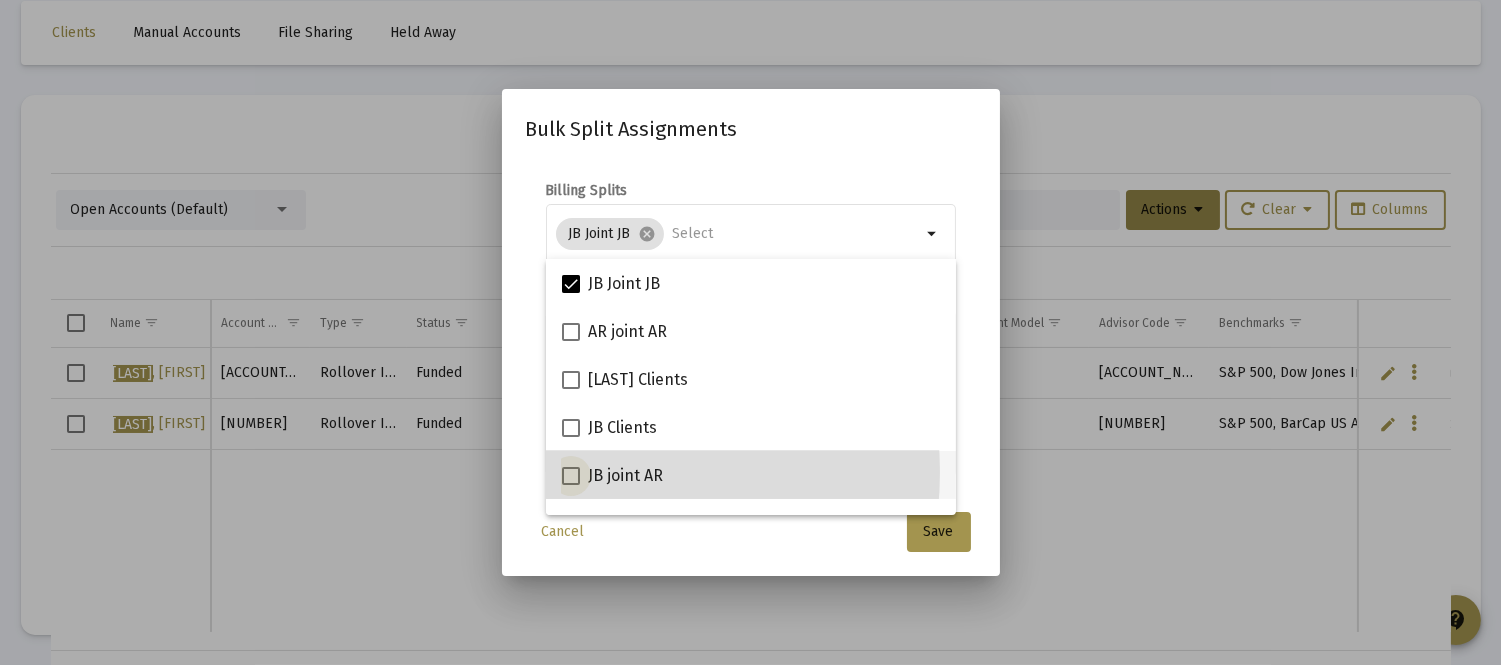 click at bounding box center (571, 476) 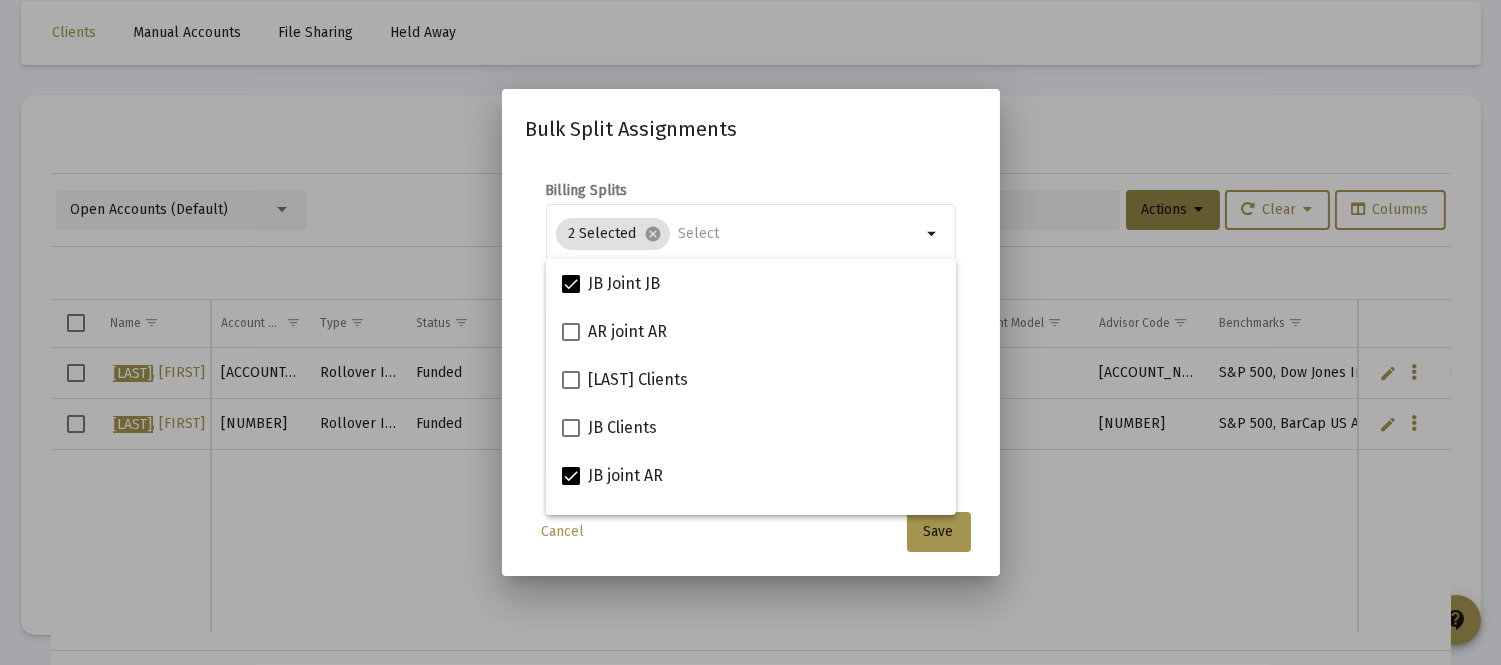 click on "Billing Splits  2 Selected  cancel arrow_drop_down Notes  You are assigning splits to 2 accounts.   Any existing splits for the selected accounts will be overwritten with your selected splits.   If you would like to view your split settings, click  here ." at bounding box center (751, 330) 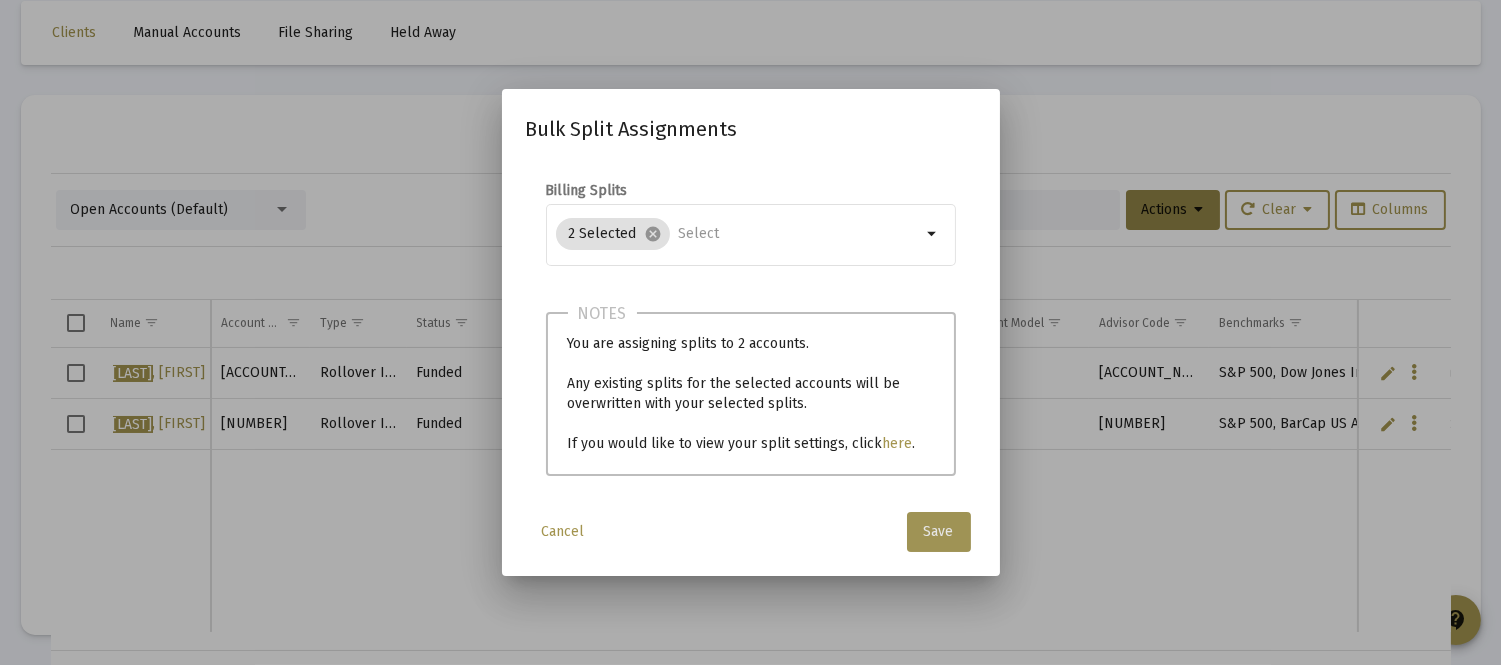 click on "Save" at bounding box center [939, 531] 